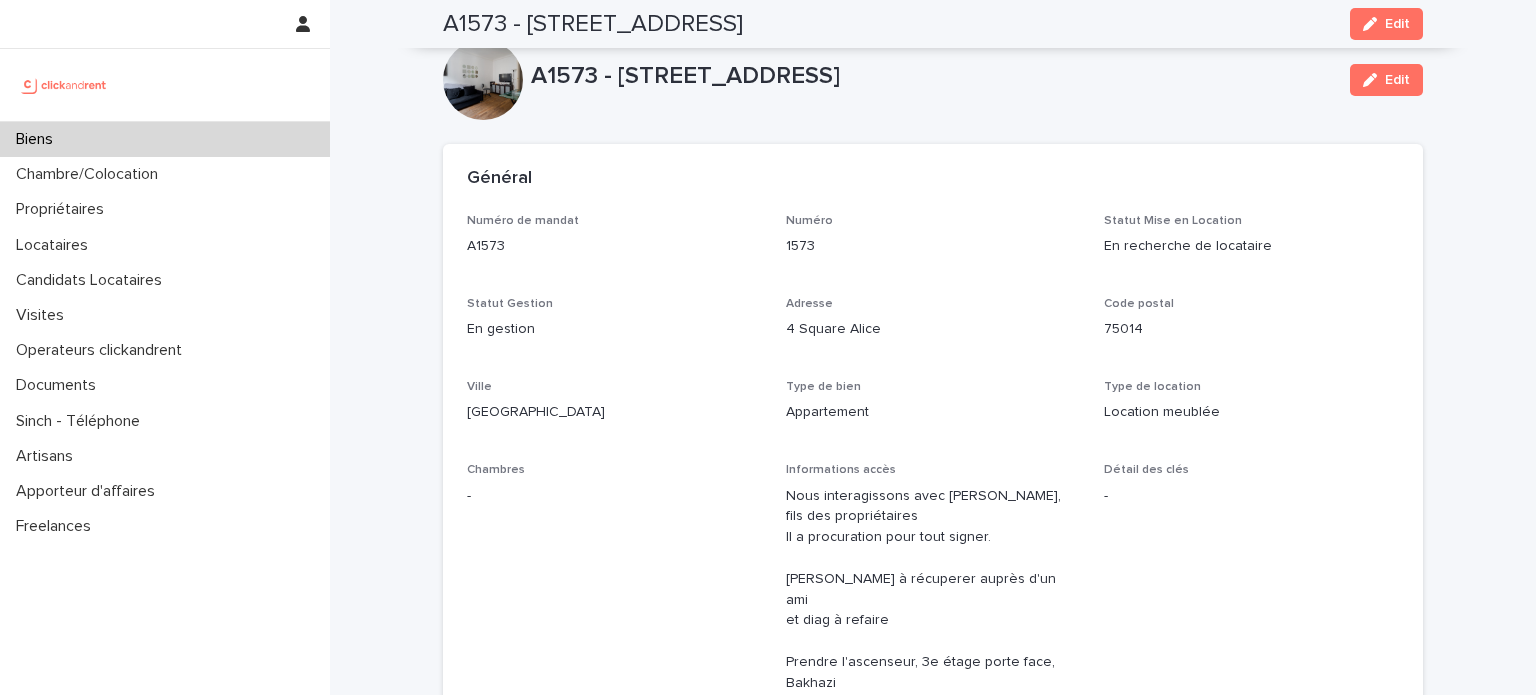 scroll, scrollTop: 0, scrollLeft: 0, axis: both 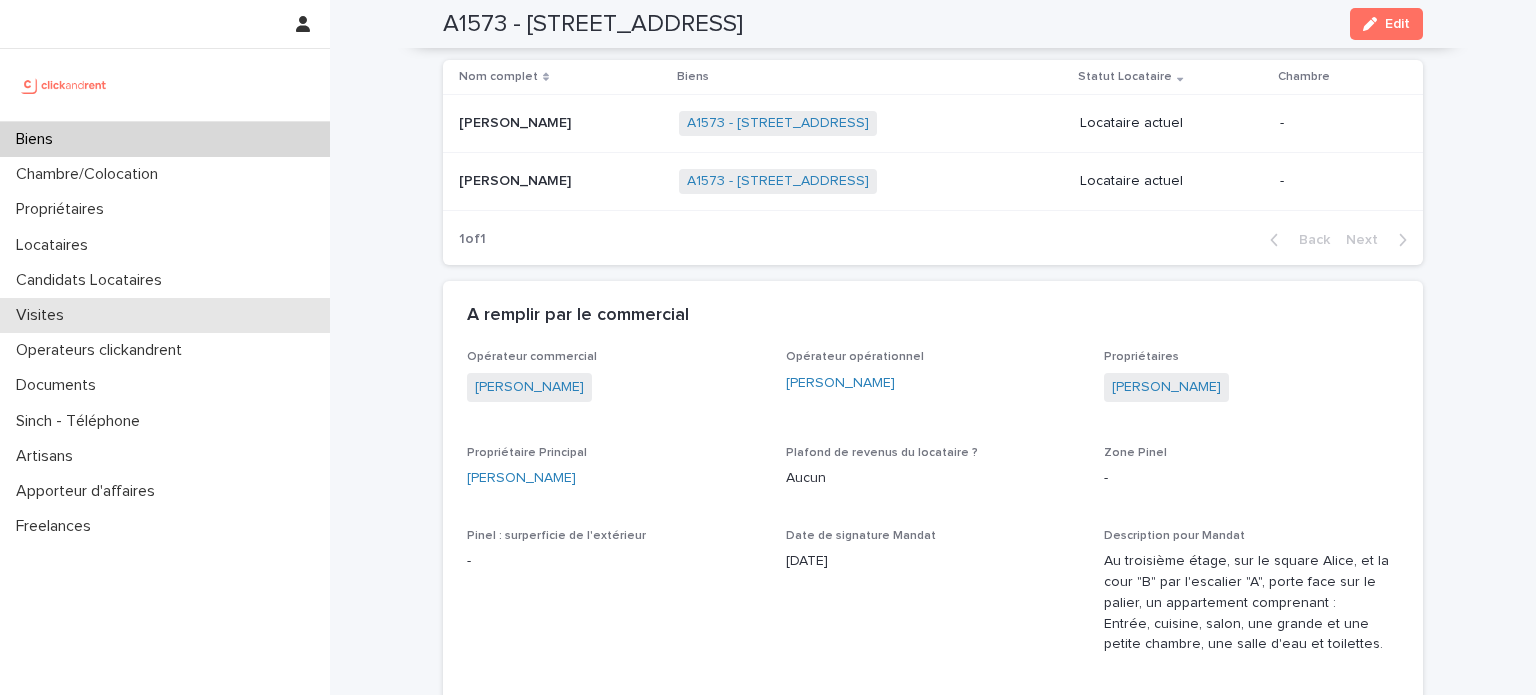 click on "Visites" at bounding box center (165, 315) 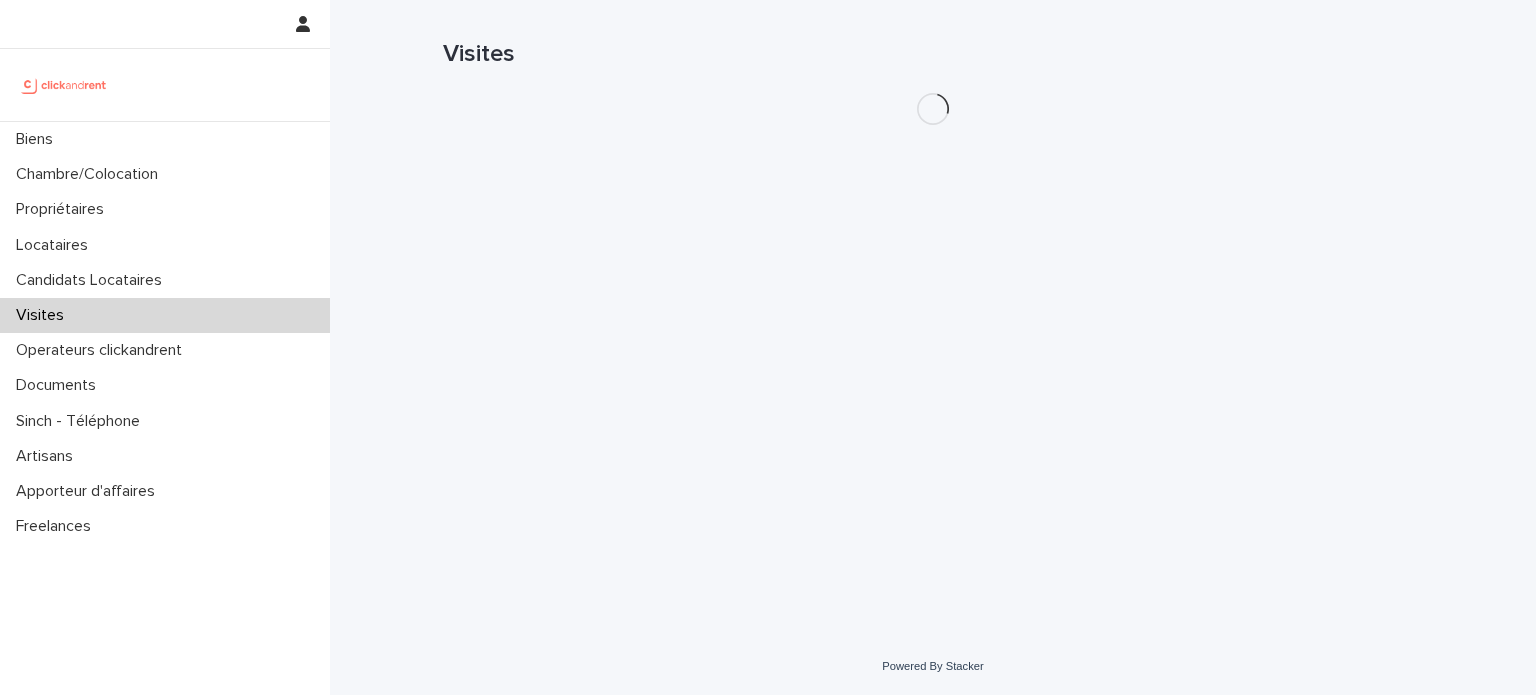 scroll, scrollTop: 0, scrollLeft: 0, axis: both 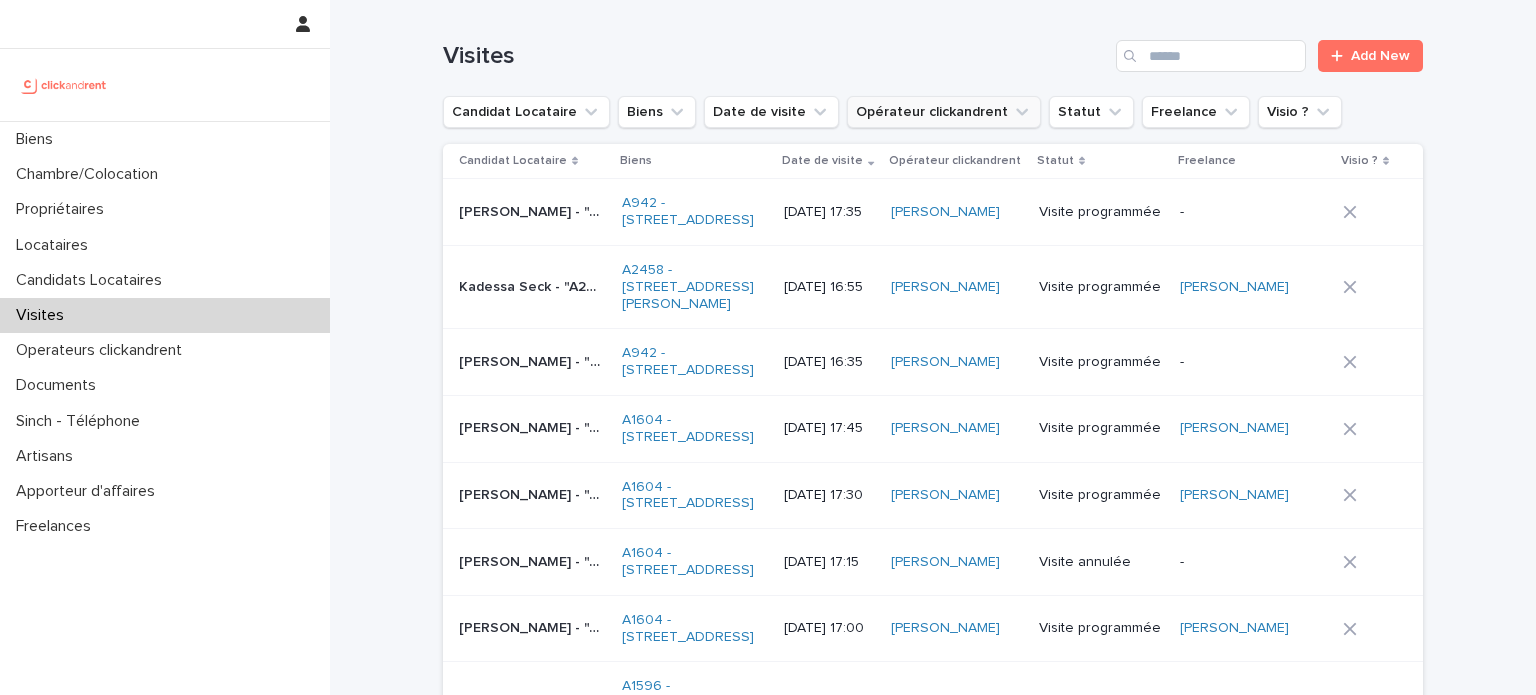 click on "Opérateur clickandrent" at bounding box center (944, 112) 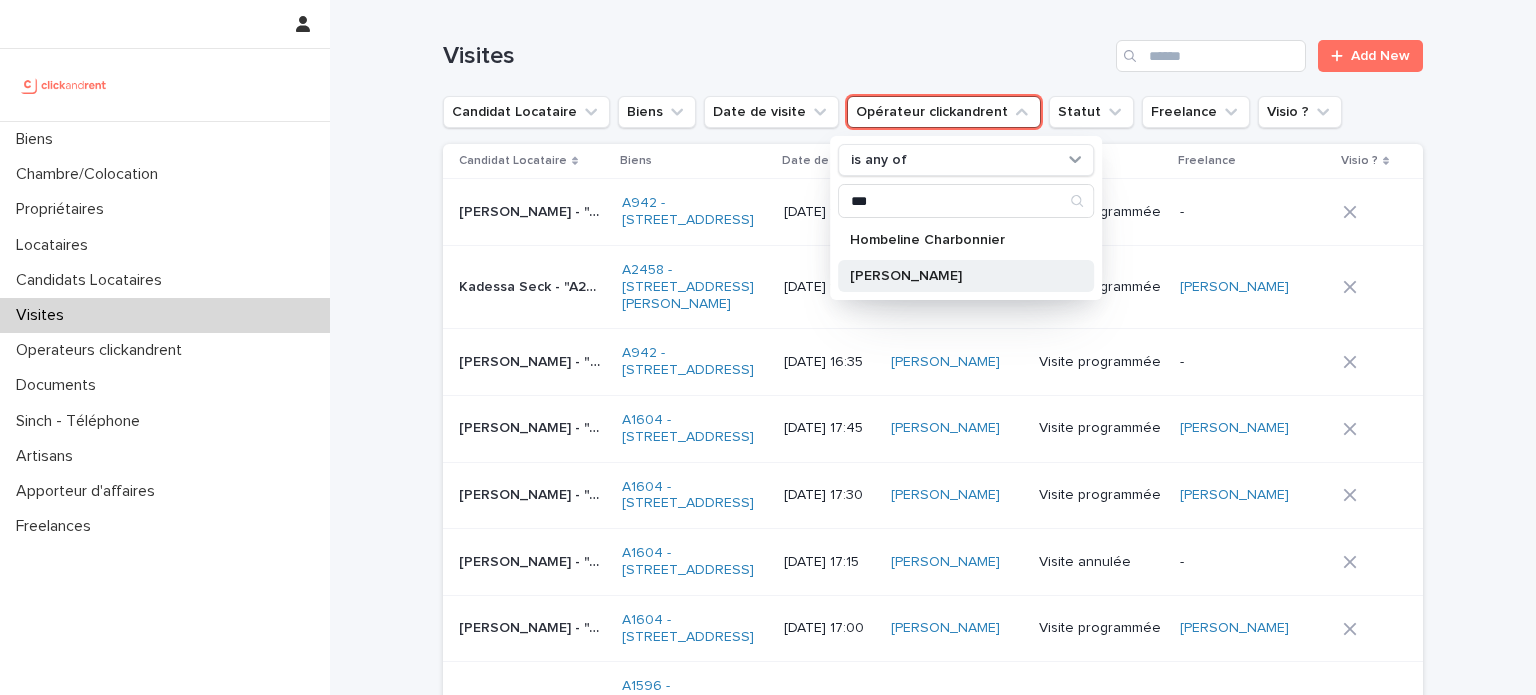 type on "***" 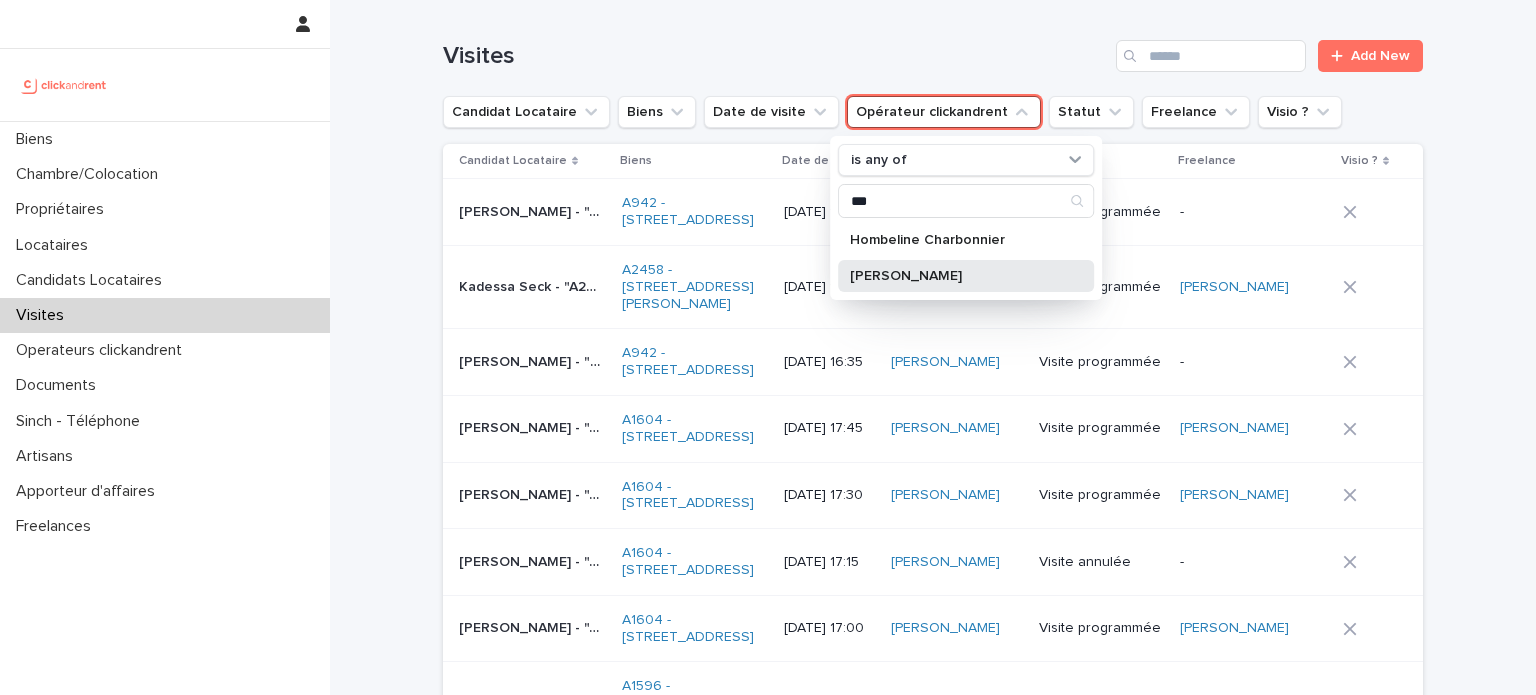 click on "[PERSON_NAME]" at bounding box center (966, 276) 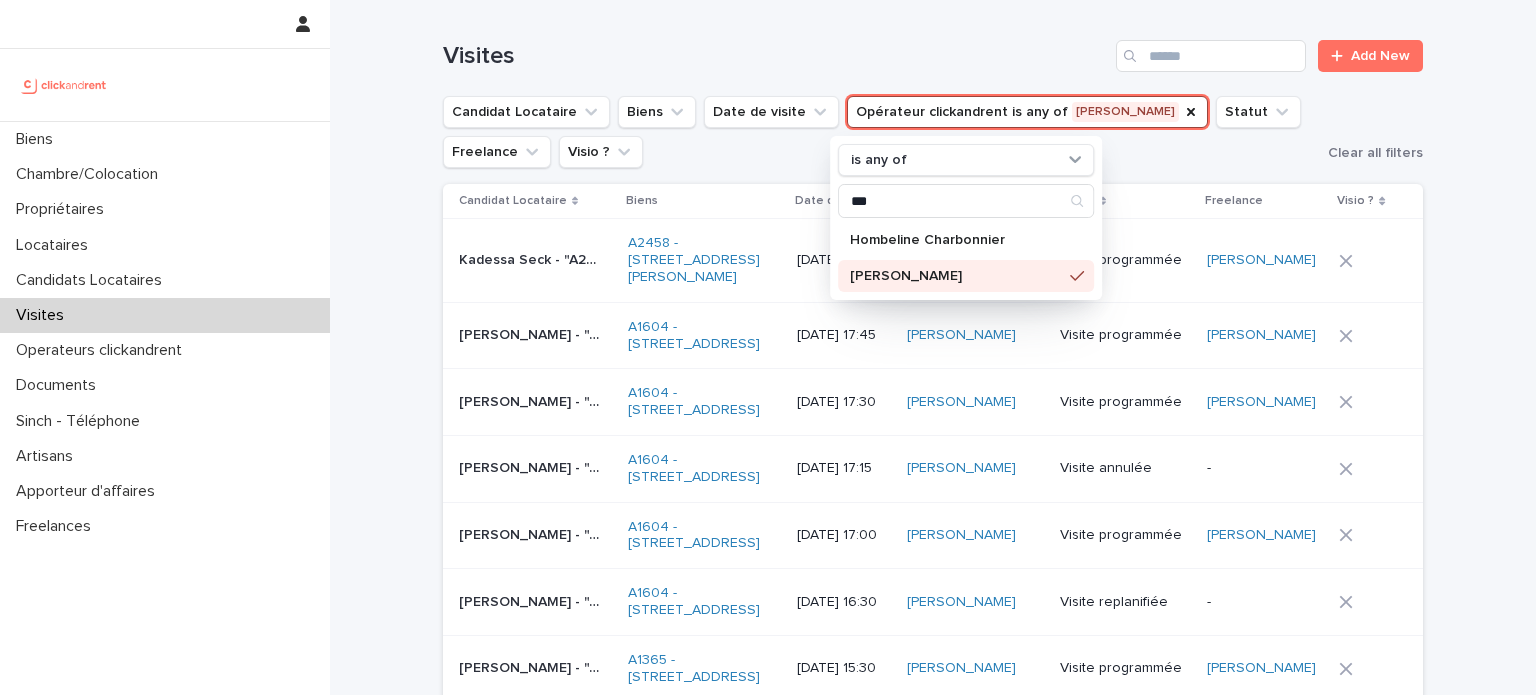 click on "Loading... Saving… Loading... Saving… Visites Add New Candidat Locataire Biens Date de visite Opérateur clickandrent is any of Lina Kamili is any of *** Hombeline Charbonnier Lina Kamili Statut Freelance Visio ? Clear all filters Candidat Locataire Biens Date de visite Opérateur clickandrent Statut Freelance Visio ? Kadessa Seck - "A2458 - 133 avenue Henri Barbusse,  Le Blanc-Mesnil 93150" Kadessa Seck - "A2458 - 133 avenue Henri Barbusse,  Le Blanc-Mesnil 93150"   A2458 - 133 avenue Henri Barbusse,  Le Blanc-Mesnil 93150   16/7/2025 16:55 Lina Kamili   Visite programmée Lina Kamili   Wan mohd kamal Wan muhammad - "A1604 - 13 Place de la Fontaine,  Bry-sur-Marne 94360" Wan mohd kamal Wan muhammad - "A1604 - 13 Place de la Fontaine,  Bry-sur-Marne 94360"   A1604 - 13 Place de la Fontaine,  Bry-sur-Marne 94360   15/7/2025 17:45 Lina Kamili   Visite programmée Lina Kamili   Loubna Mahdaouo - "A1604 - 13 Place de la Fontaine,  Bry-sur-Marne 94360"   A1604 - 13 Place de la Fontaine,  Bry-sur-Marne 94360" at bounding box center [933, 1252] 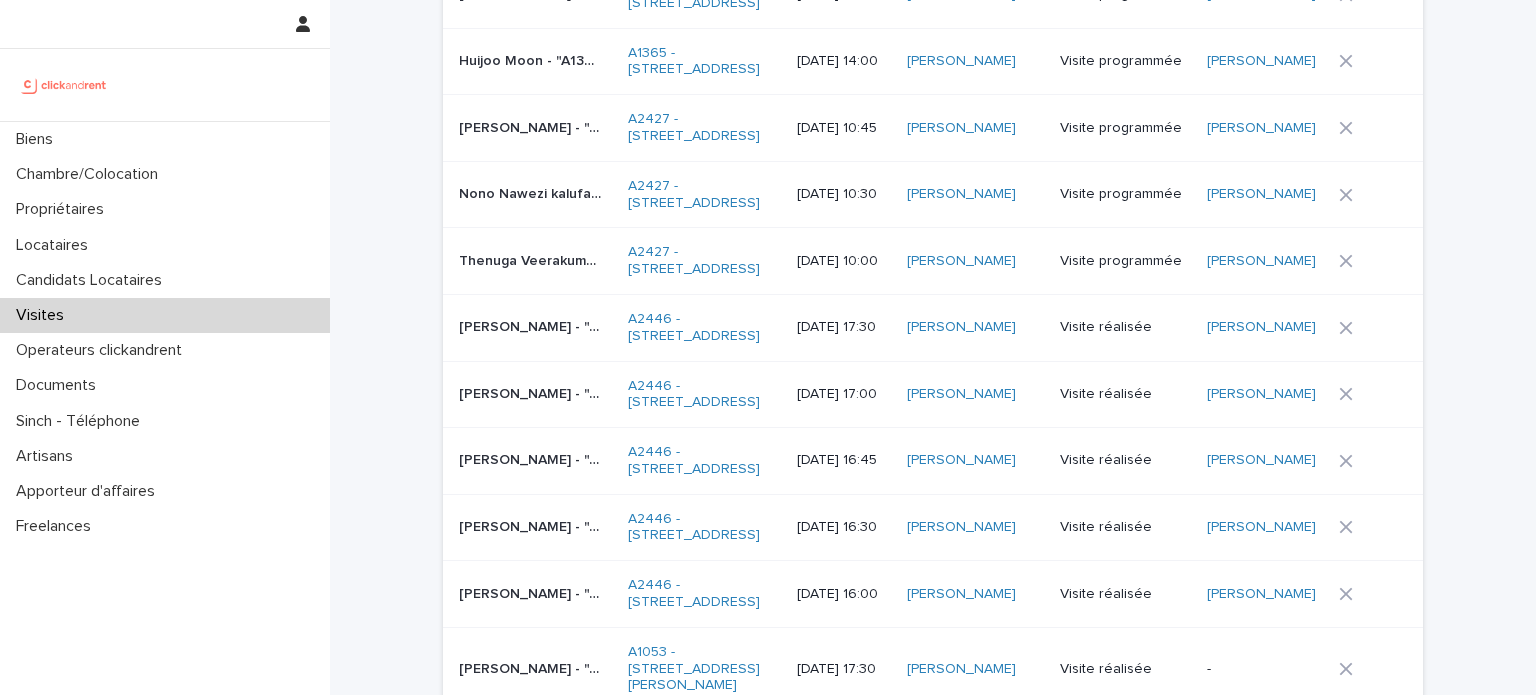 scroll, scrollTop: 803, scrollLeft: 0, axis: vertical 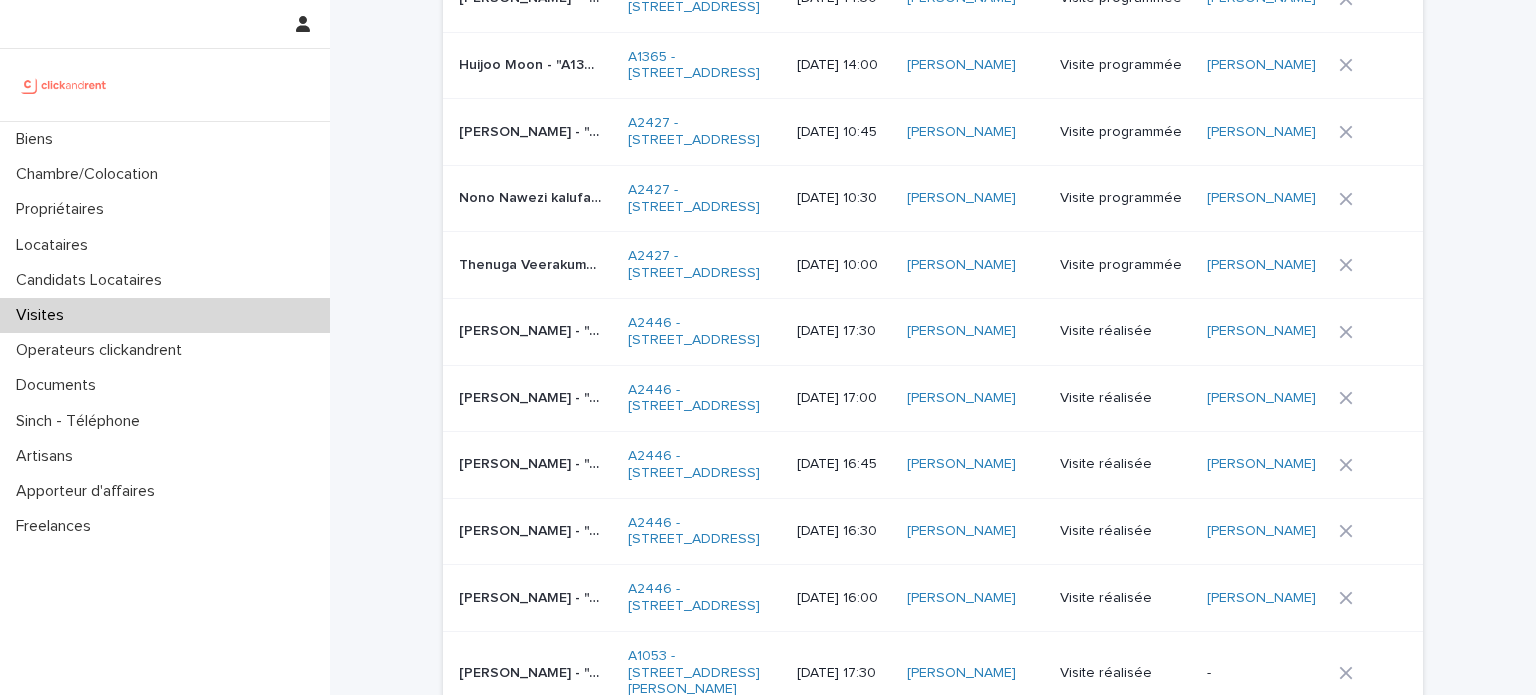 click on "Visite programmée" at bounding box center (1125, 265) 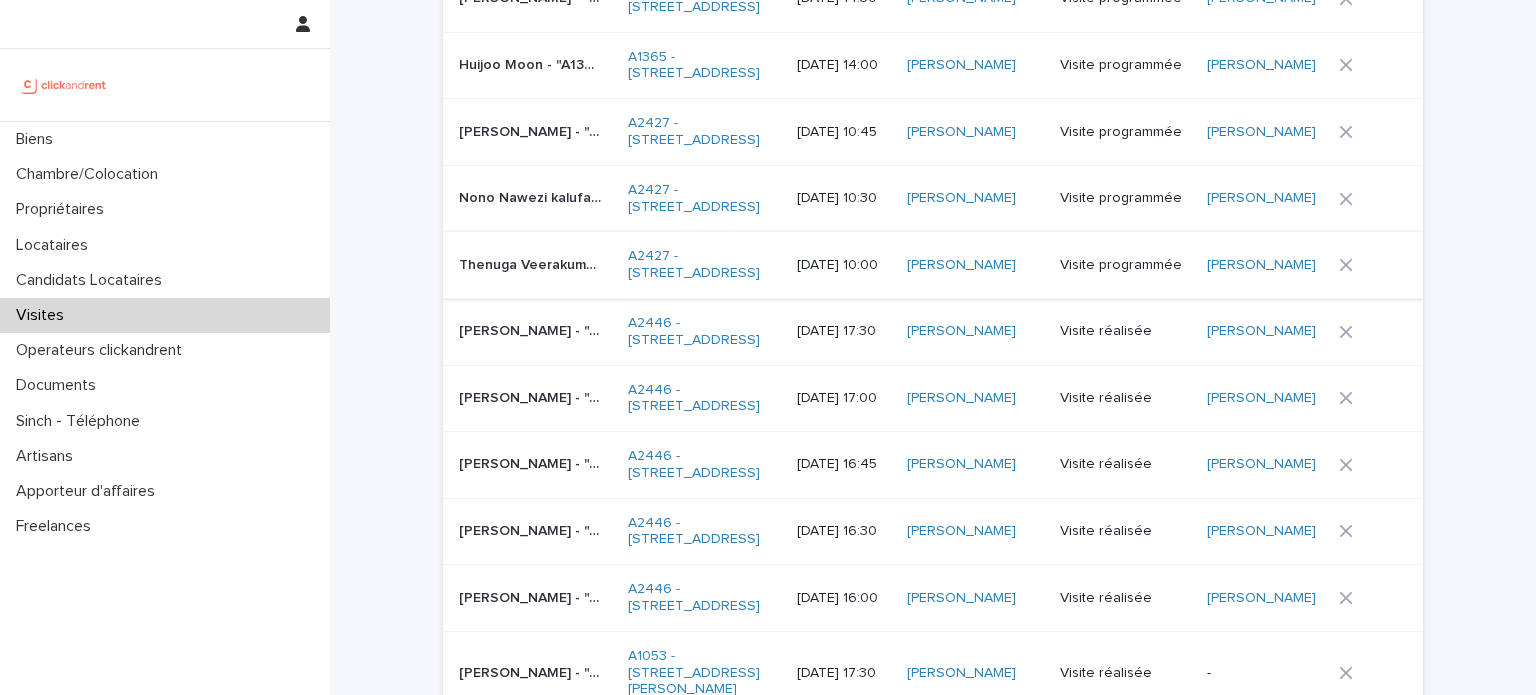 scroll, scrollTop: 0, scrollLeft: 0, axis: both 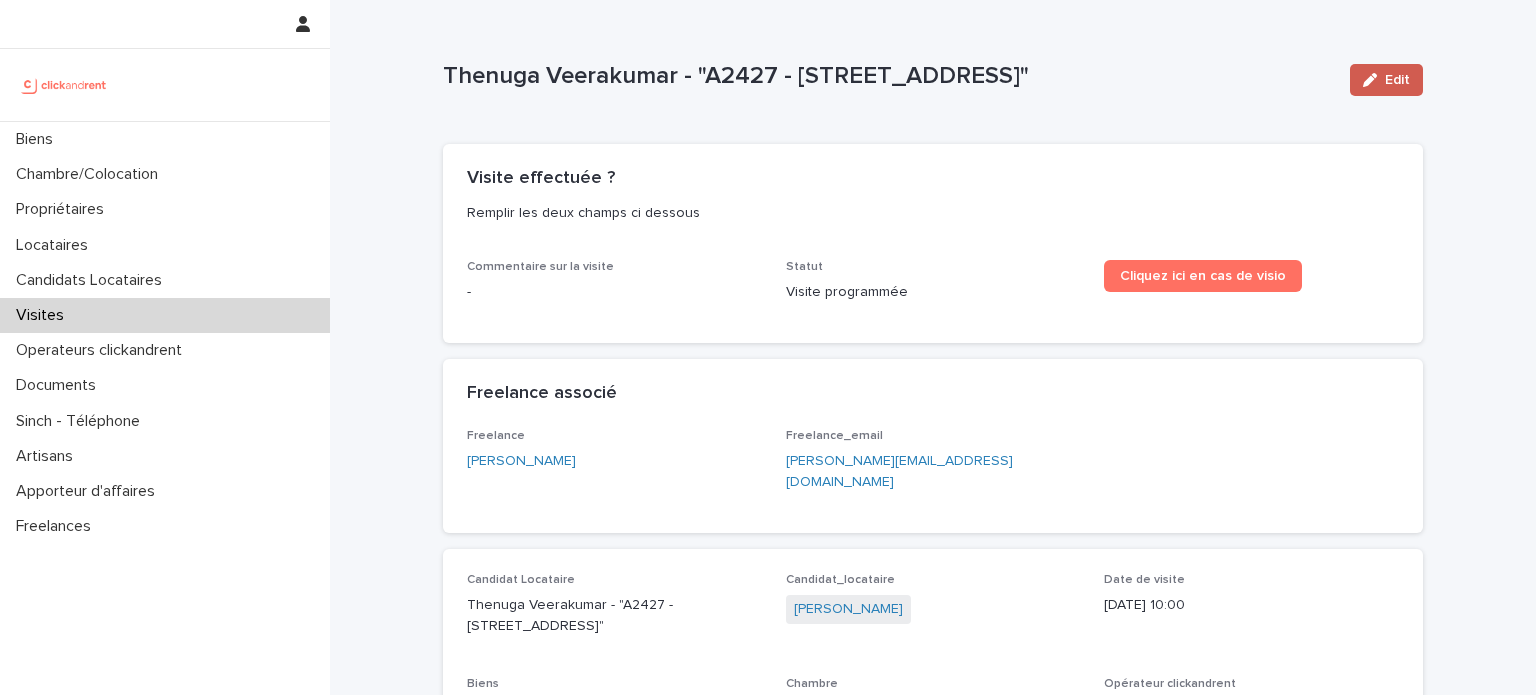 click on "Edit" at bounding box center (1397, 80) 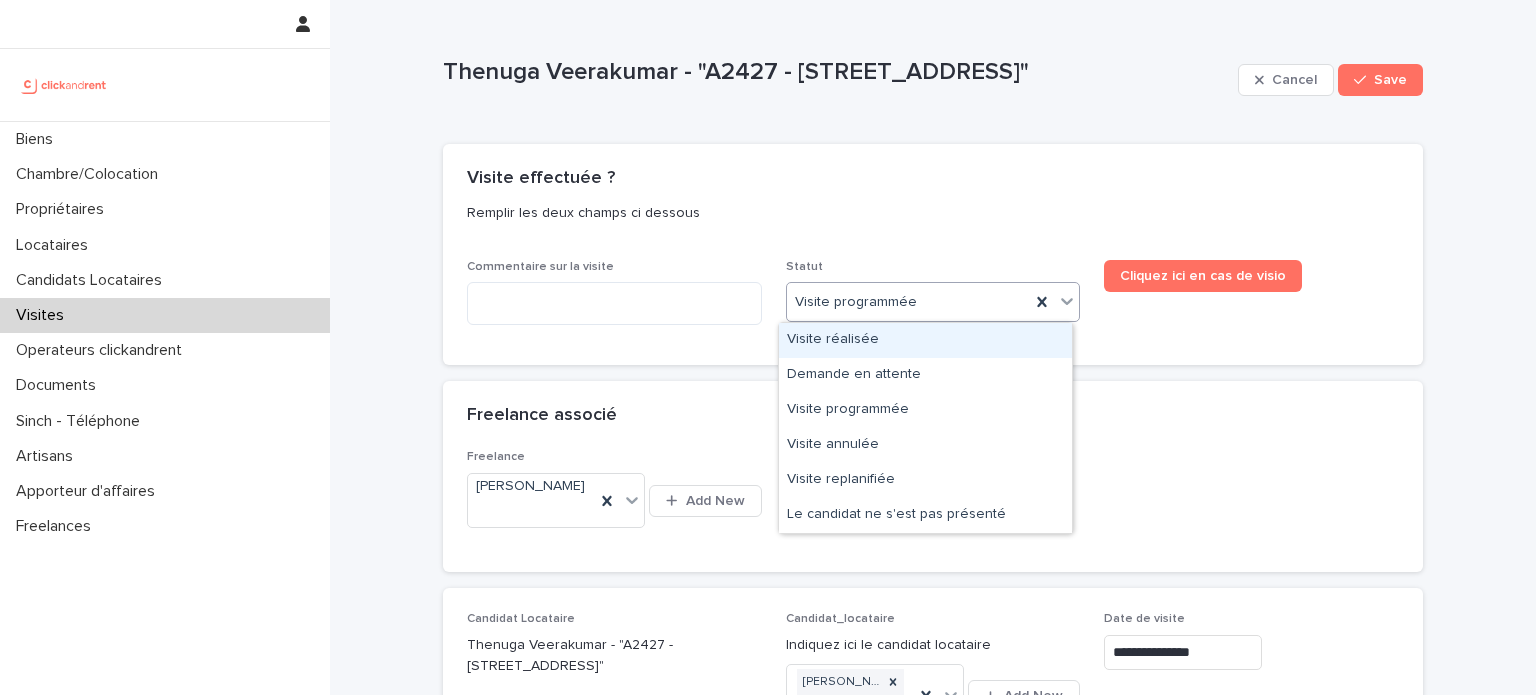 click on "Visite réalisée" at bounding box center [925, 340] 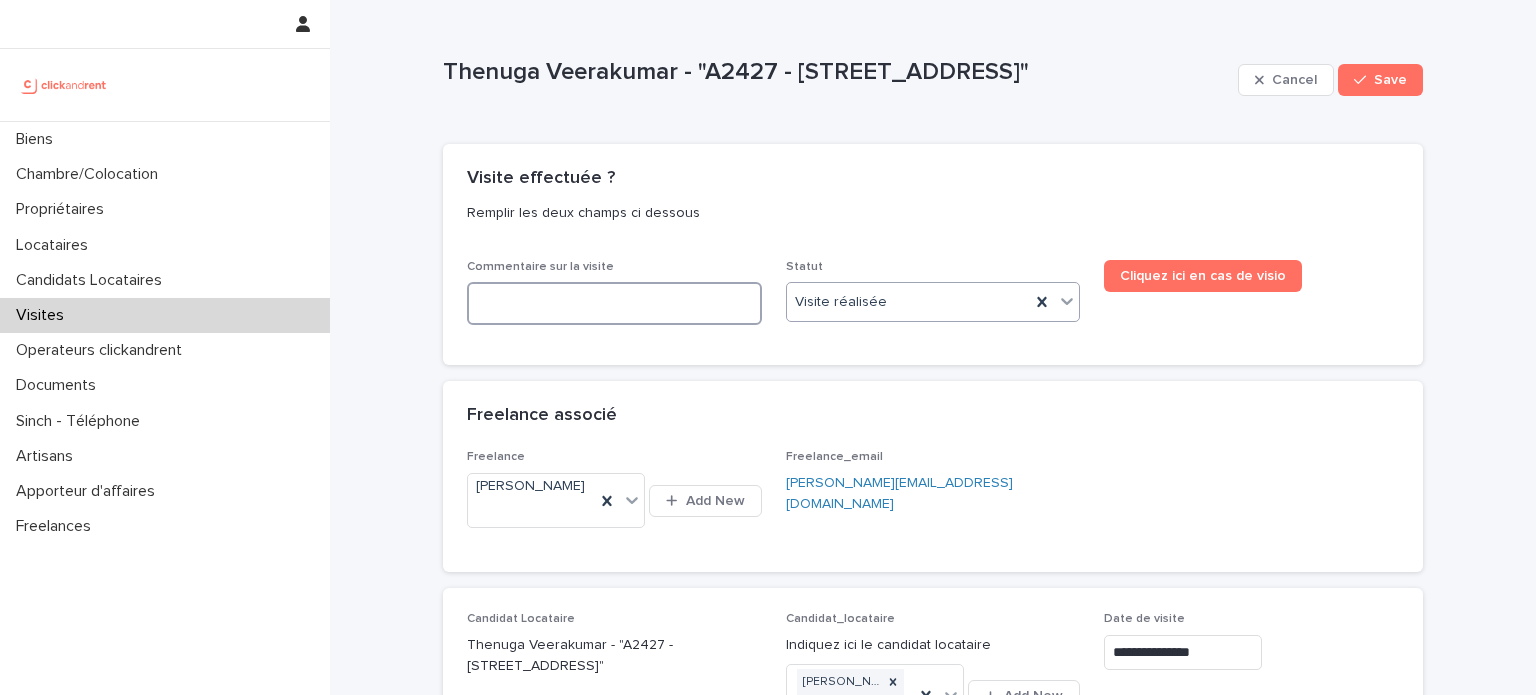 click at bounding box center (614, 303) 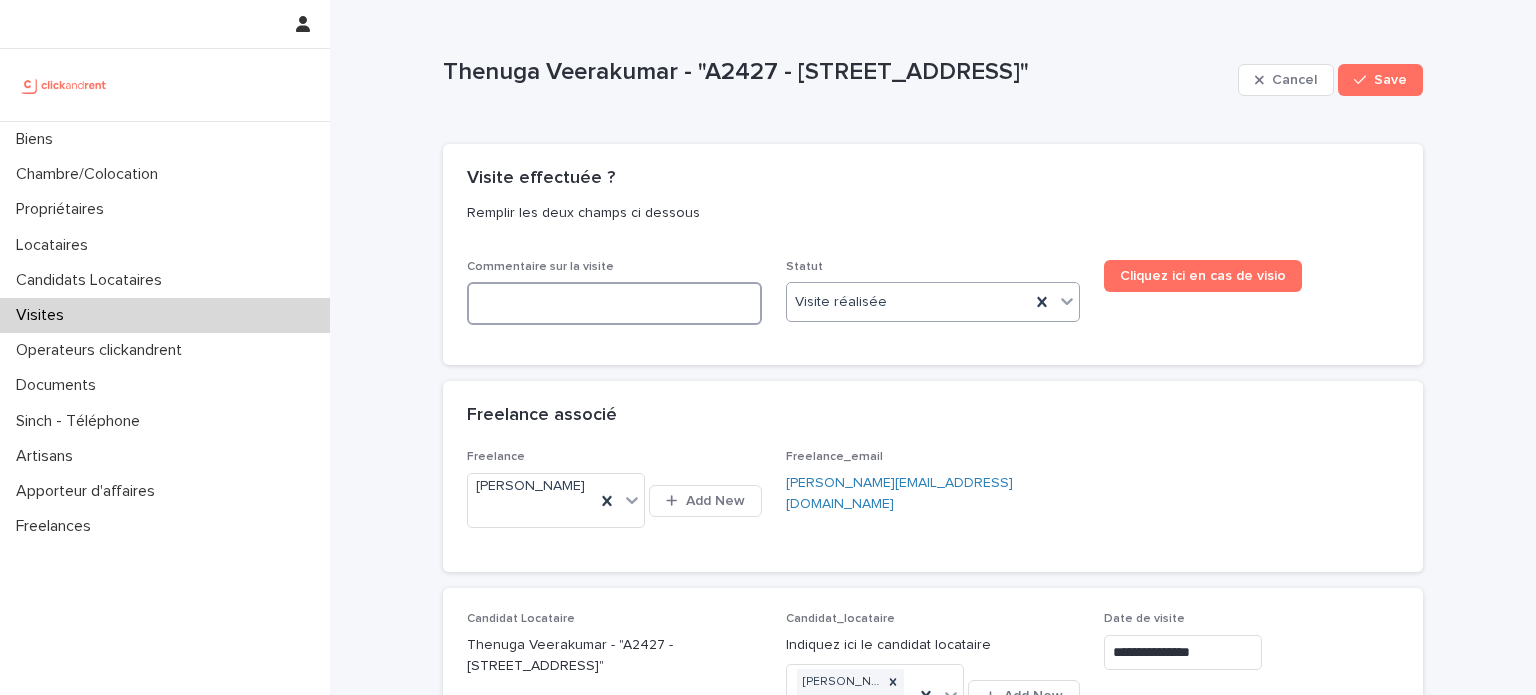 type on "*" 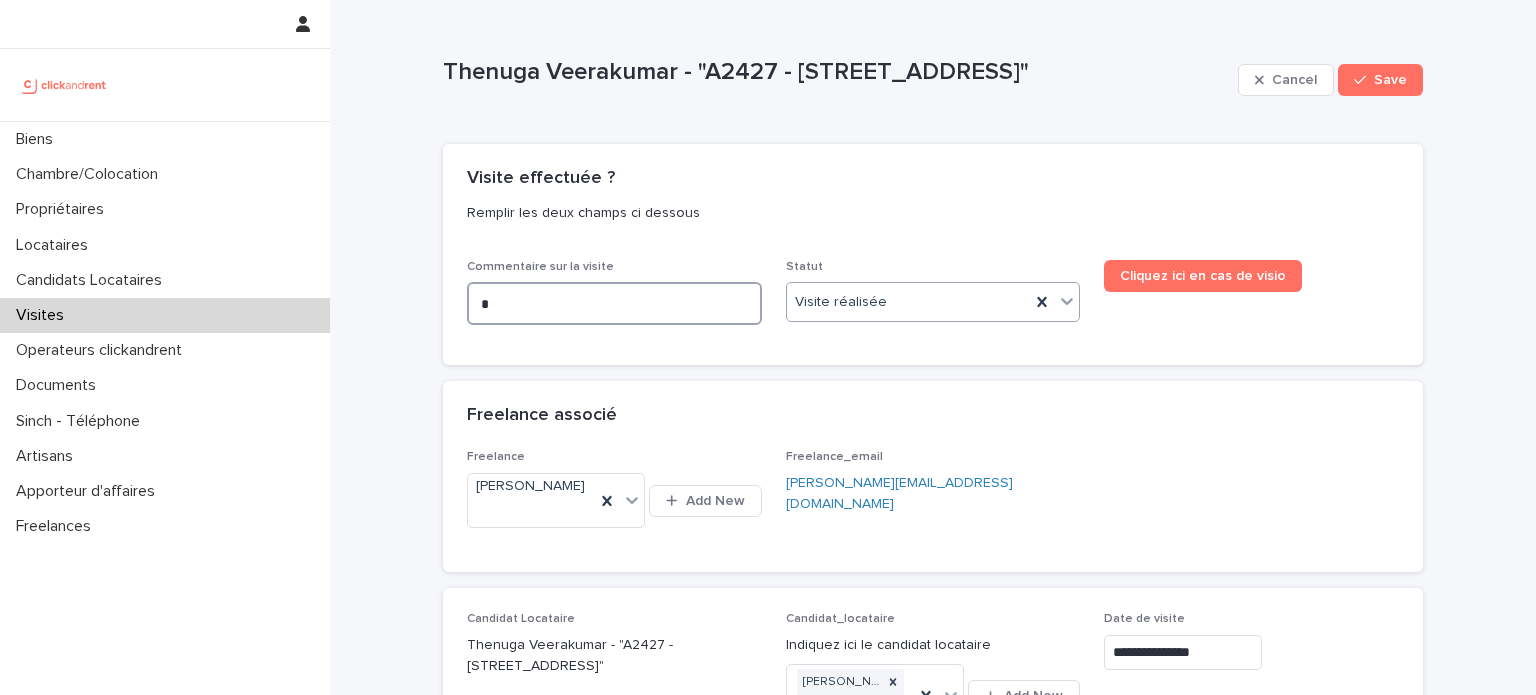 type on "*" 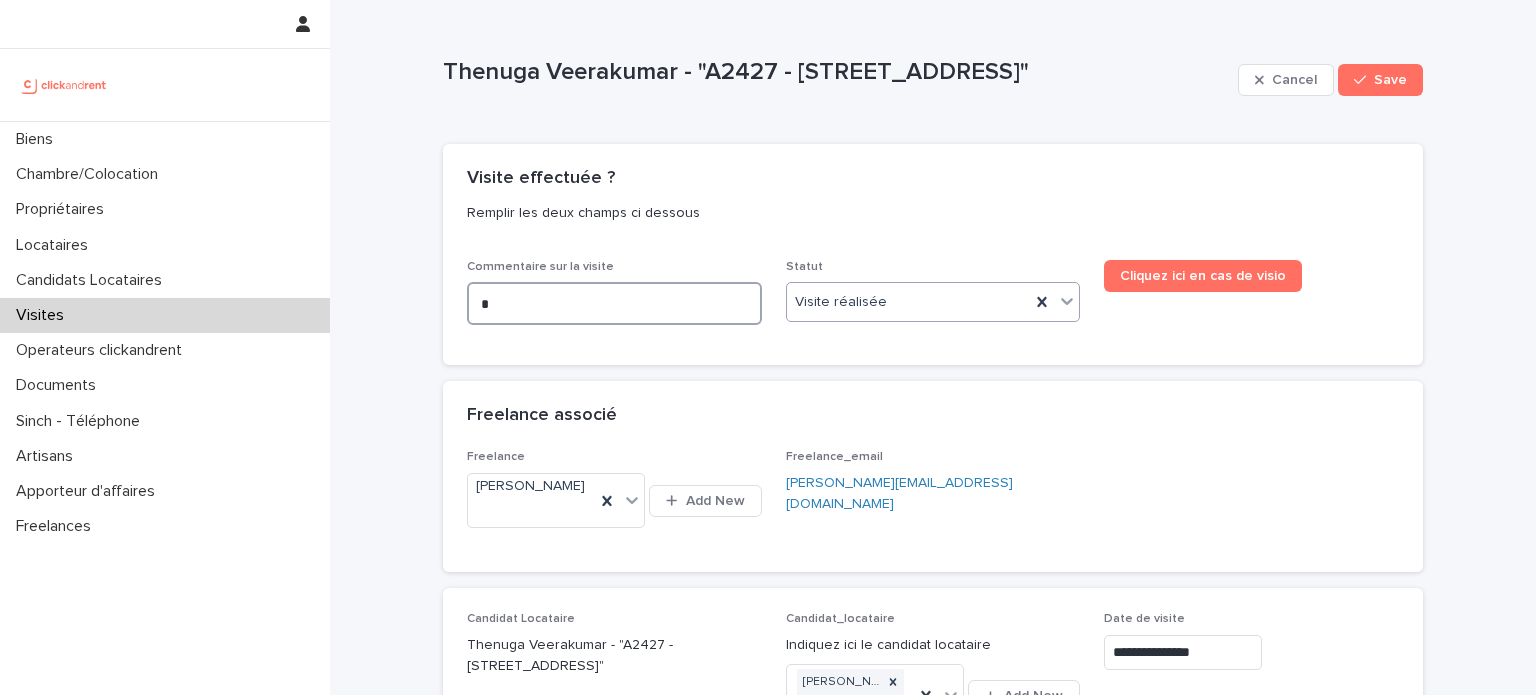 type on "**" 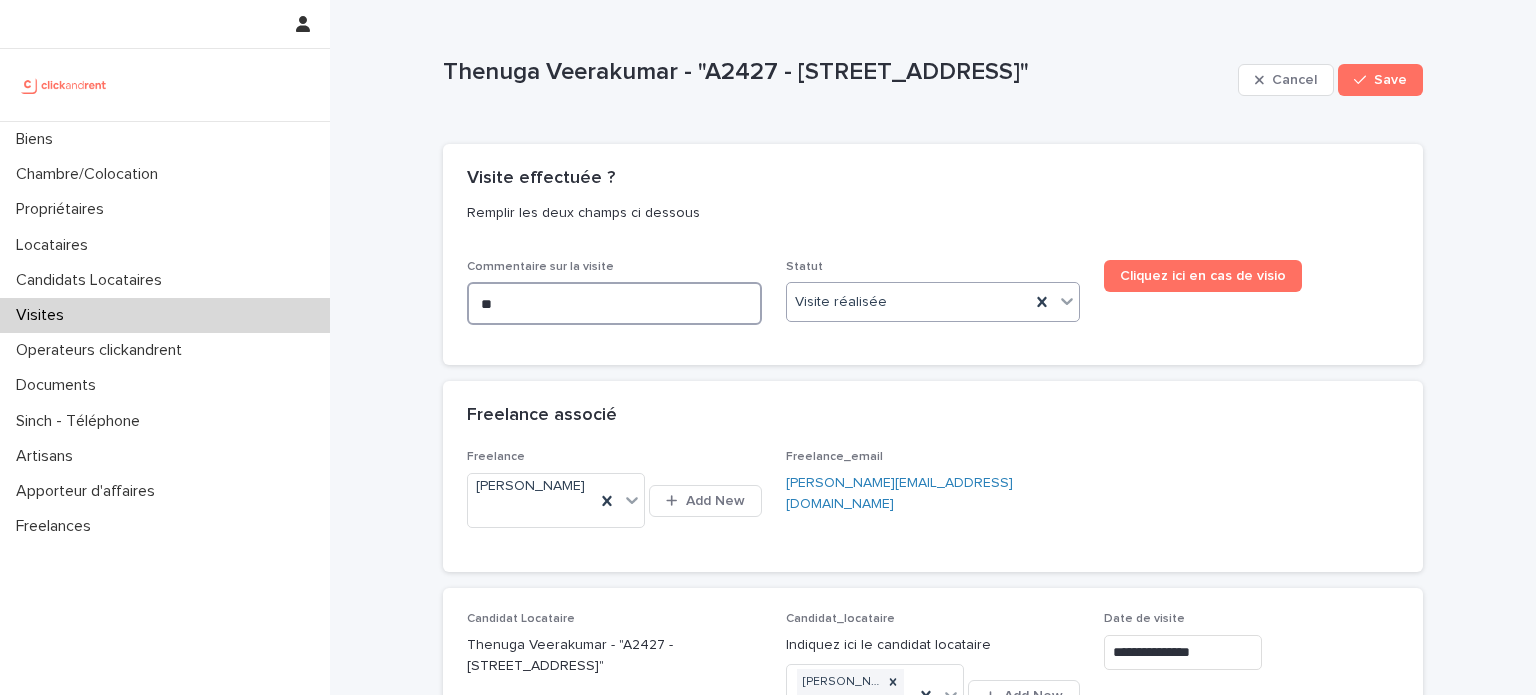 type on "**" 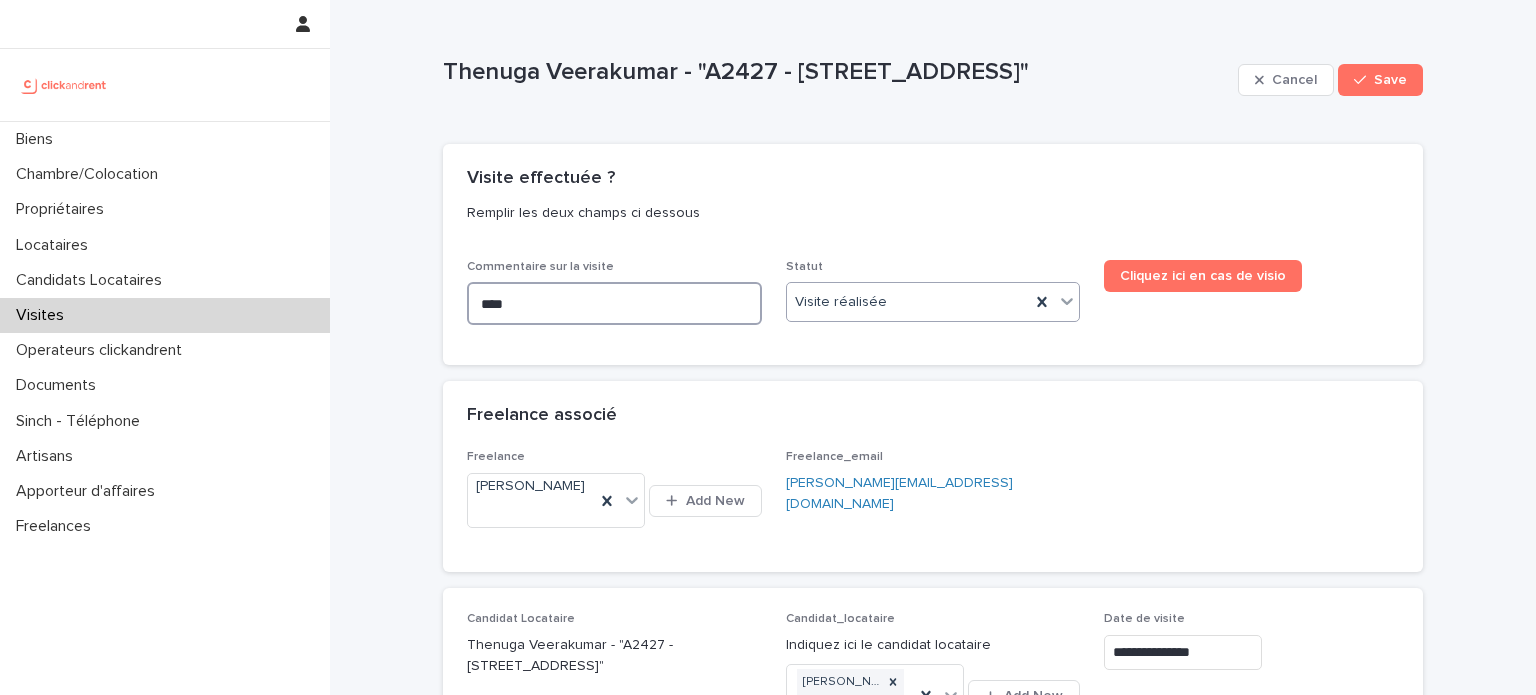 type on "*****" 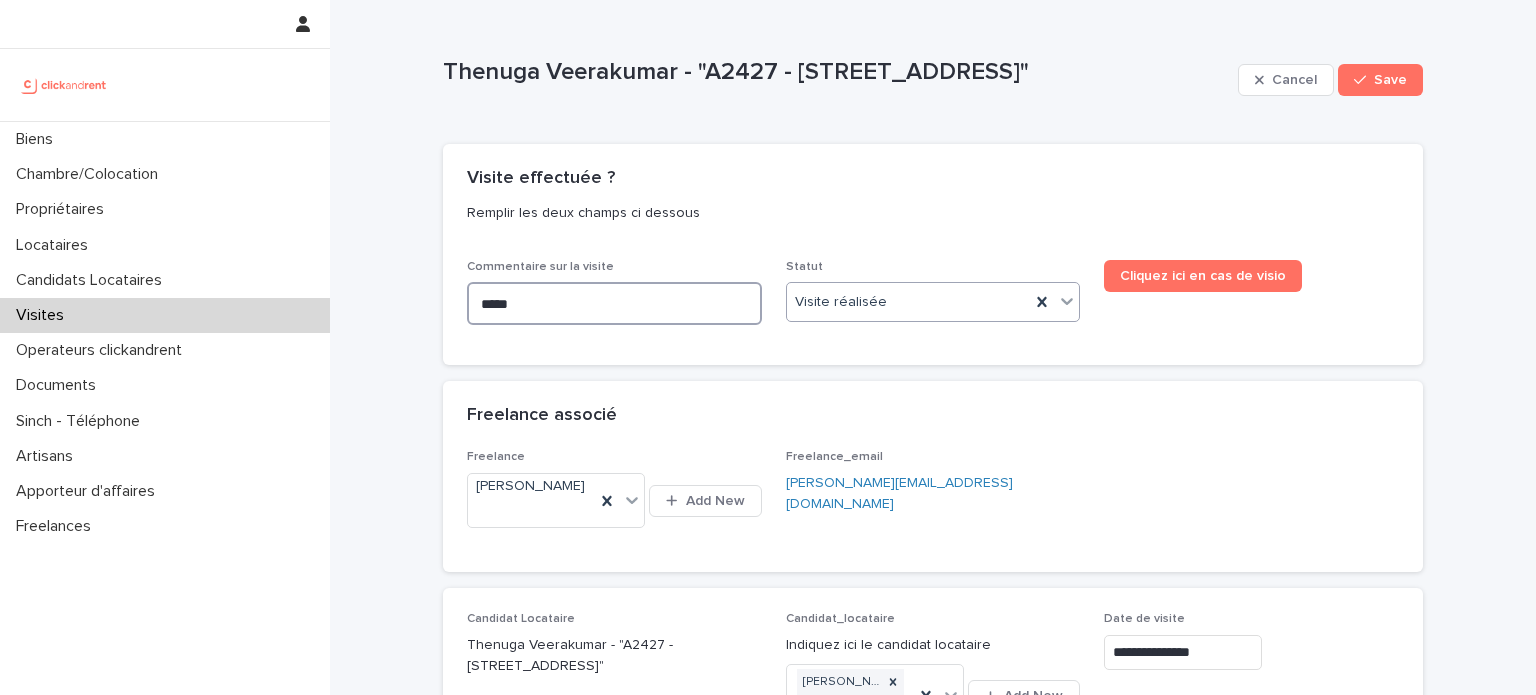 type on "*****" 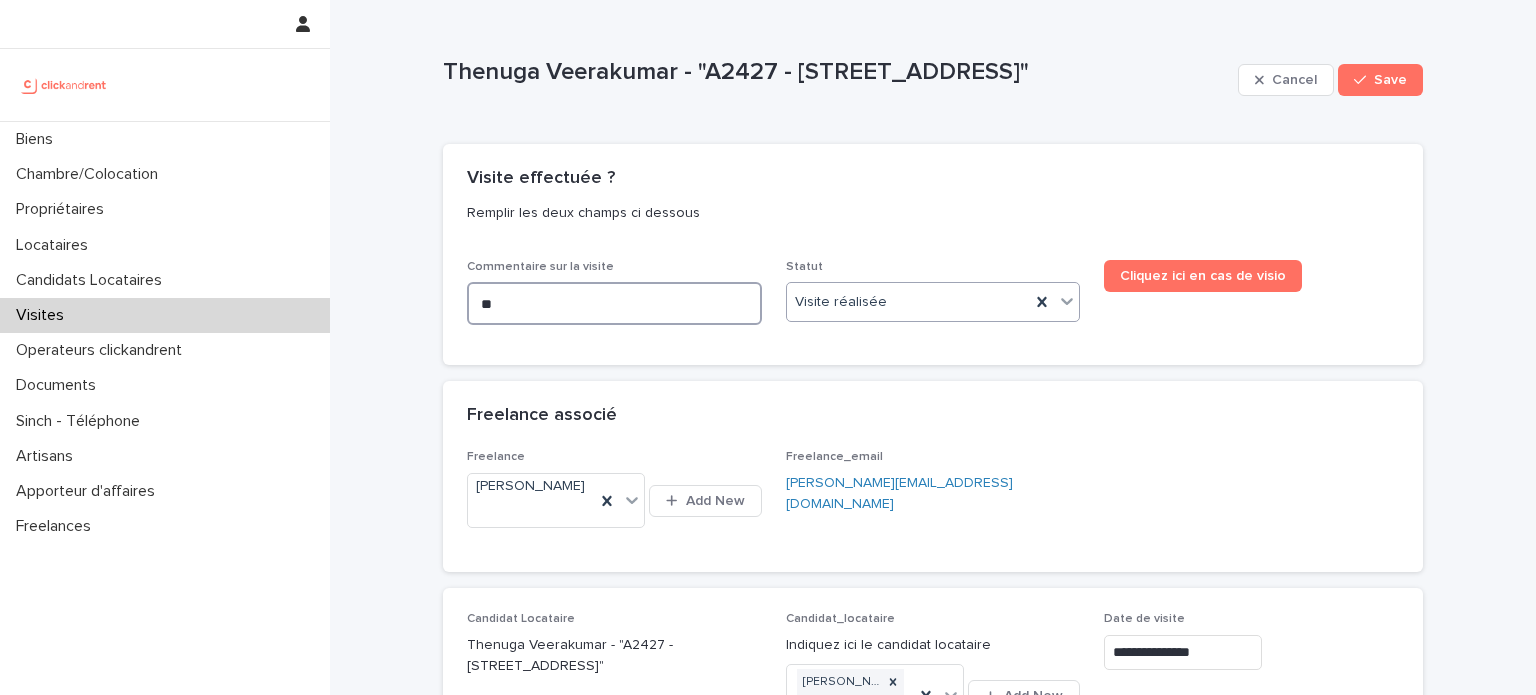 type on "*" 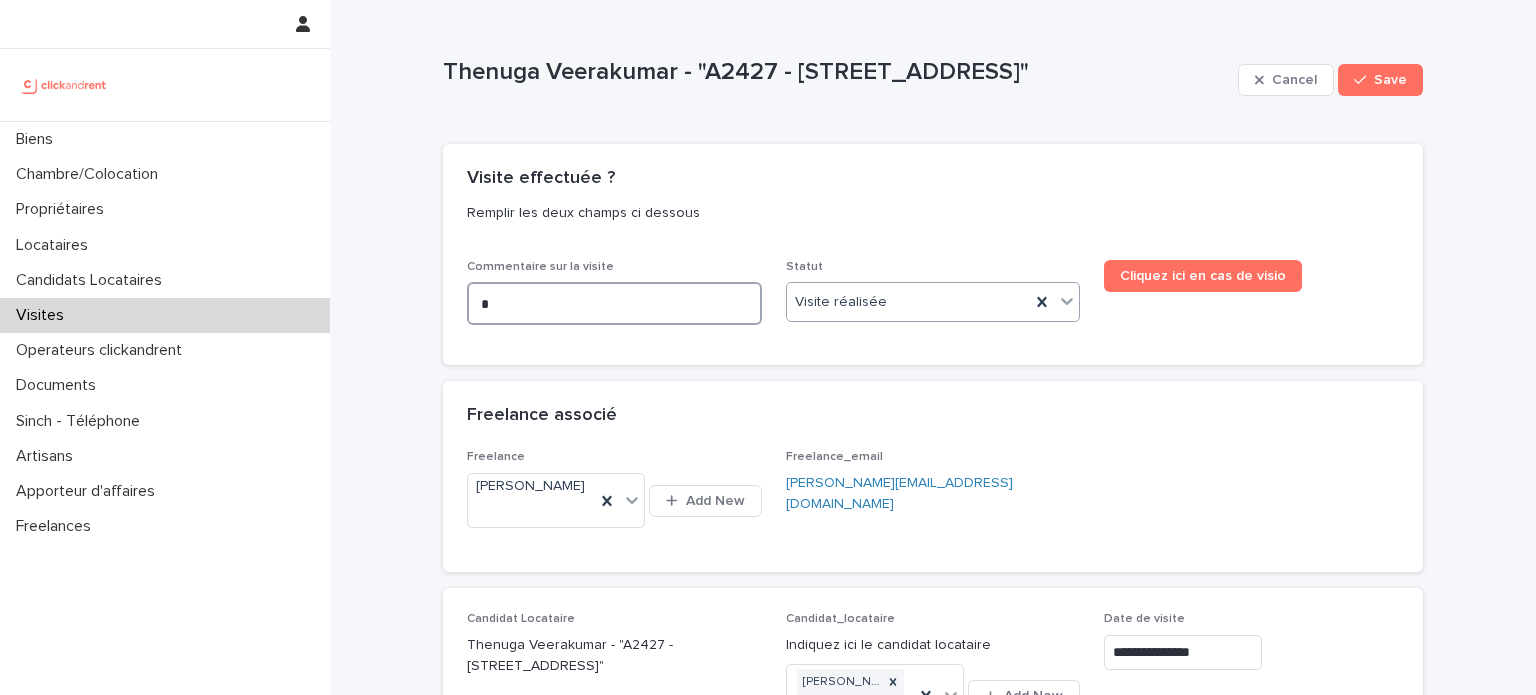 type on "*" 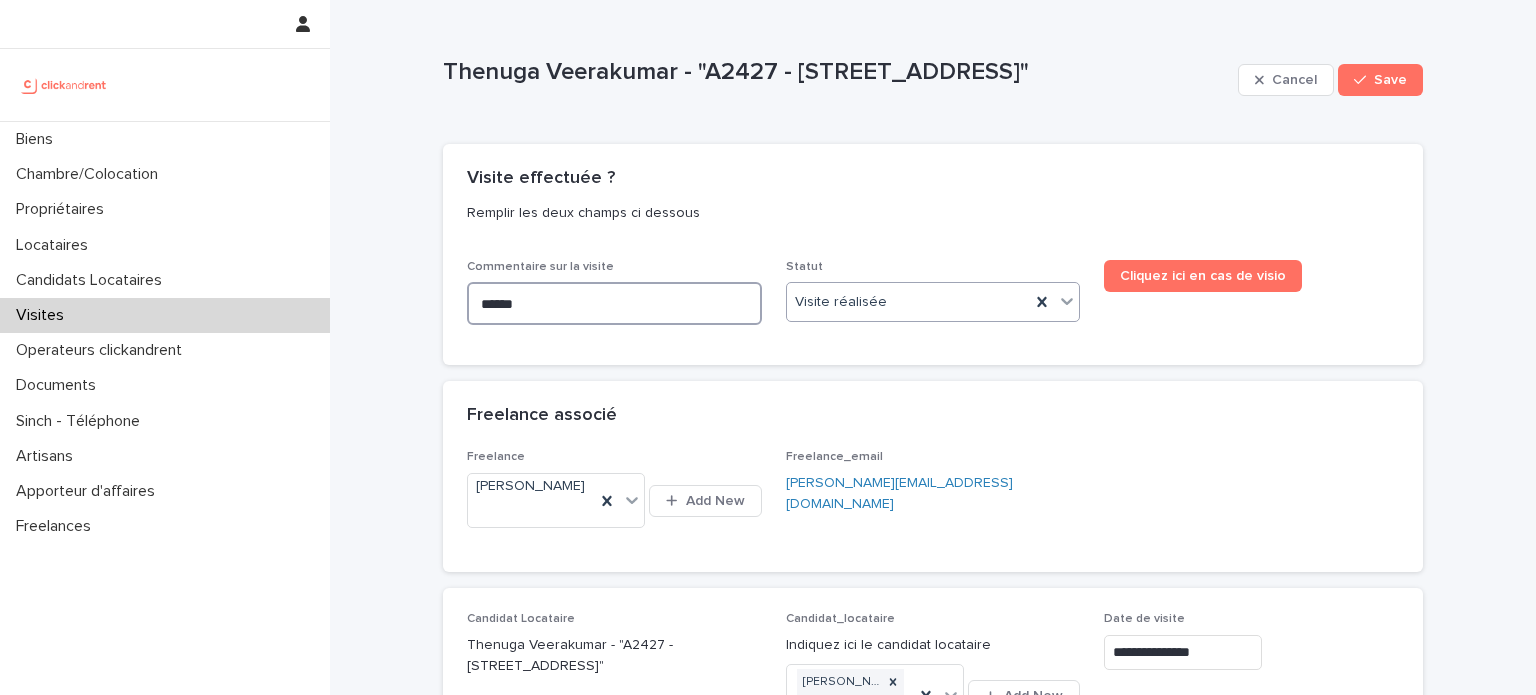 type on "*******" 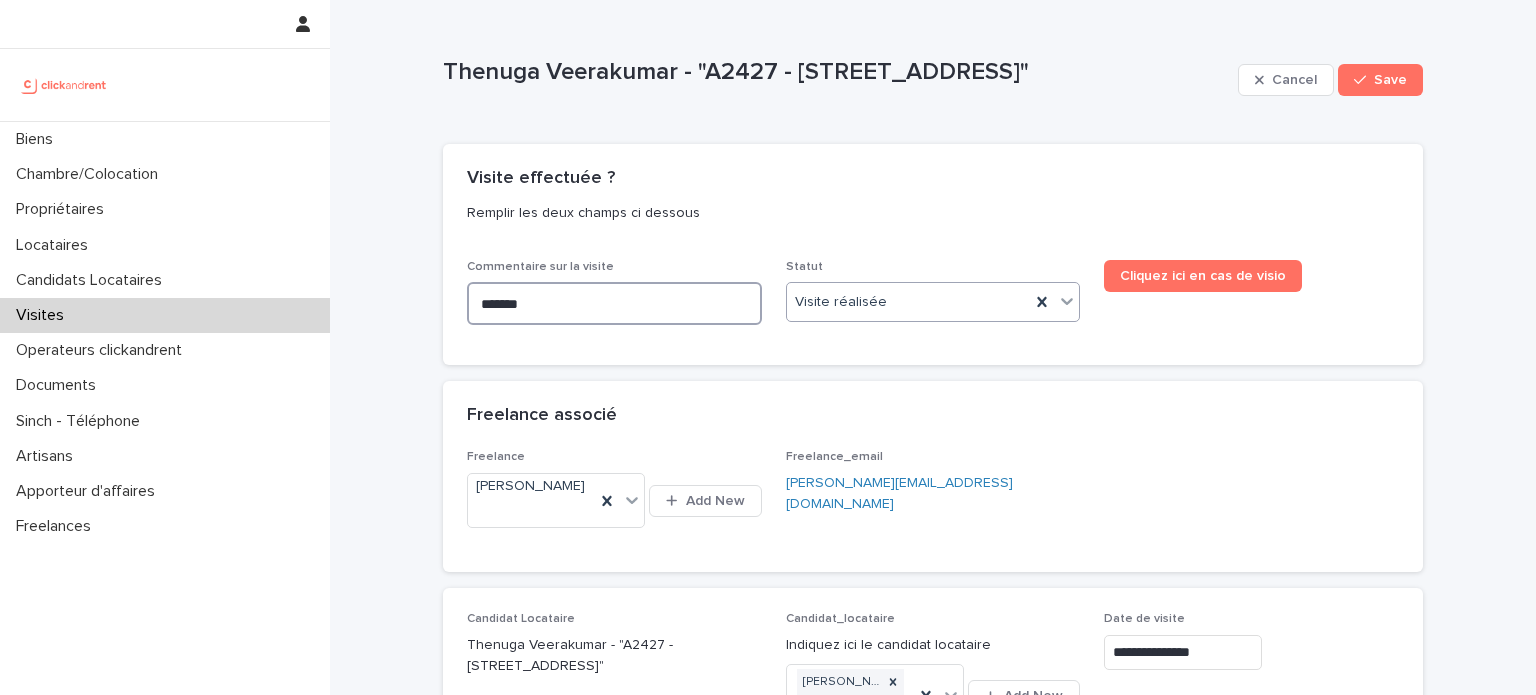 type on "*******" 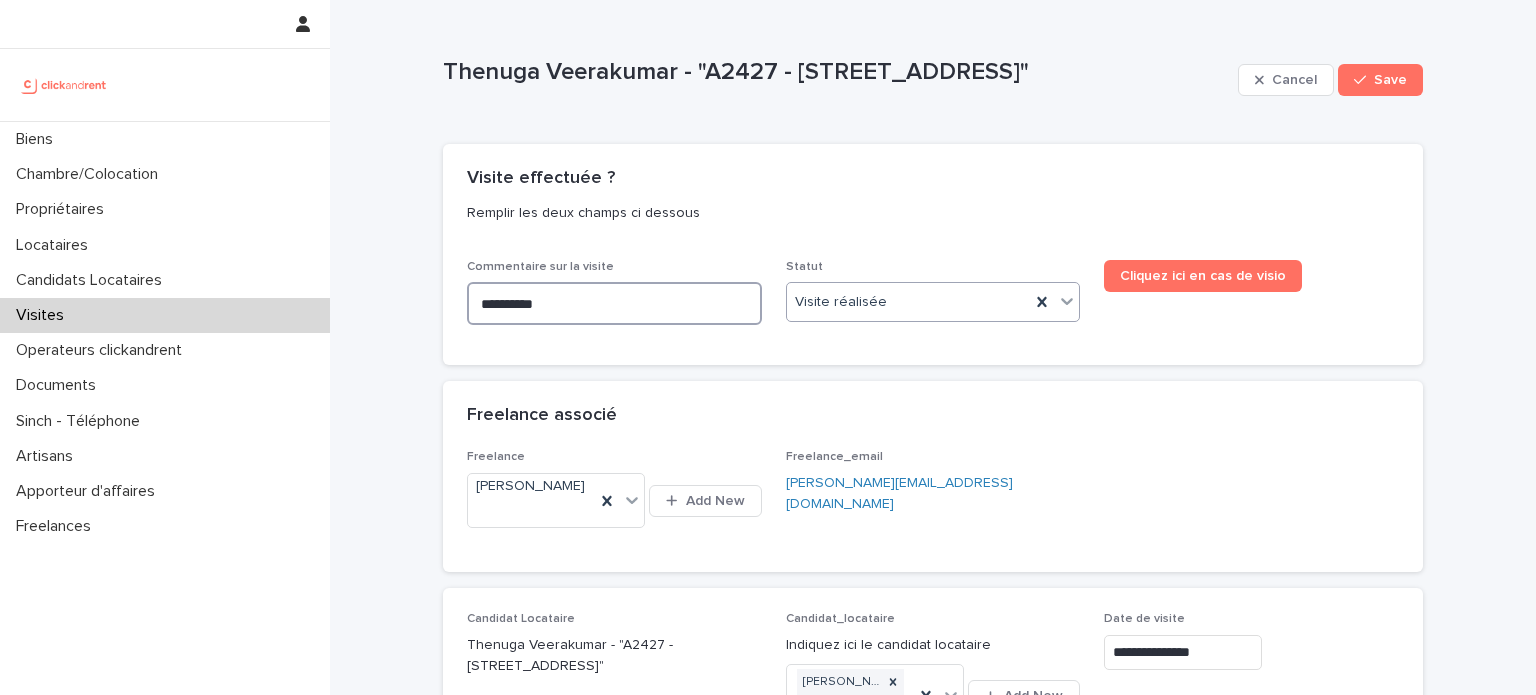 type on "**********" 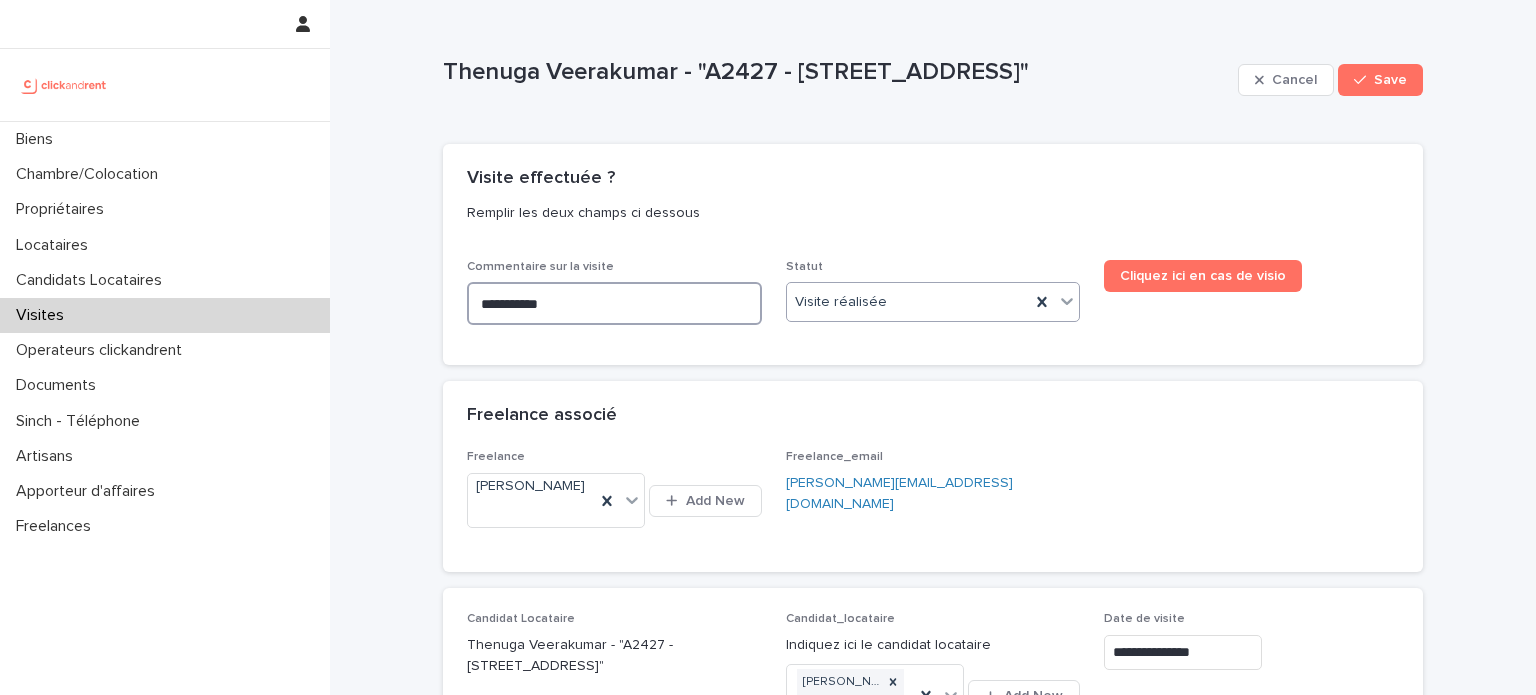 type on "**********" 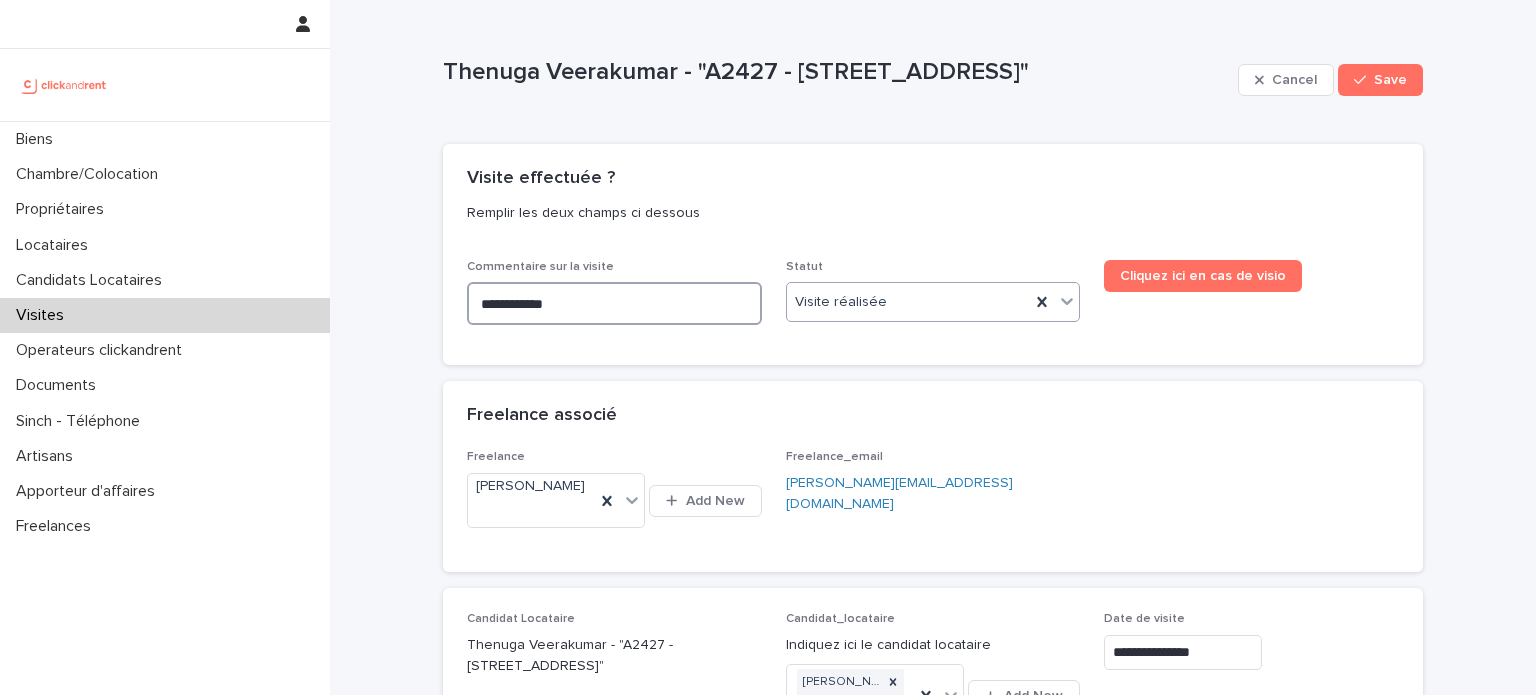 type on "**********" 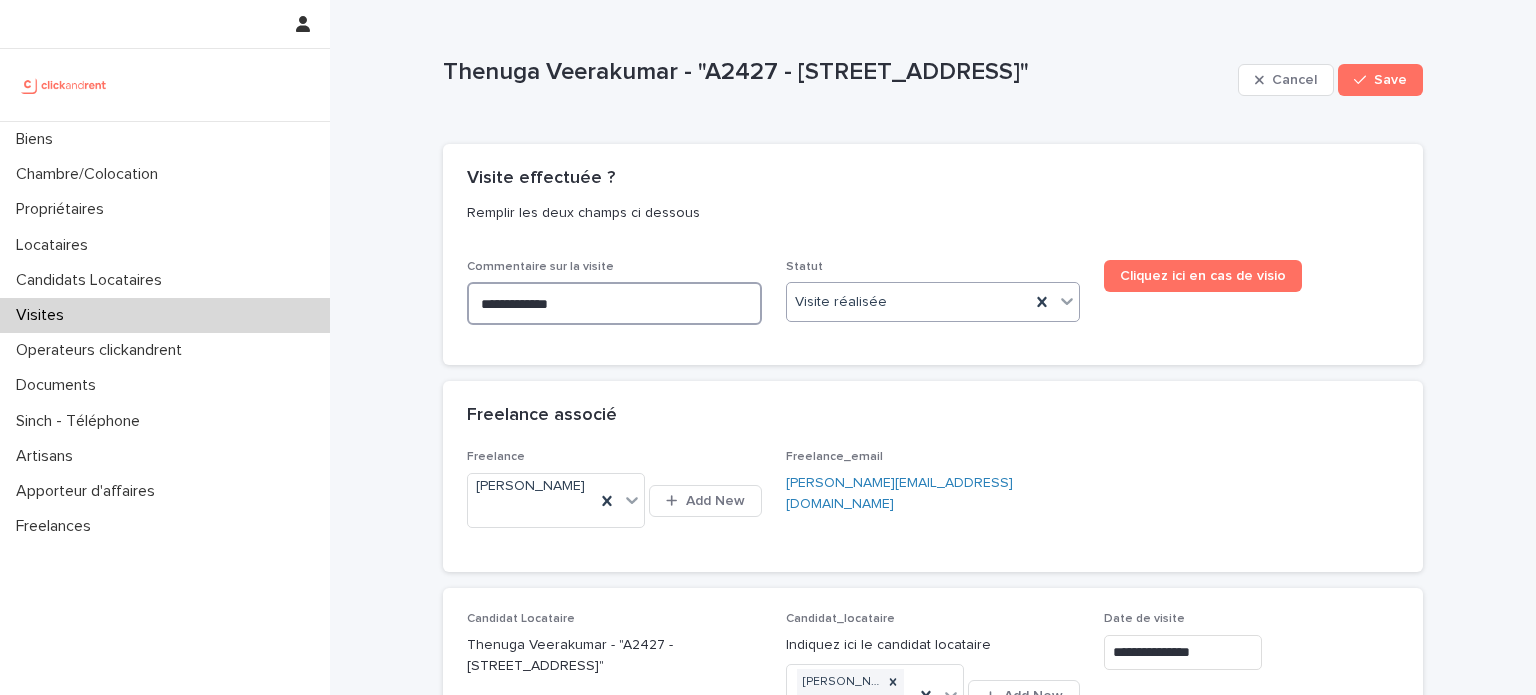 type on "**********" 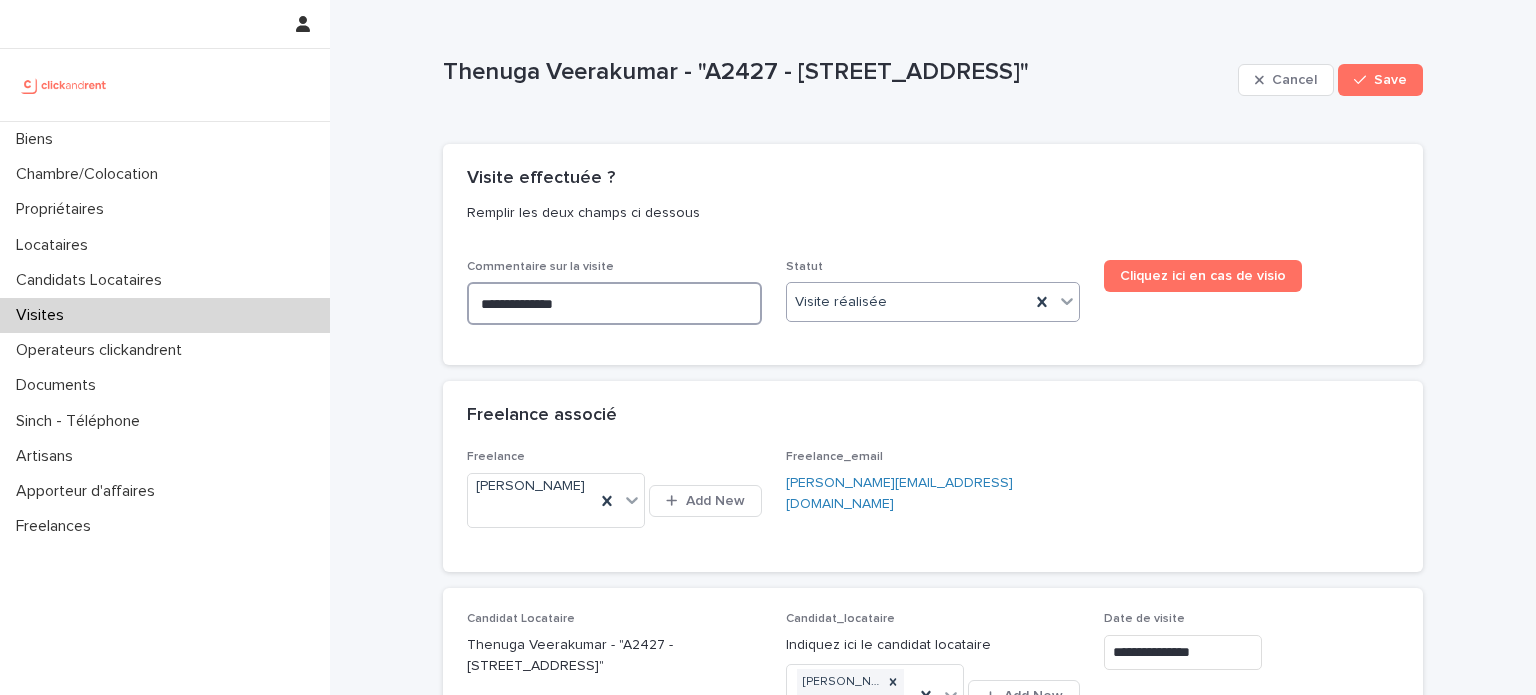 type on "**********" 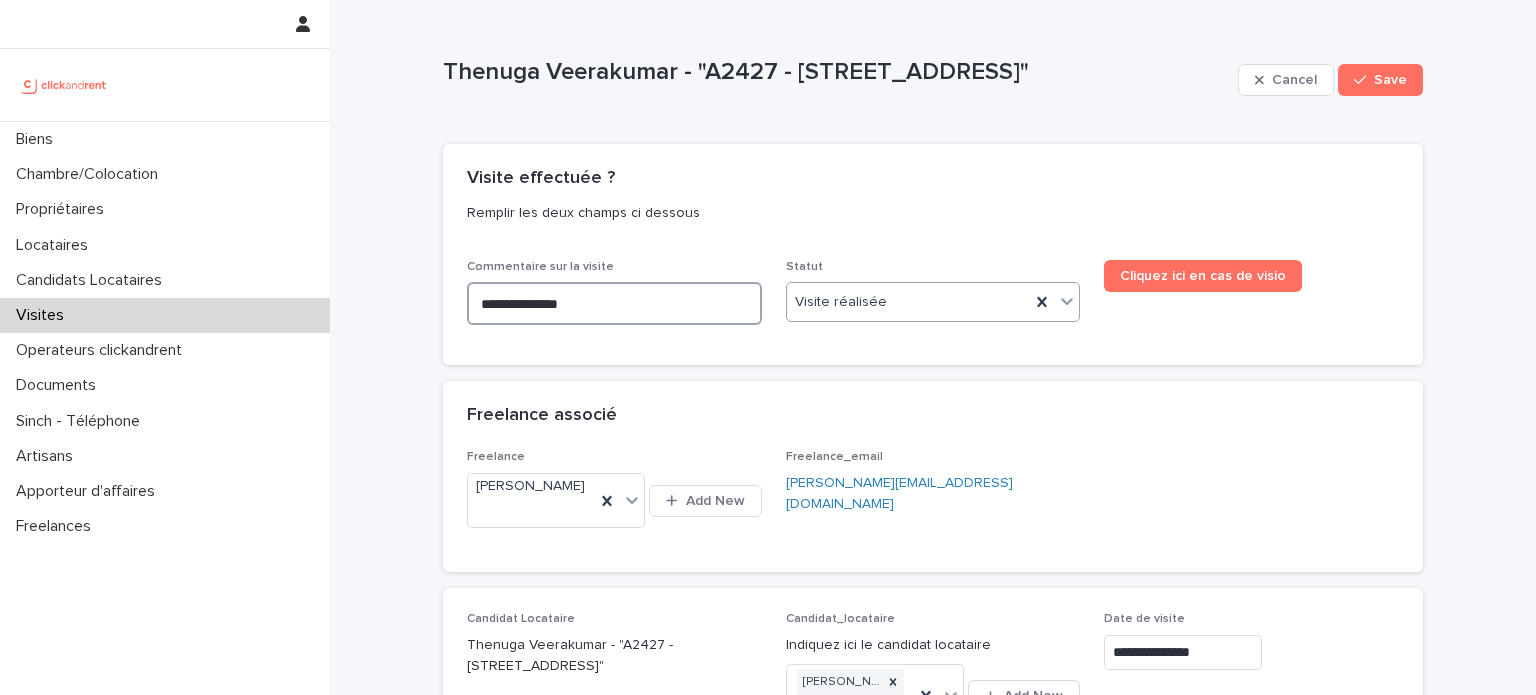 type on "**********" 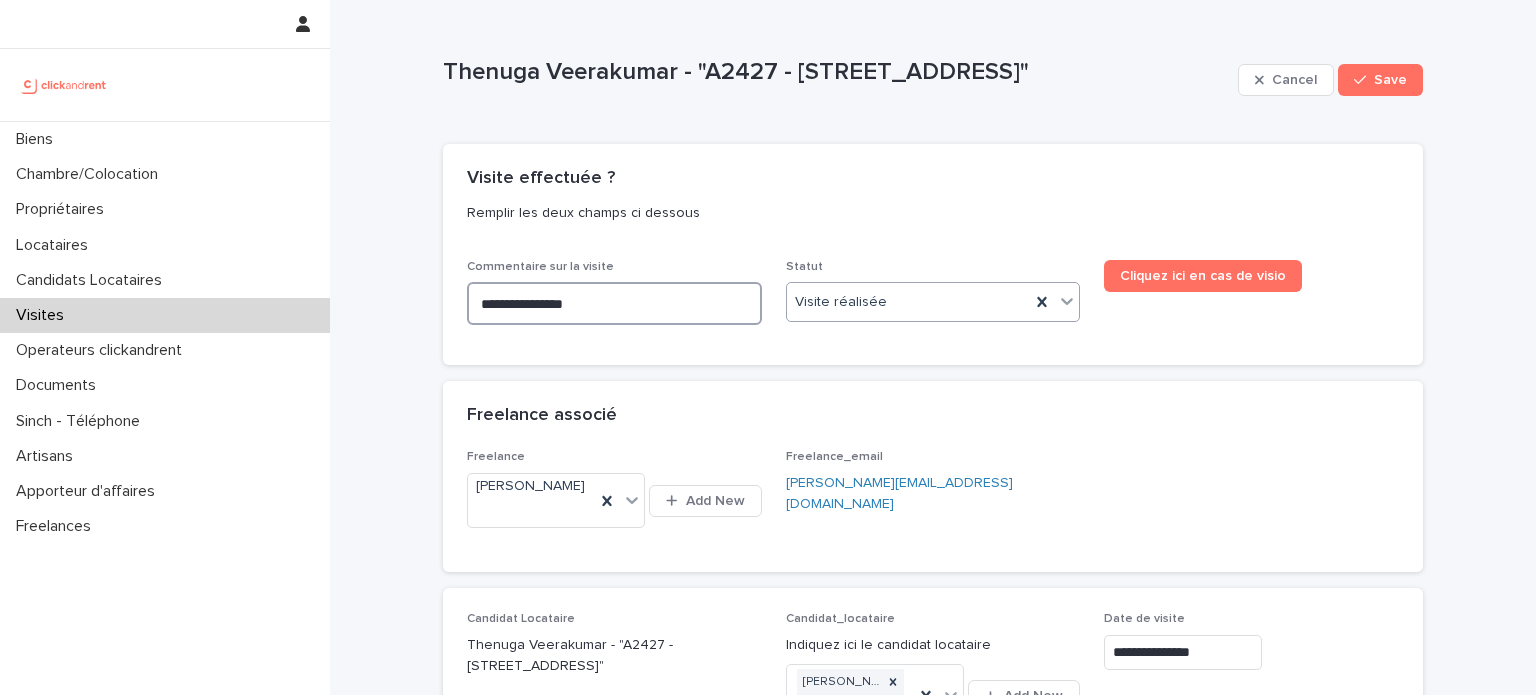 type on "**********" 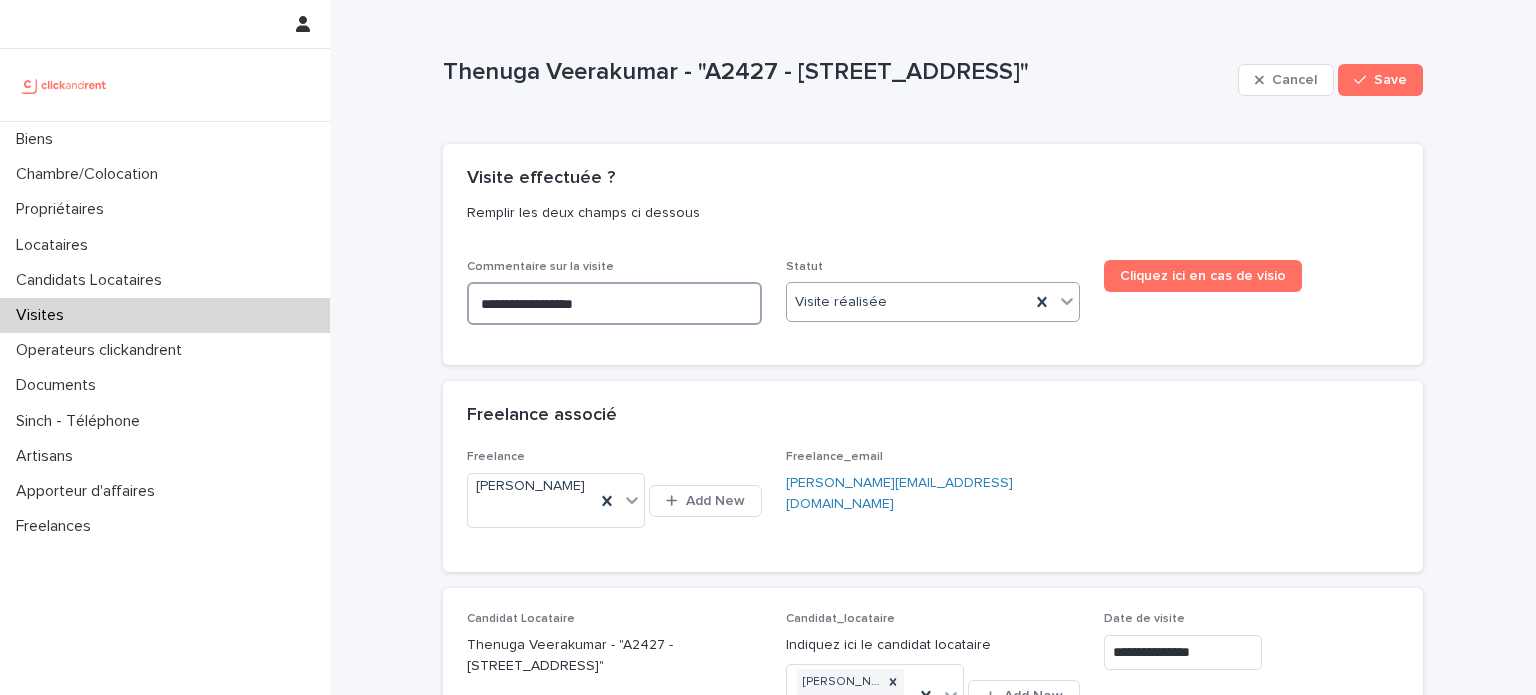 type on "**********" 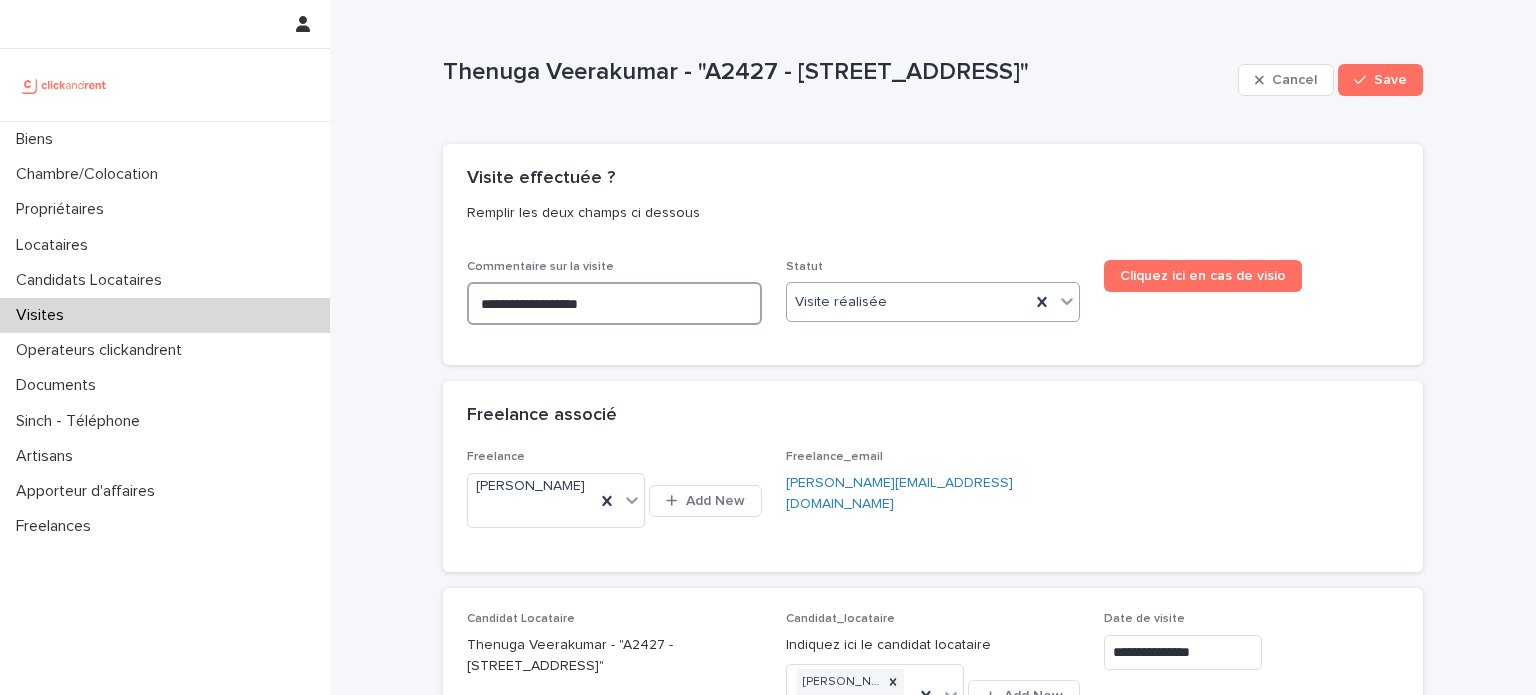 type on "**********" 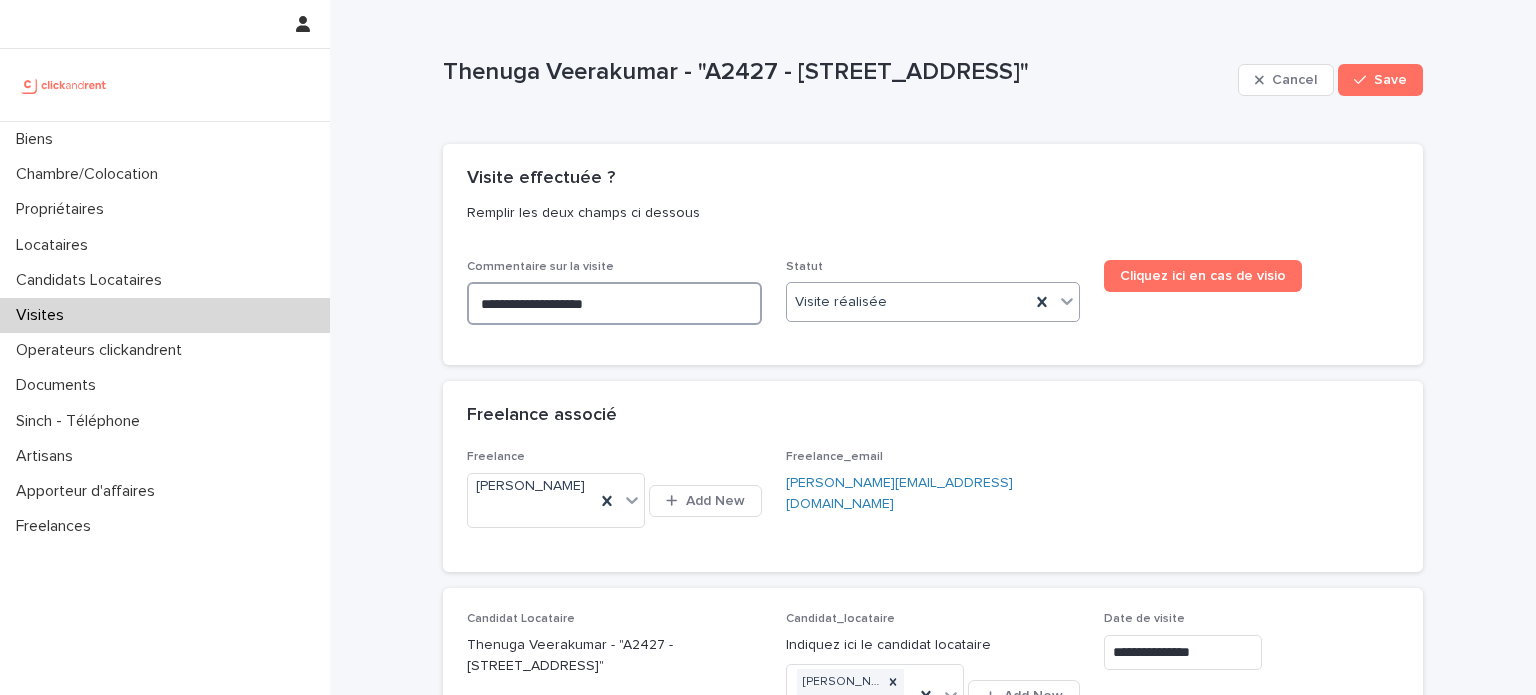 type on "**********" 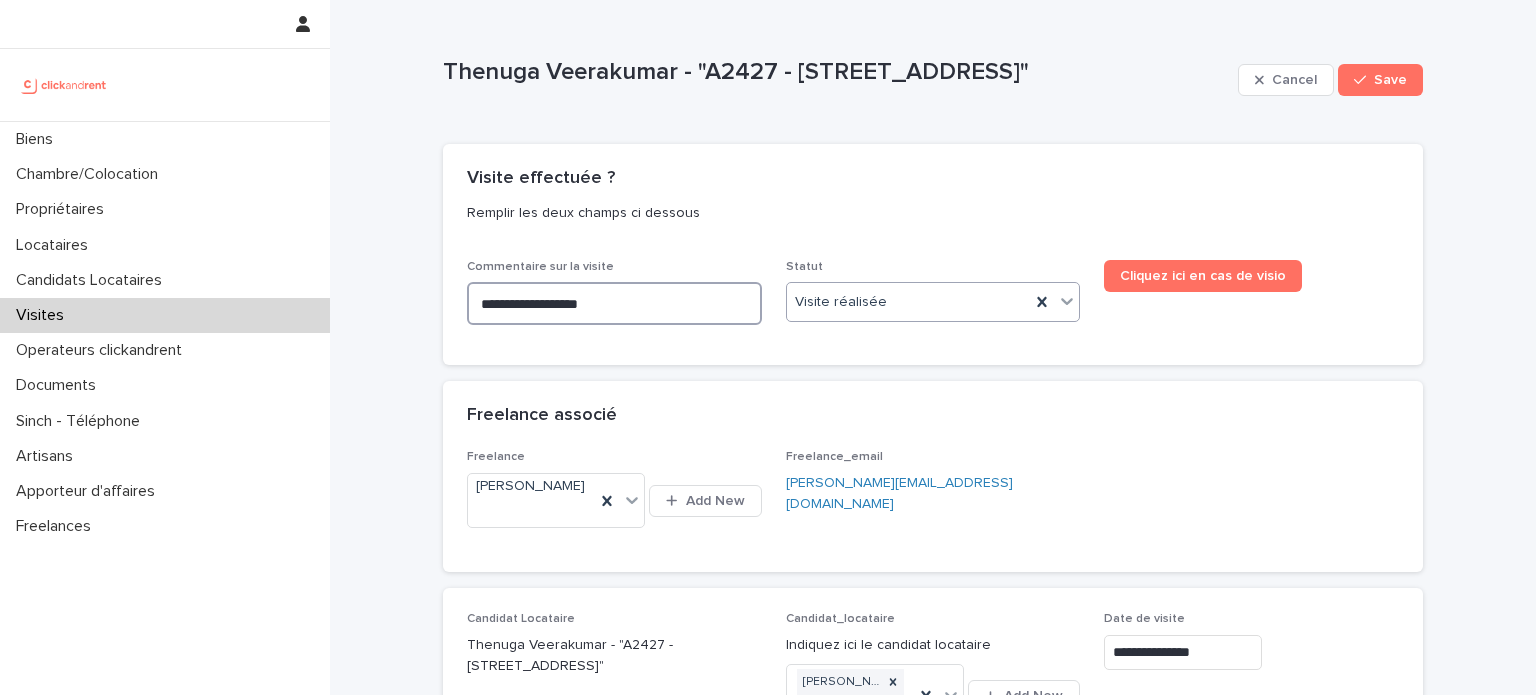 type on "**********" 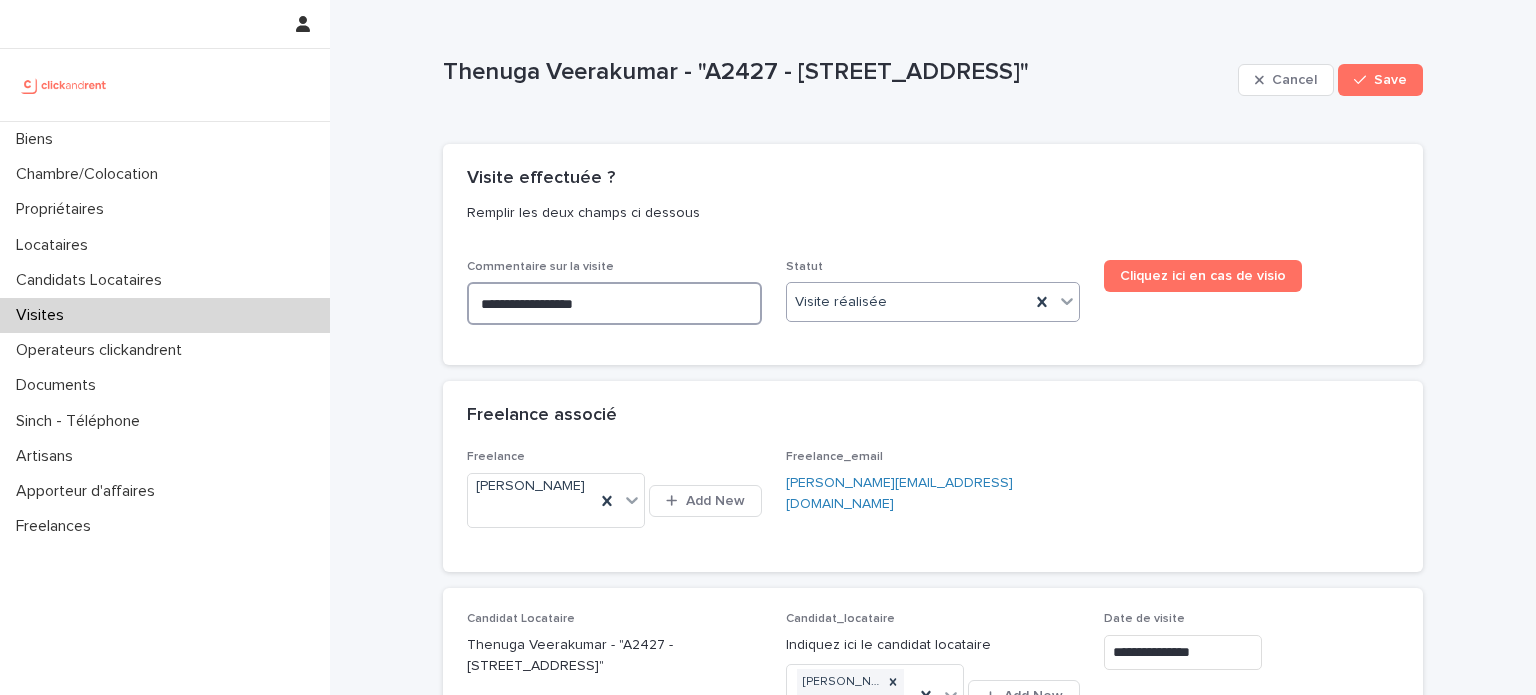 type on "**********" 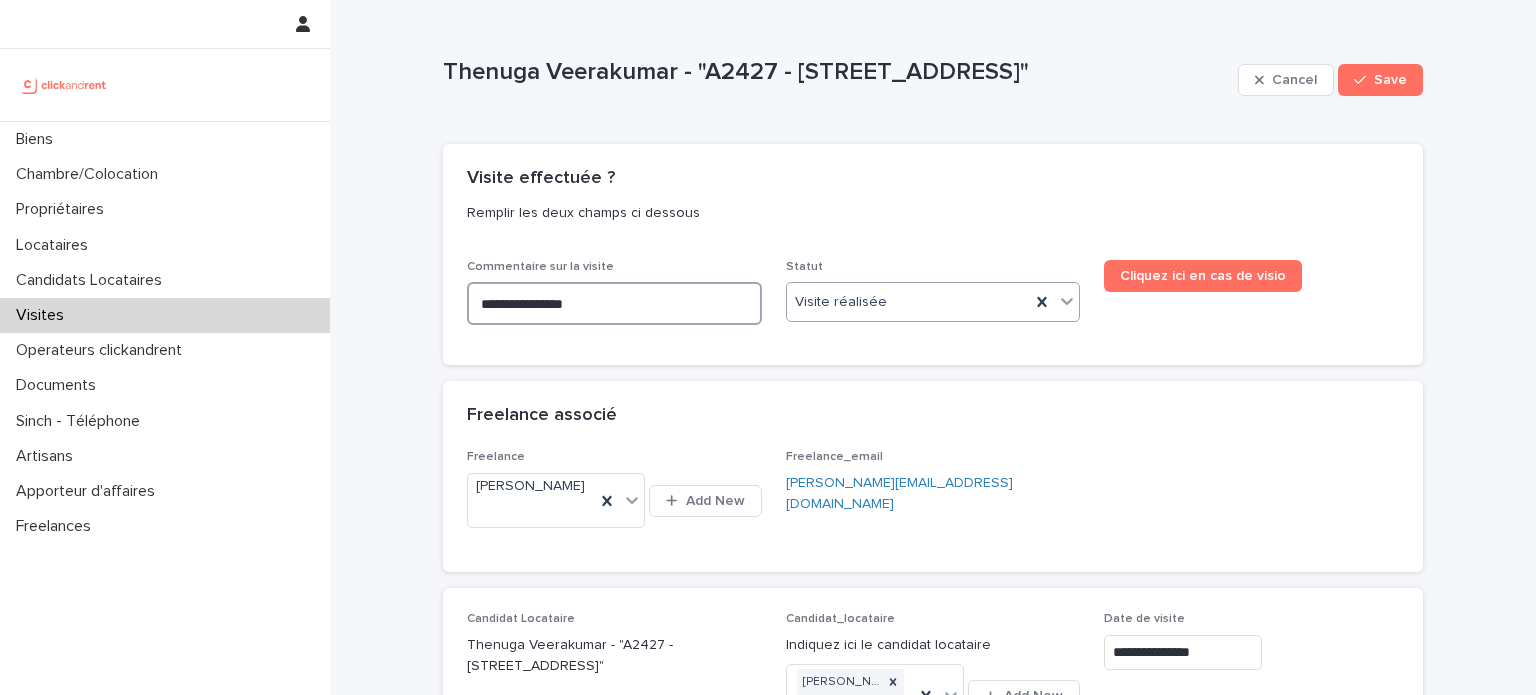 type on "**********" 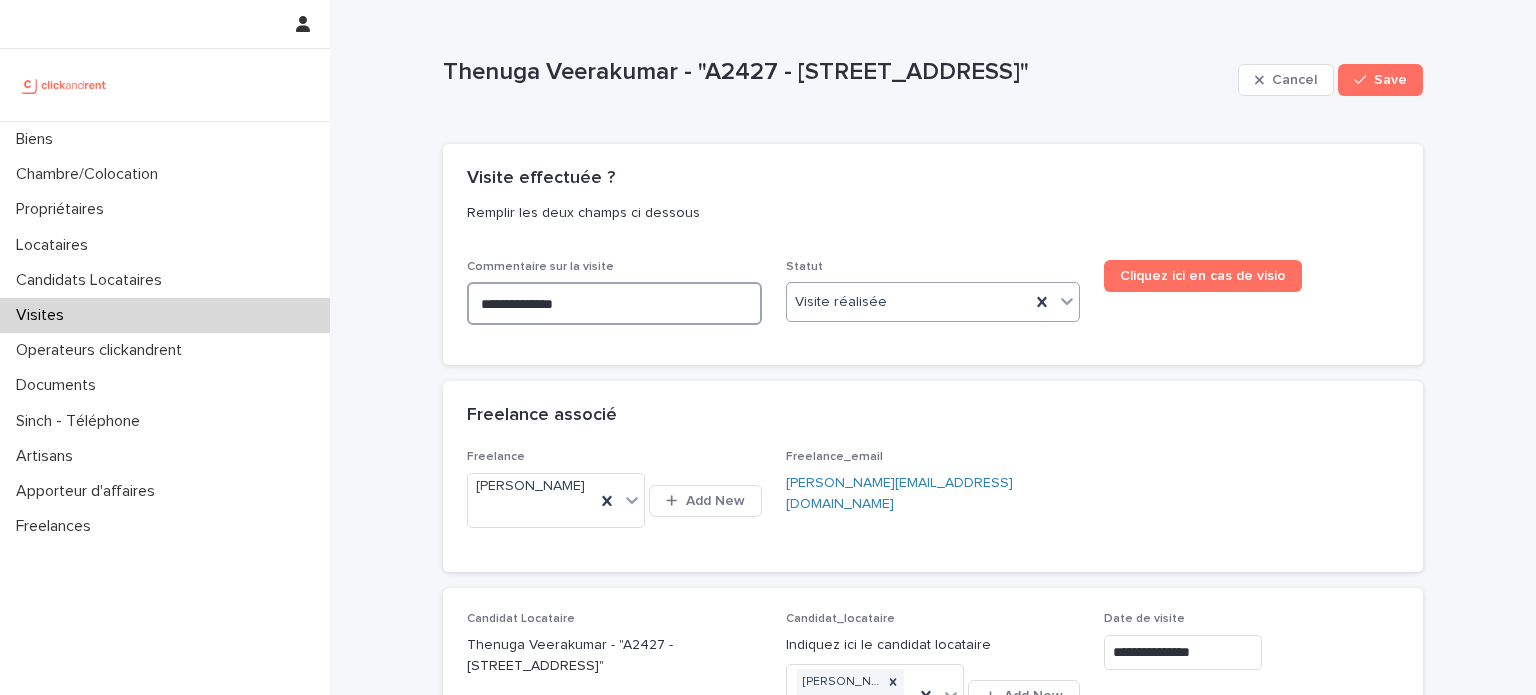 type on "**********" 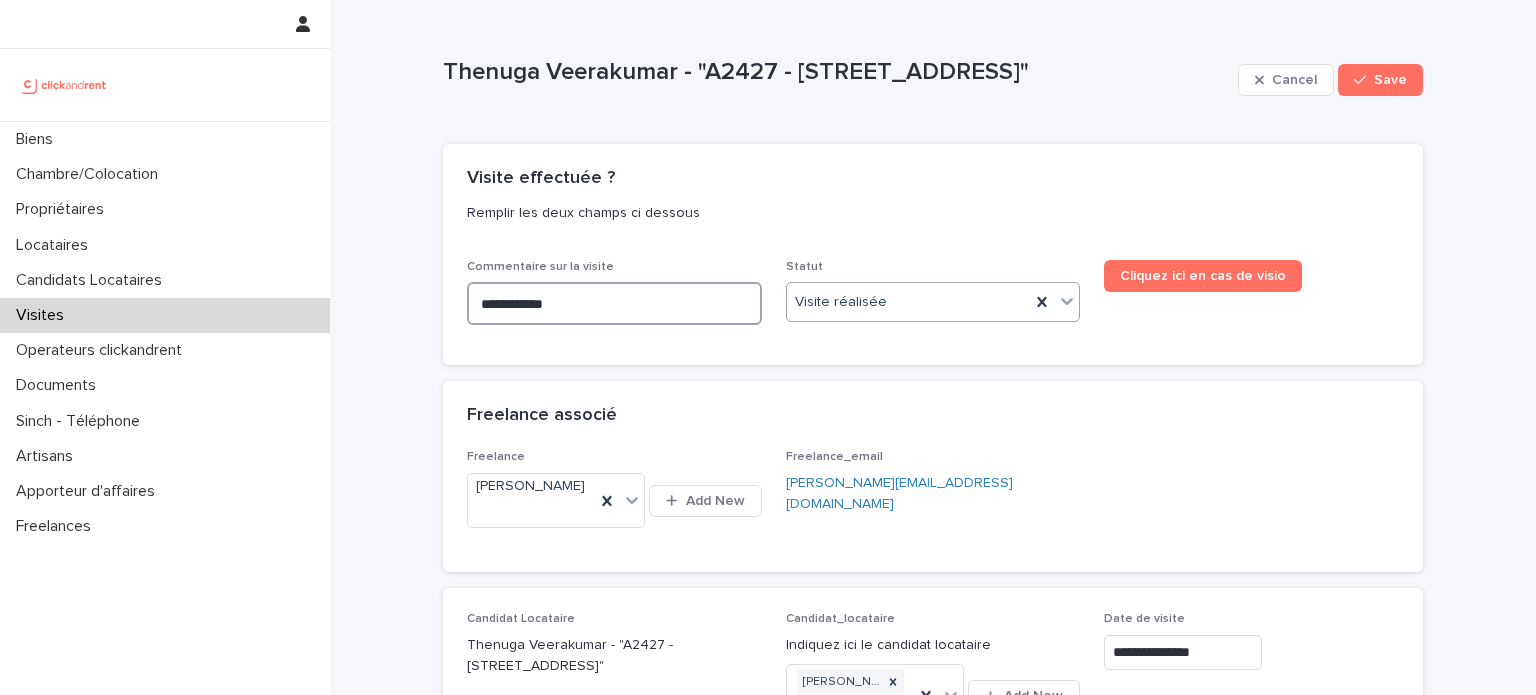 type on "**********" 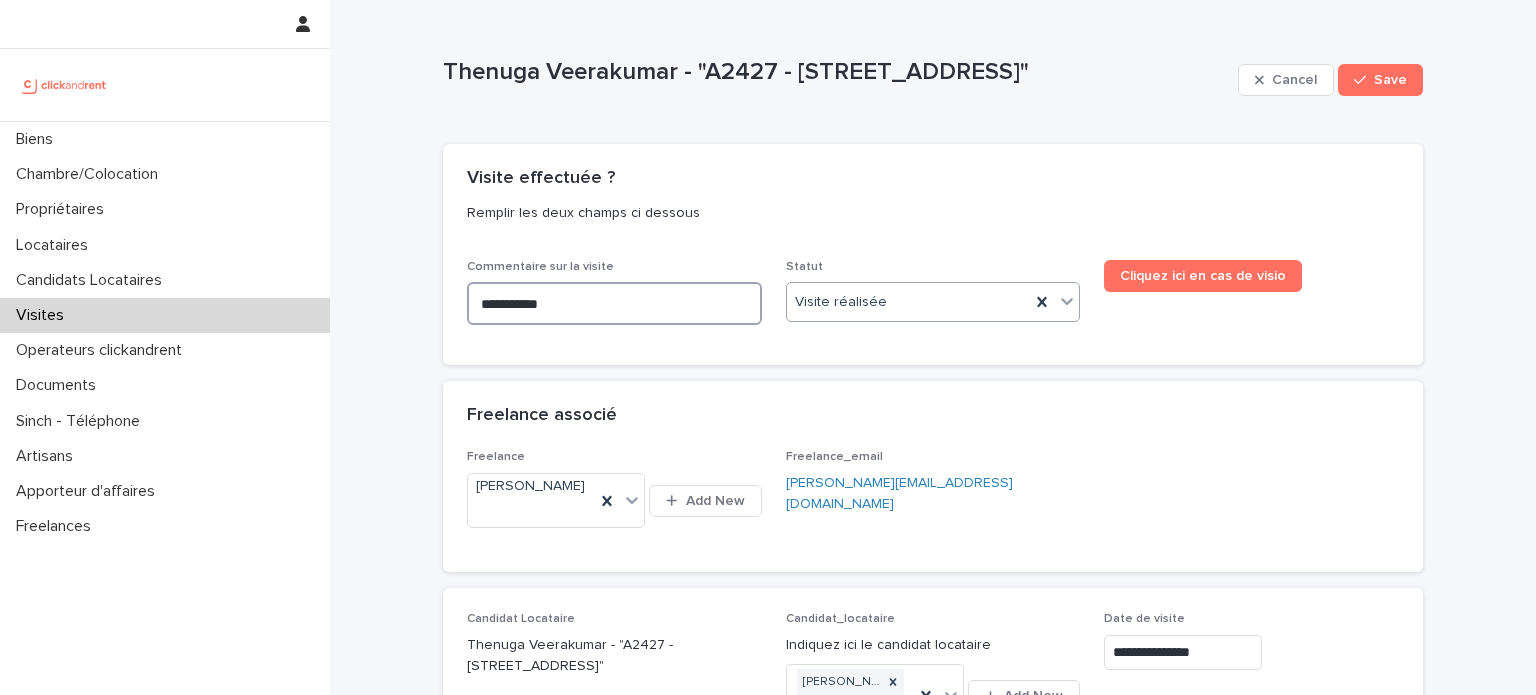type on "*********" 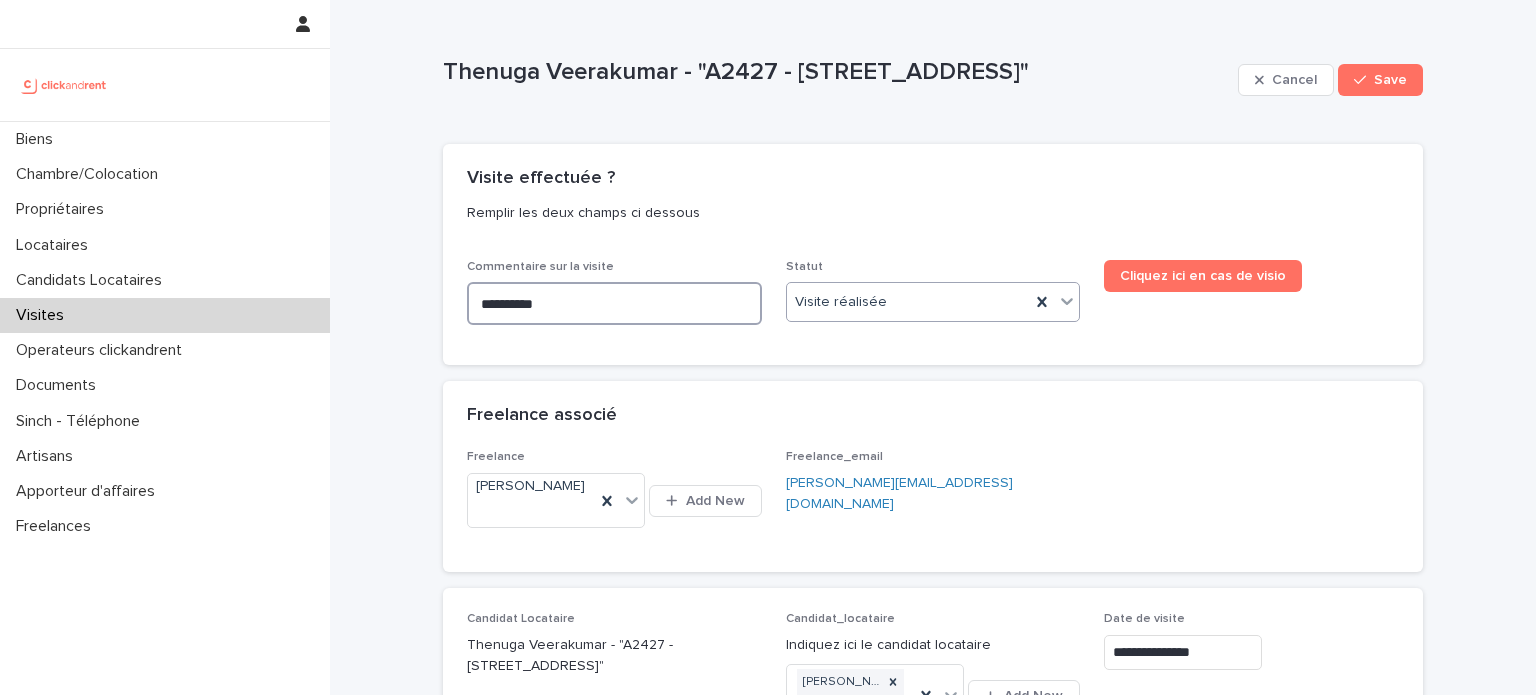 type on "*********" 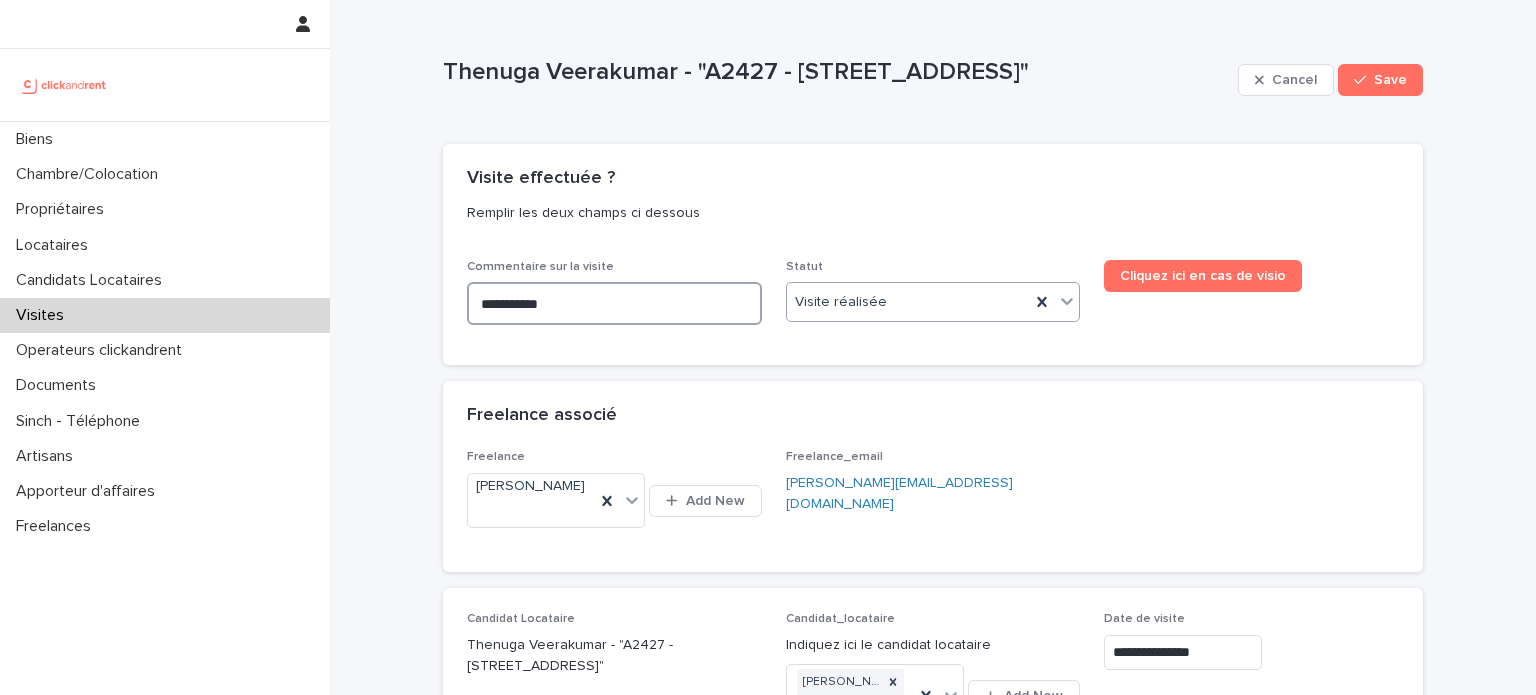 type on "**********" 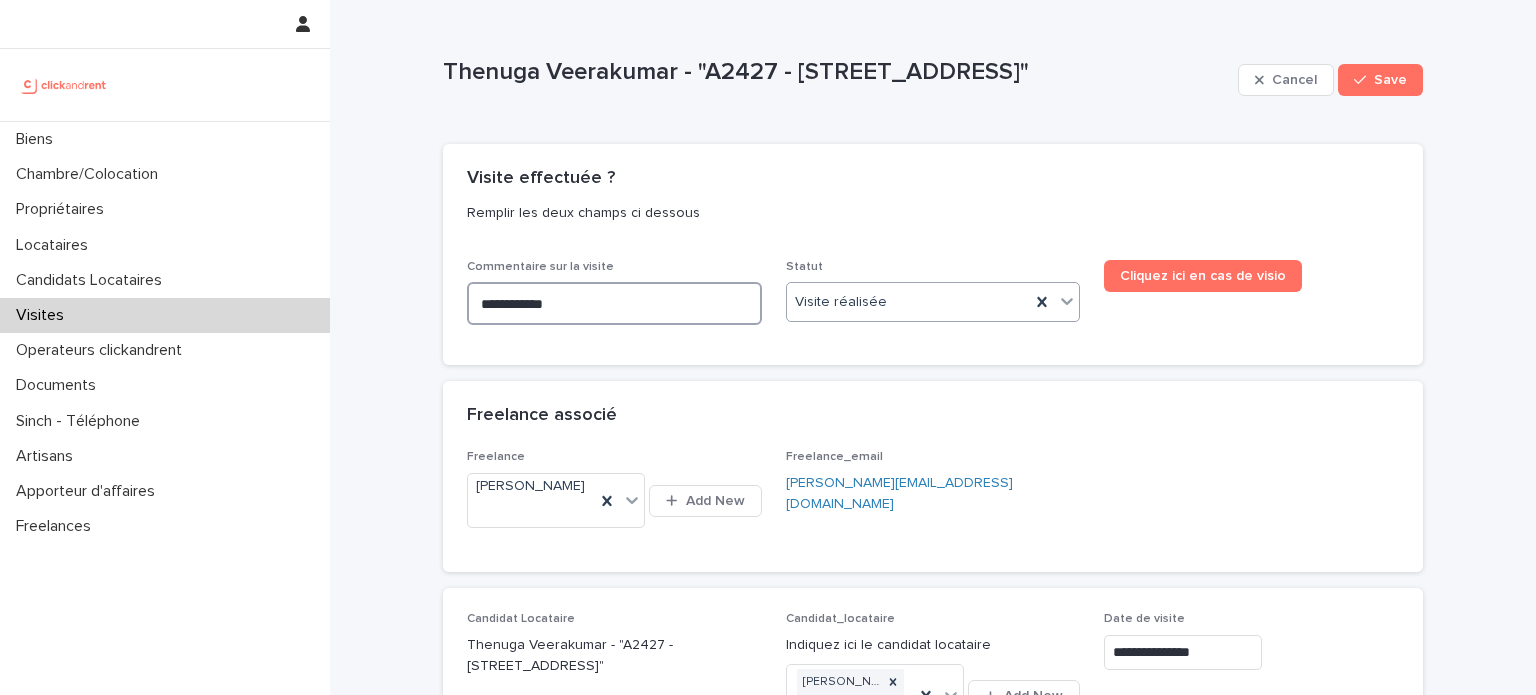 type on "**********" 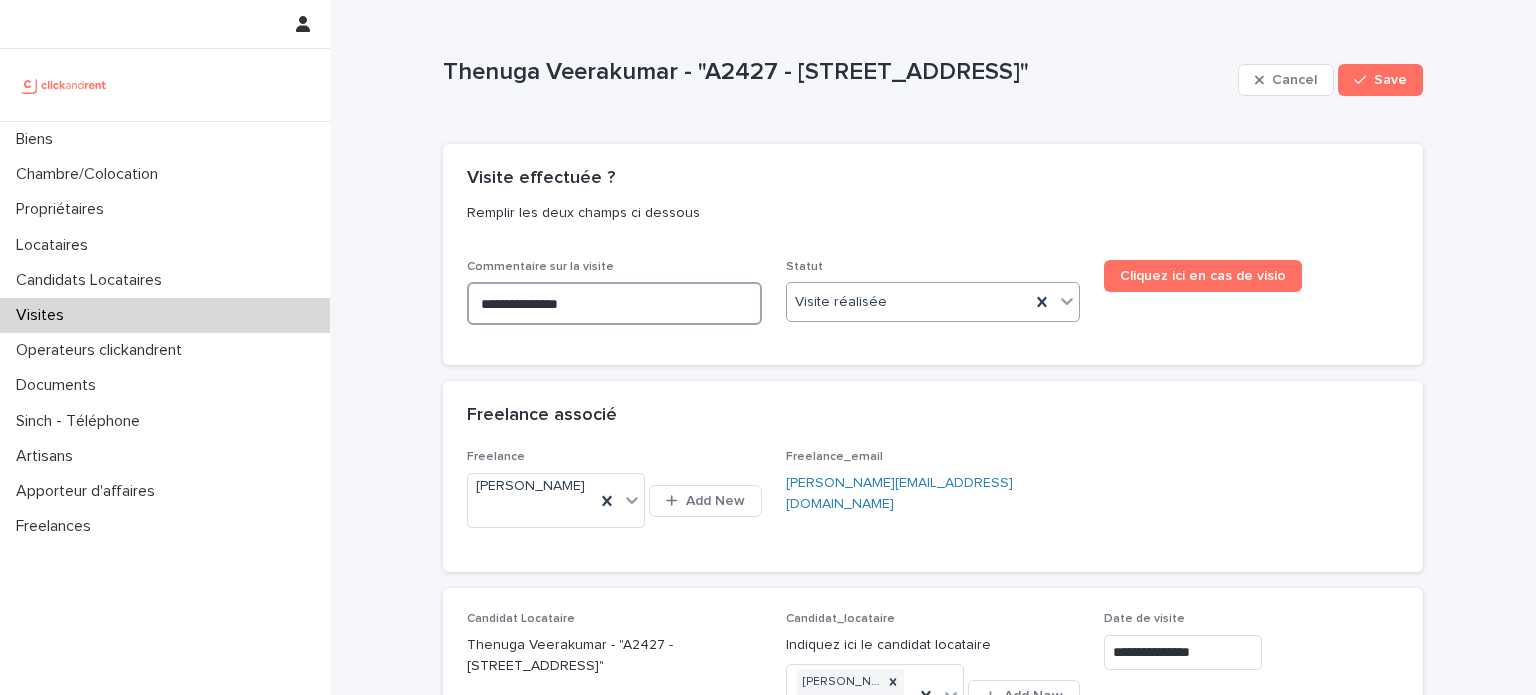 type on "**********" 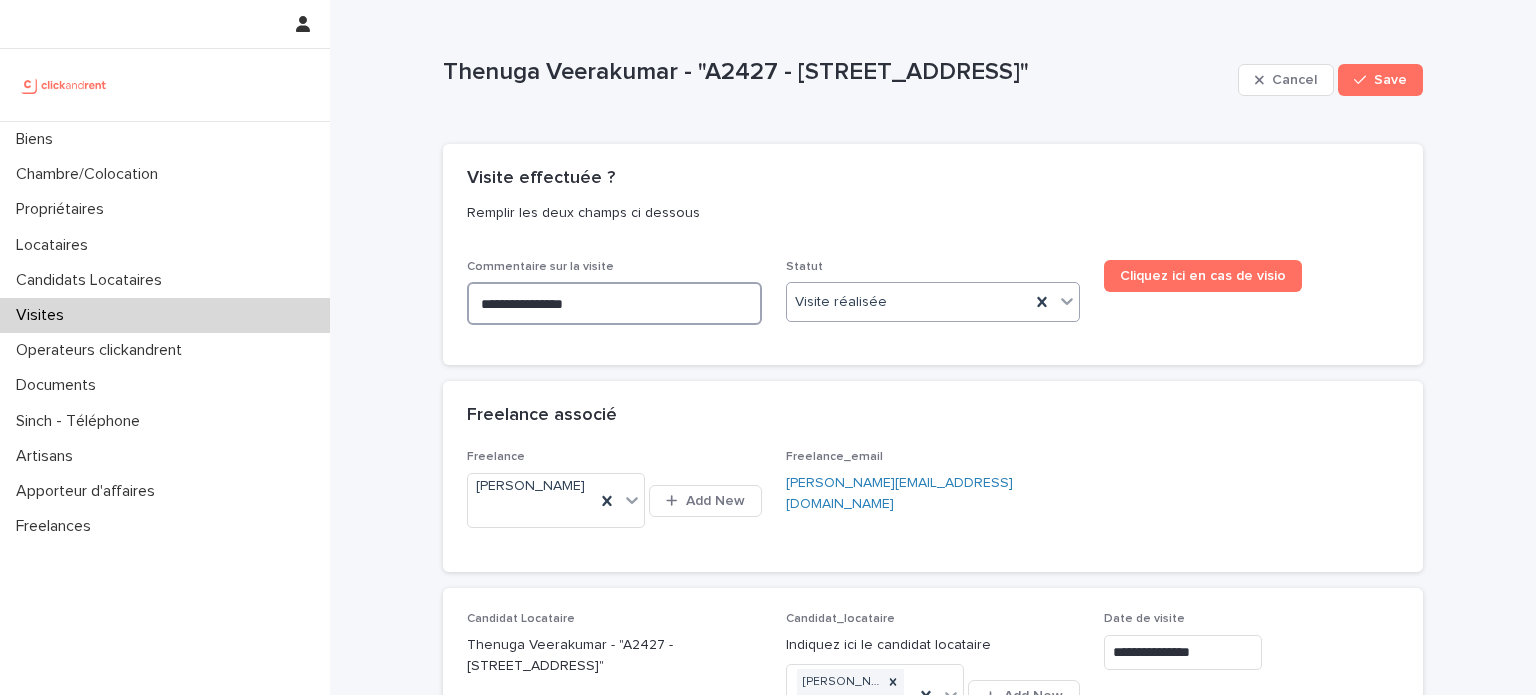 type on "**********" 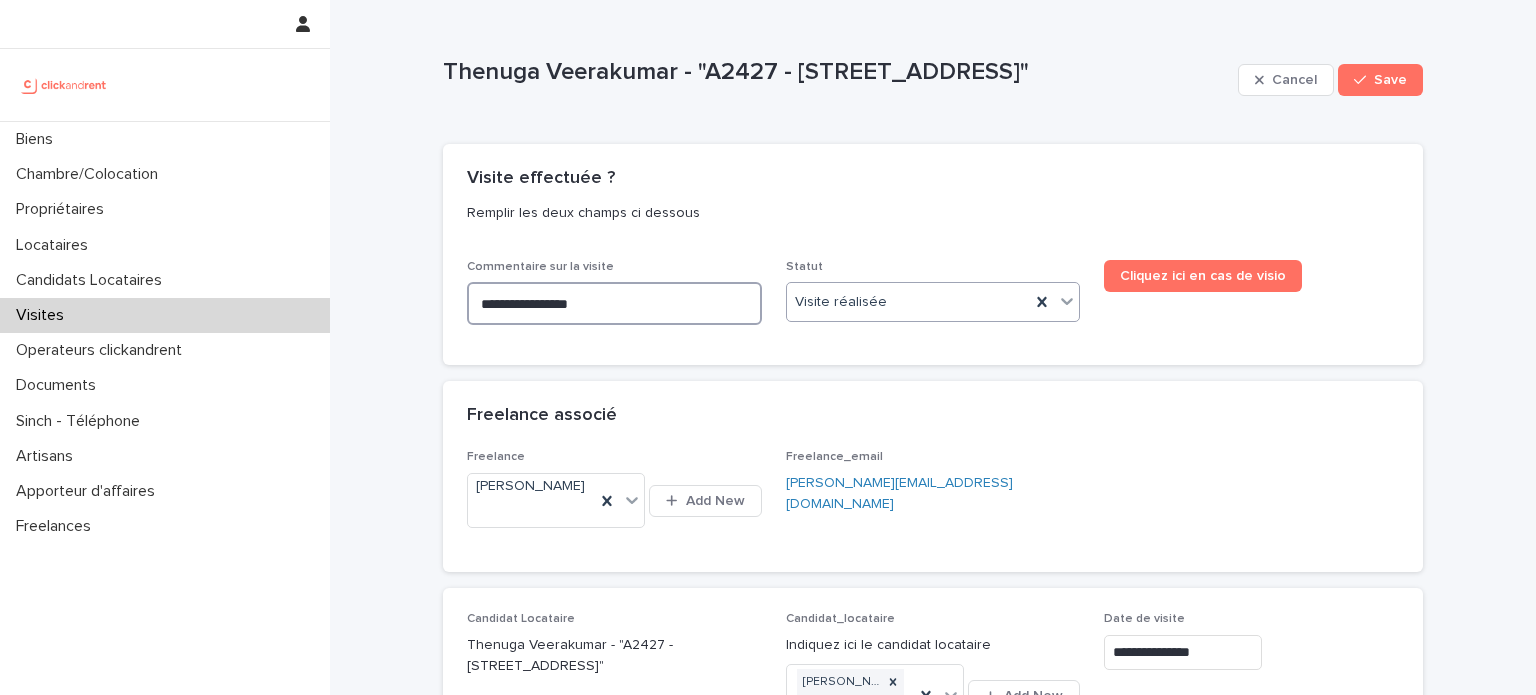 type on "**********" 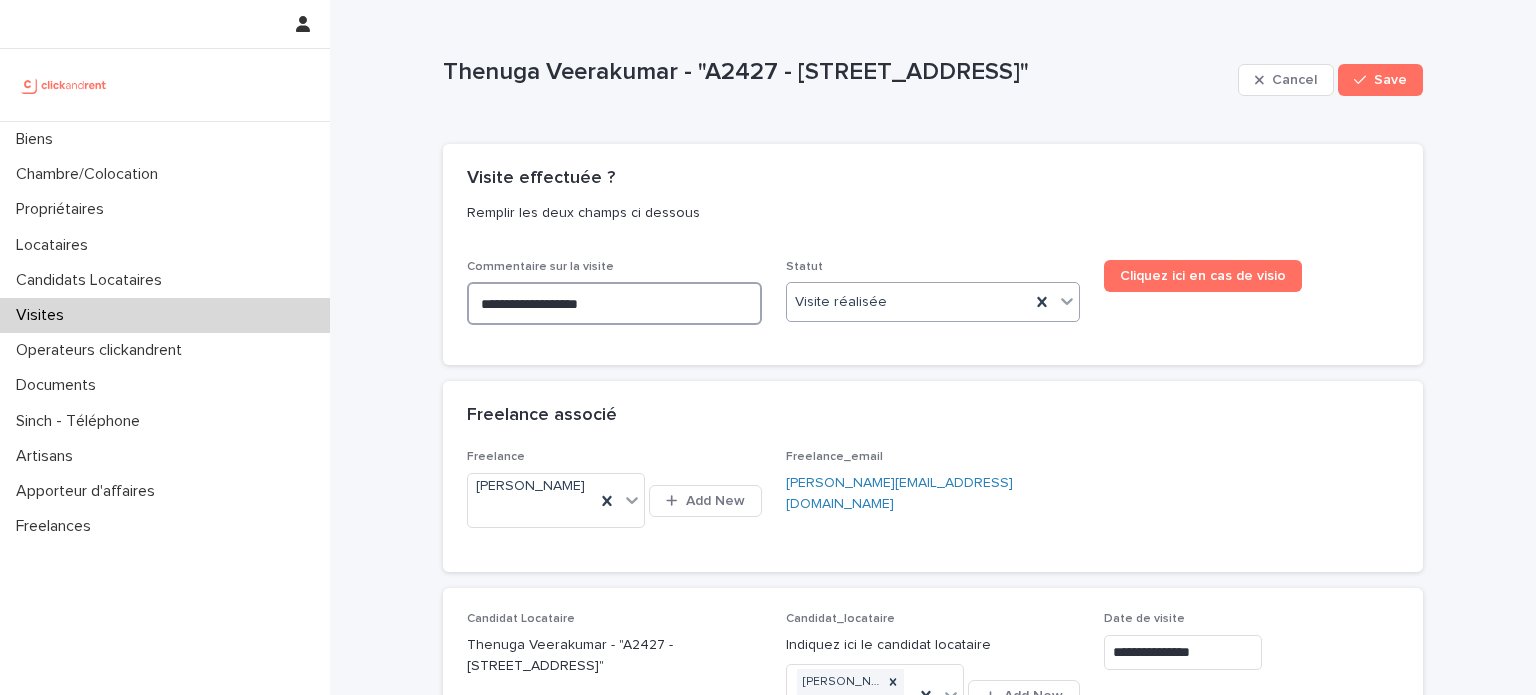 type on "**********" 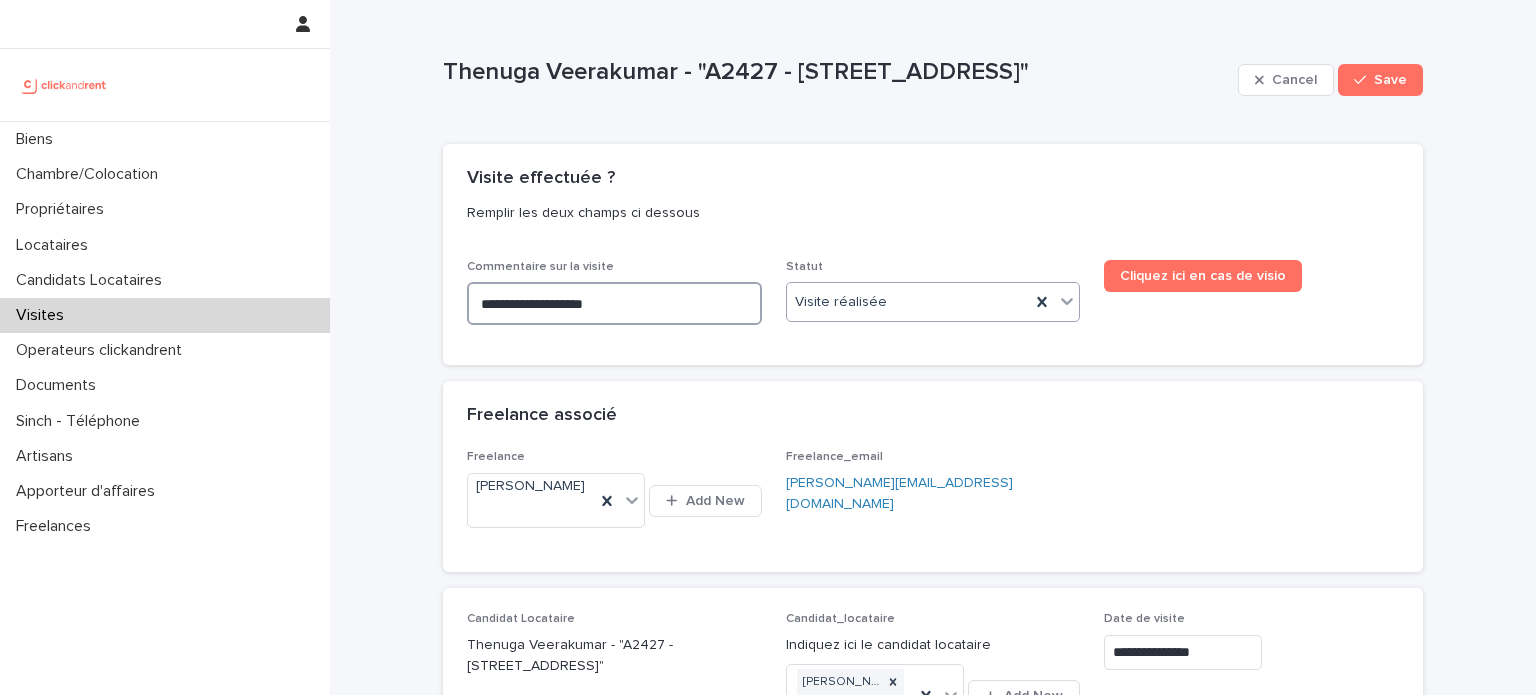 type on "**********" 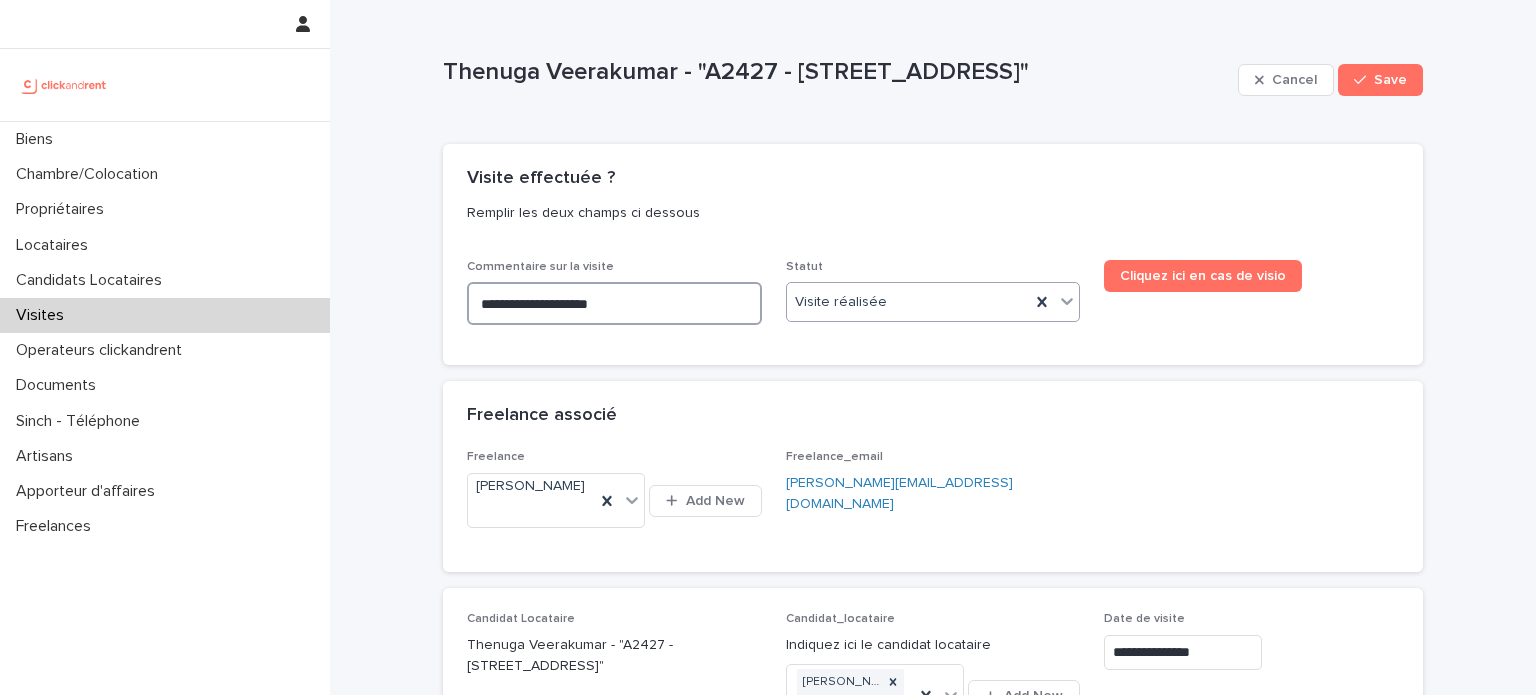 type on "**********" 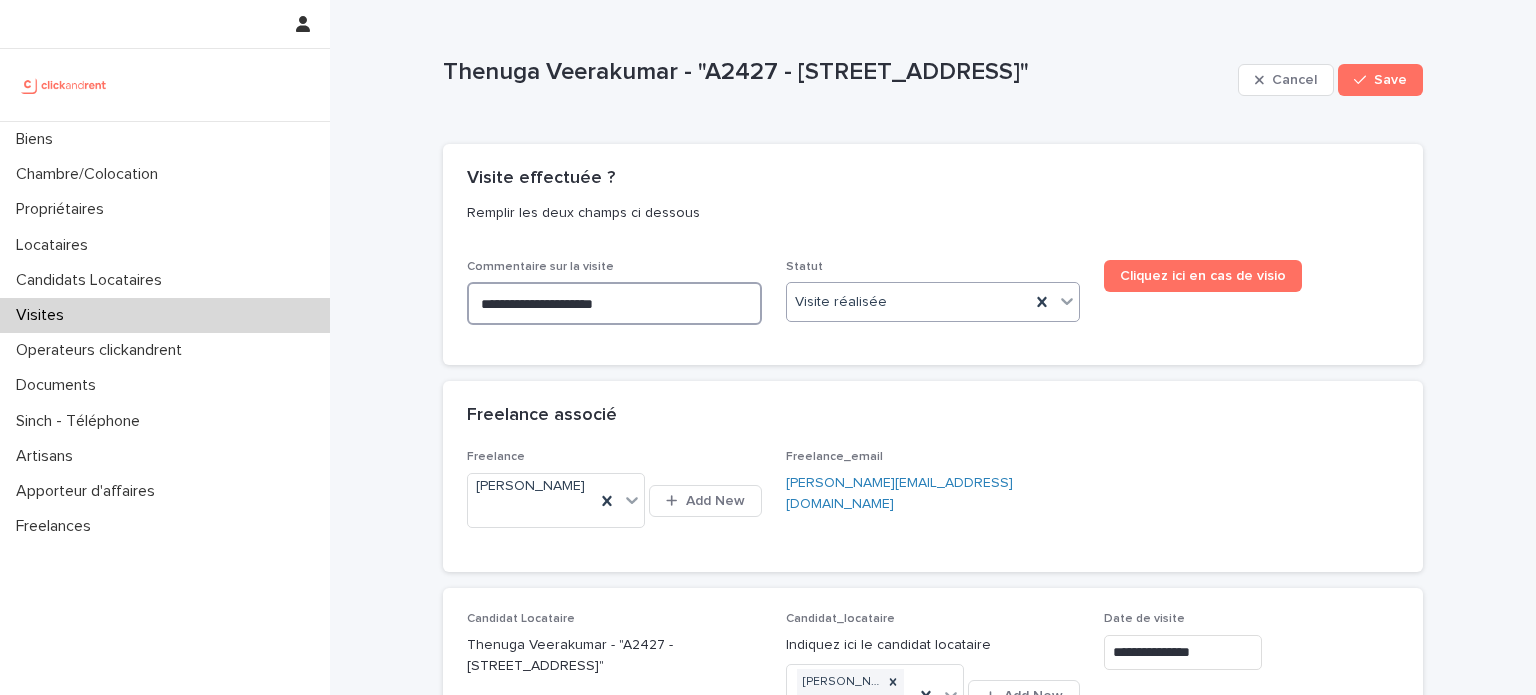 type on "**********" 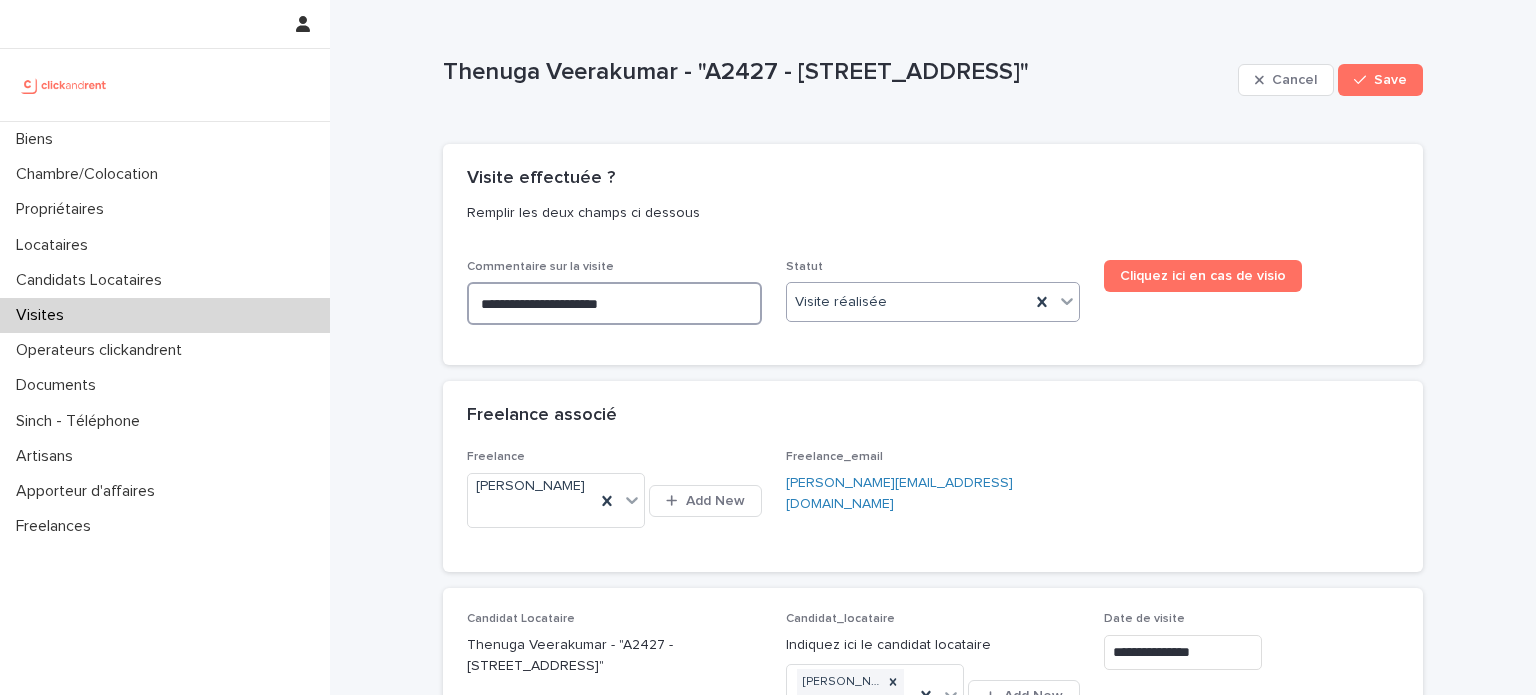 type on "**********" 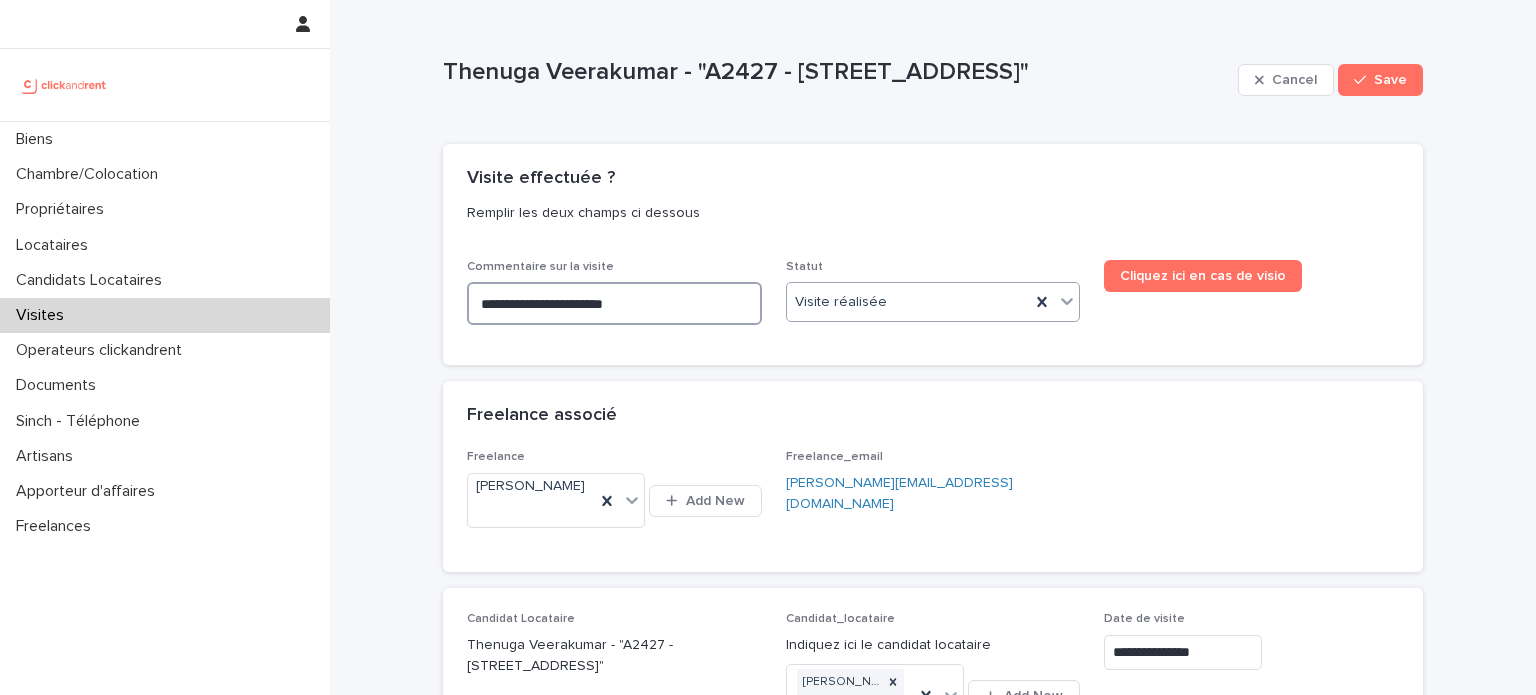 type on "**********" 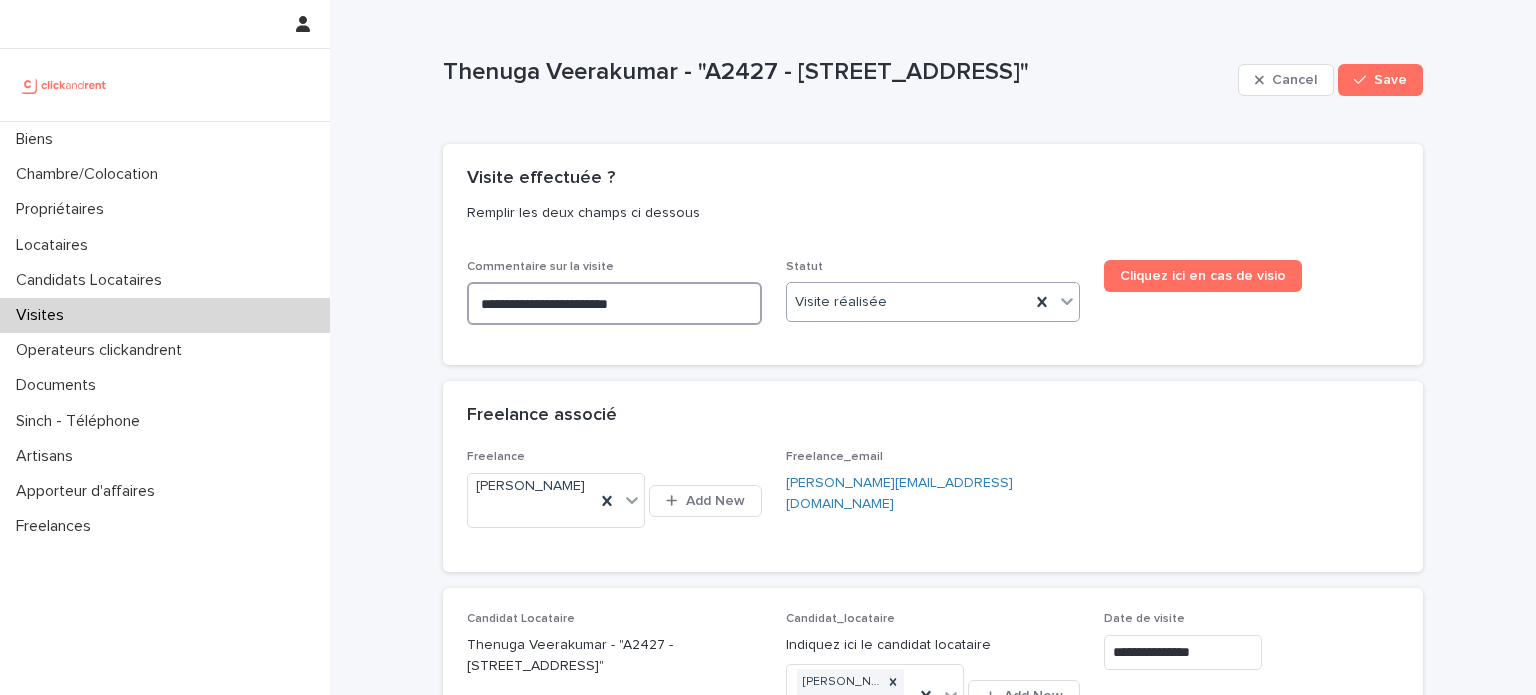 type on "**********" 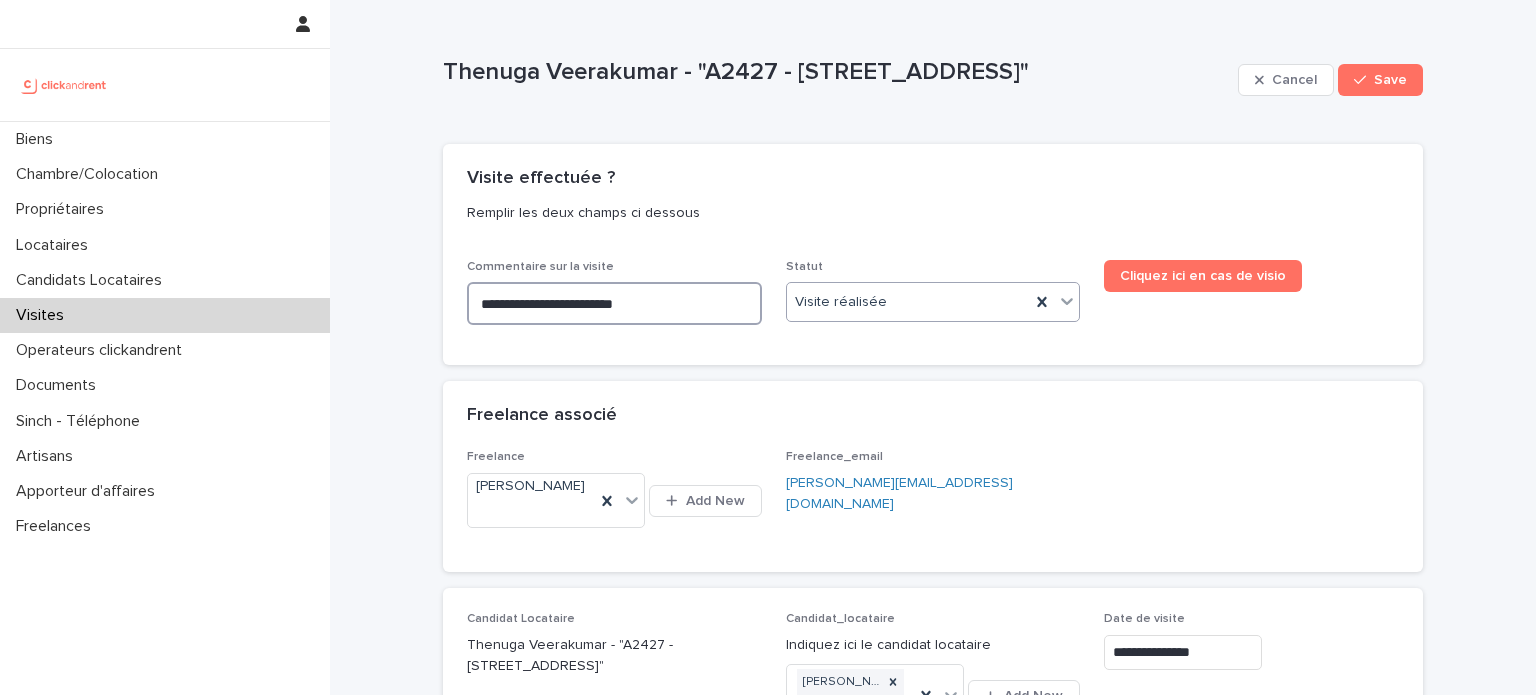 type on "**********" 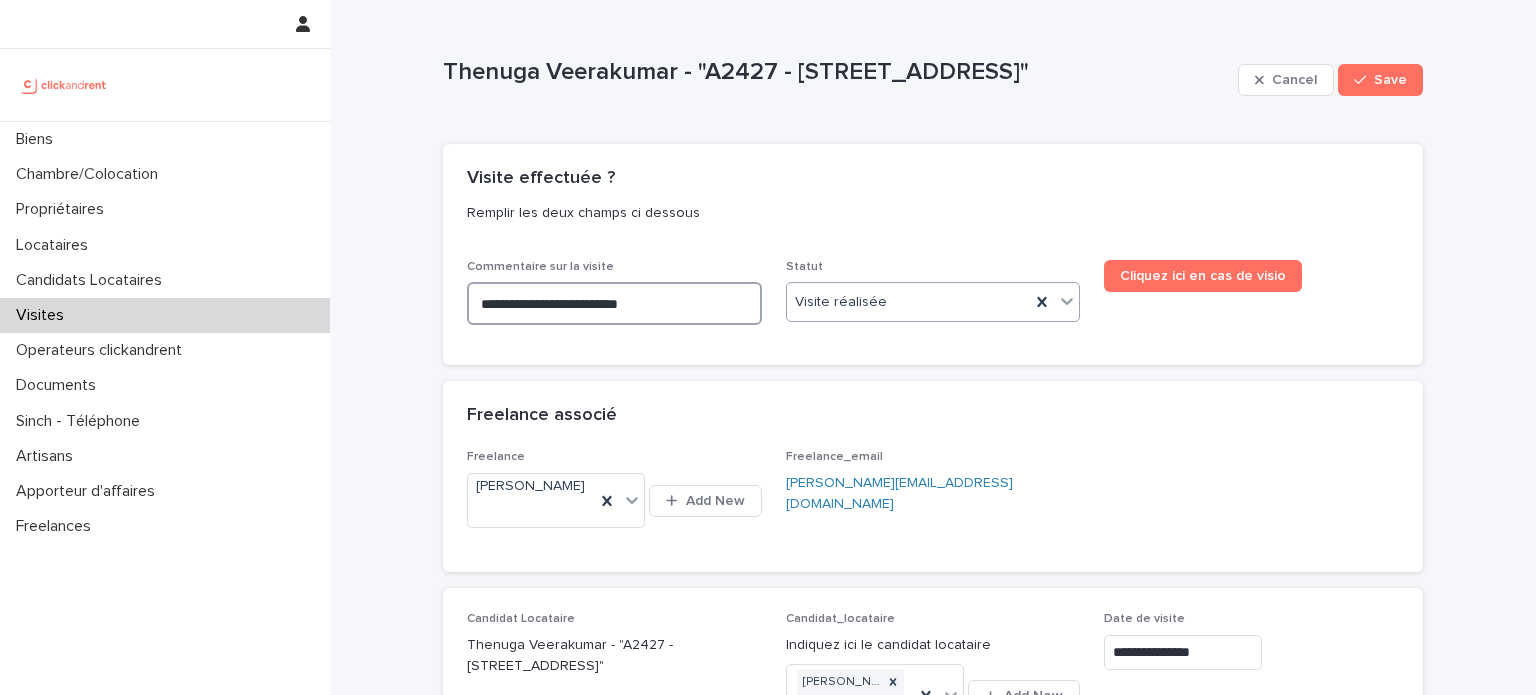 type on "**********" 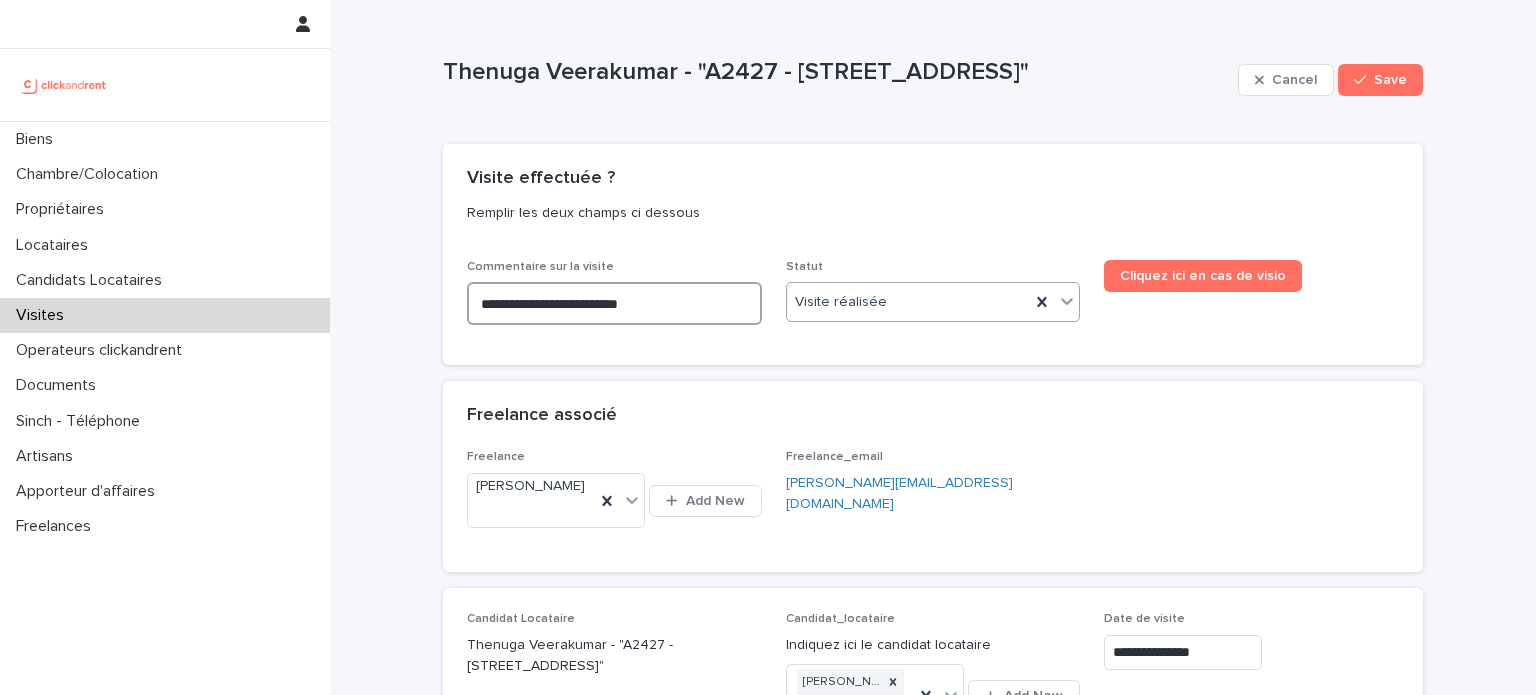type on "**********" 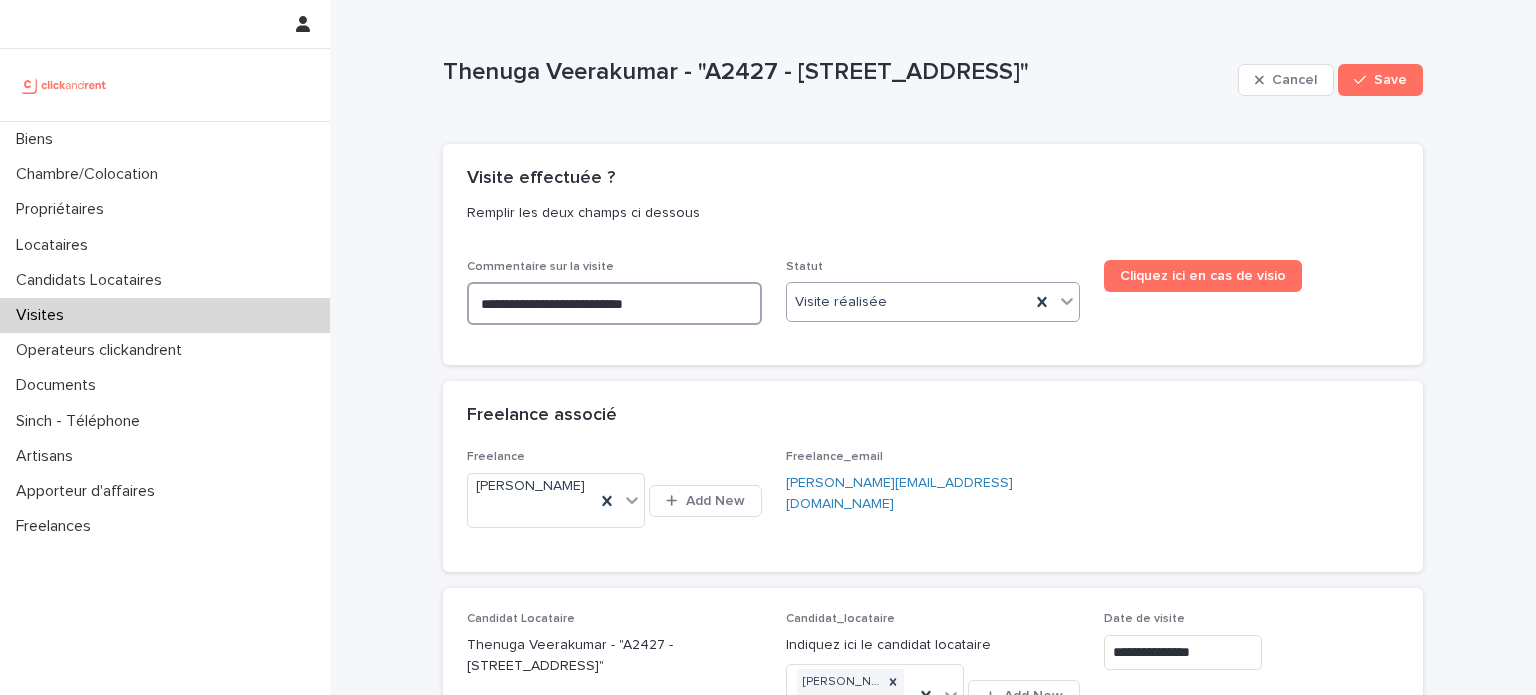 type on "**********" 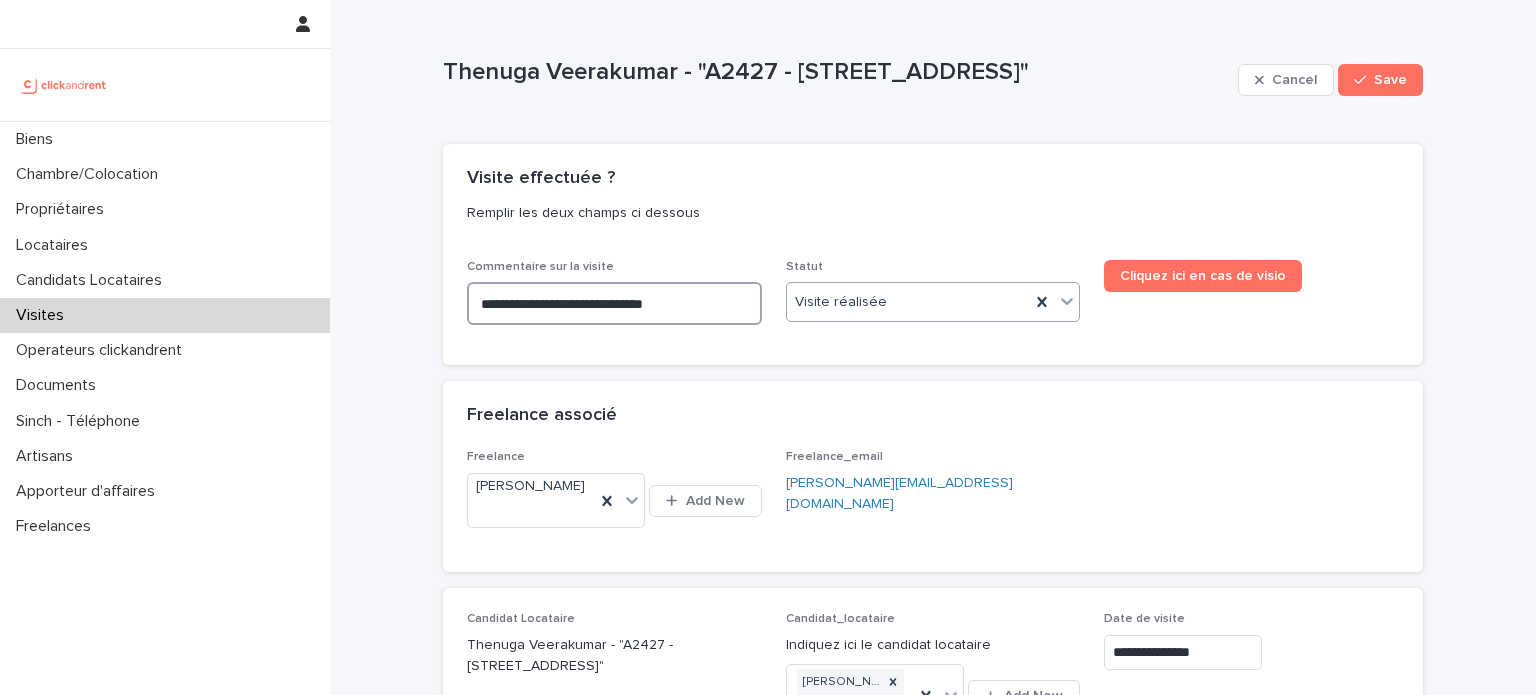 type on "**********" 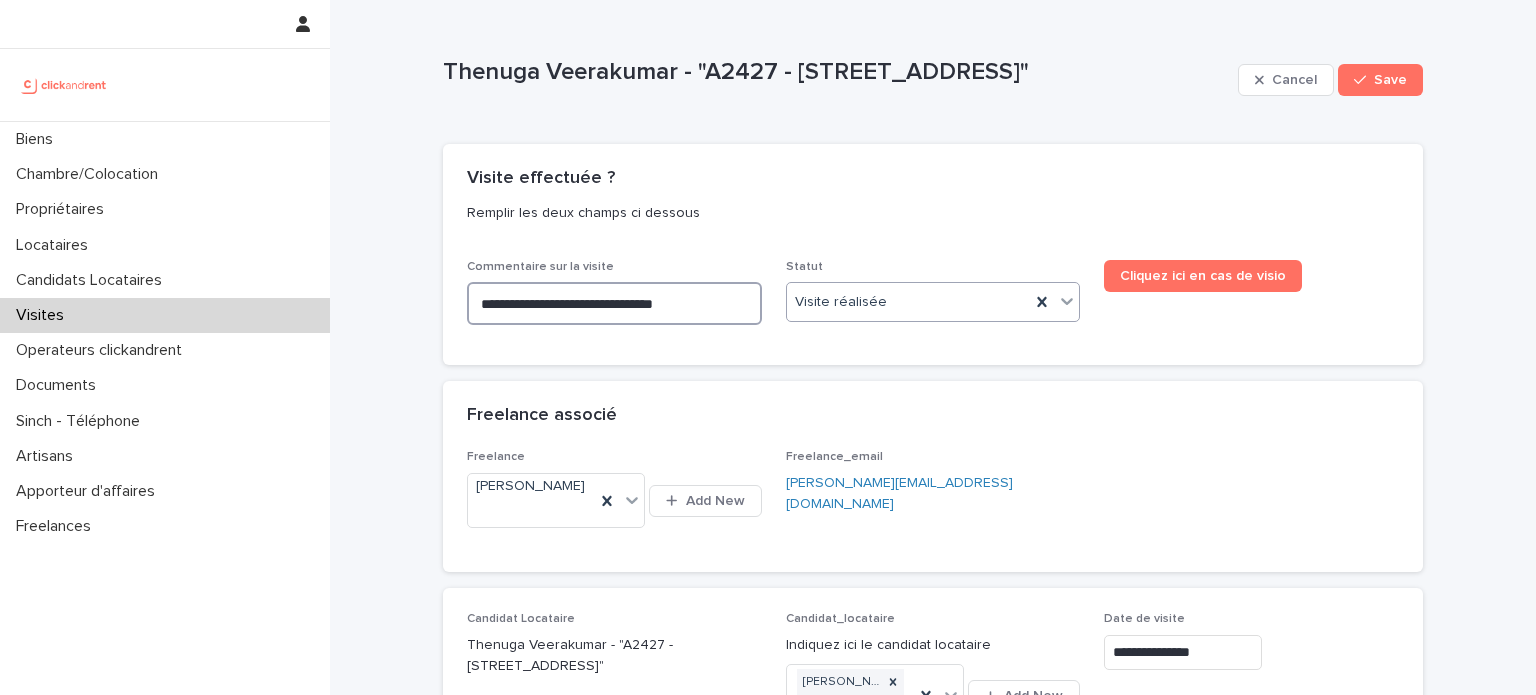 type on "**********" 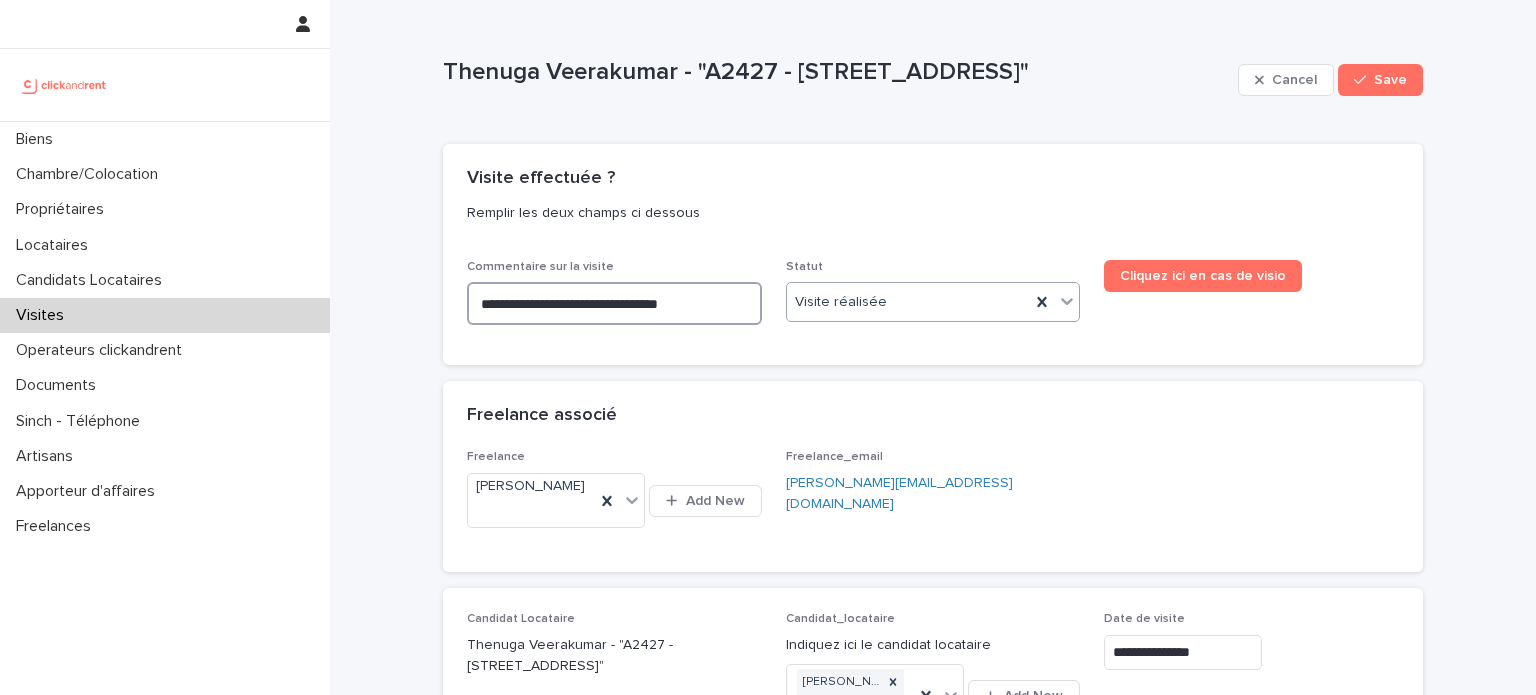type on "**********" 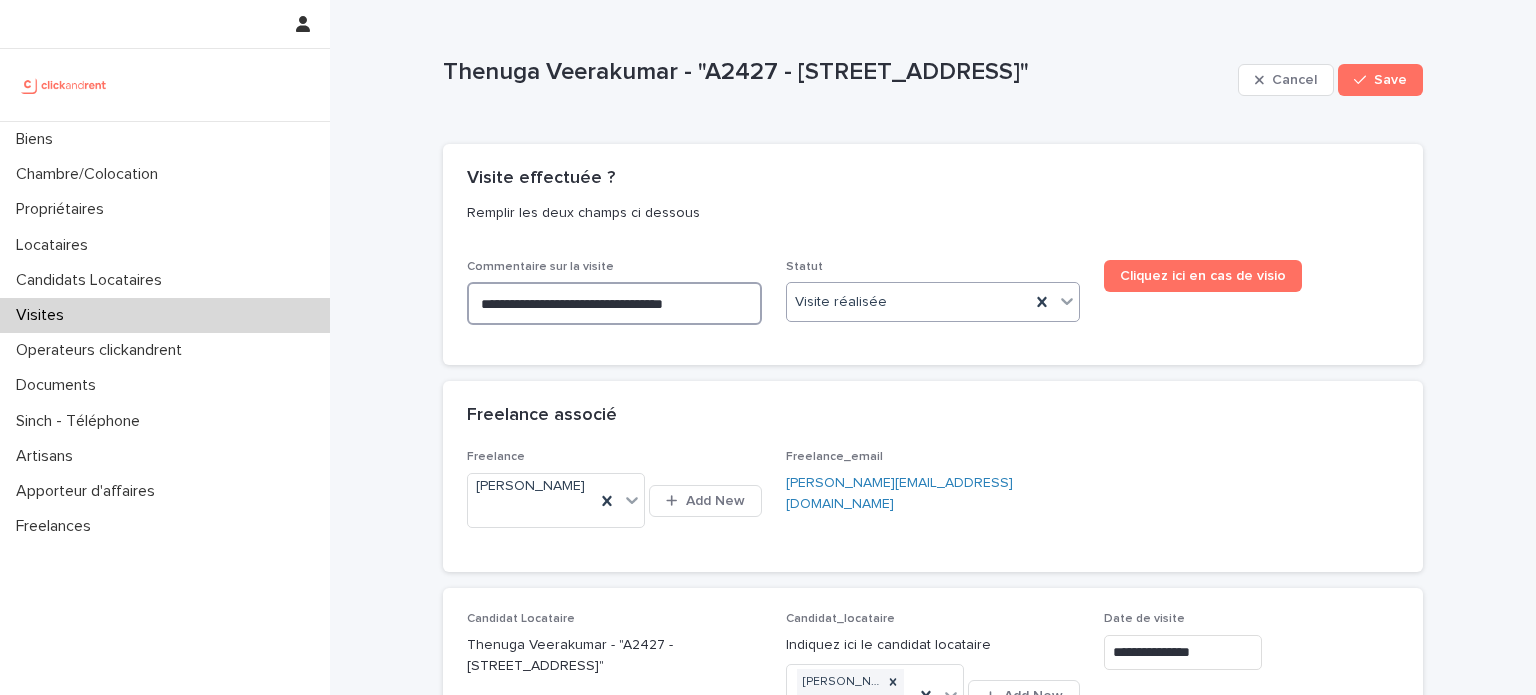 type on "**********" 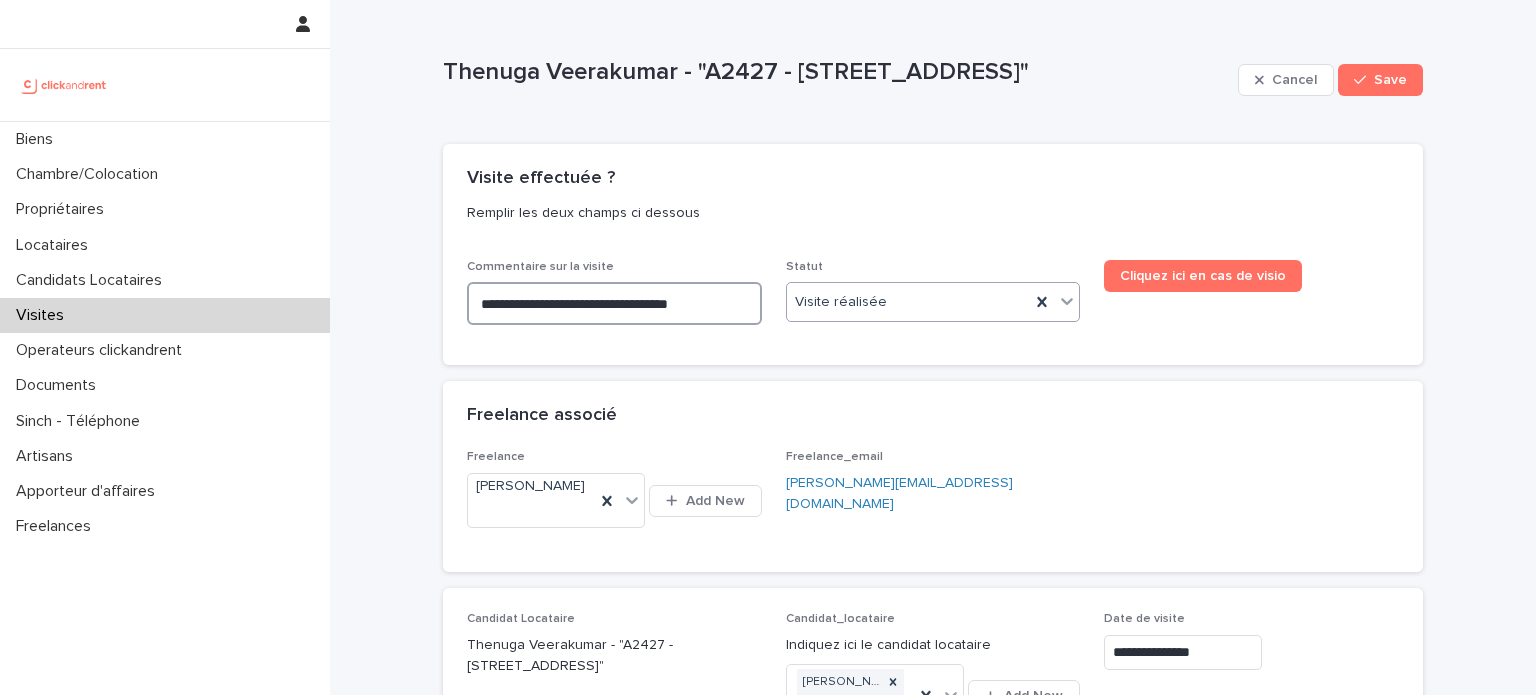 type on "**********" 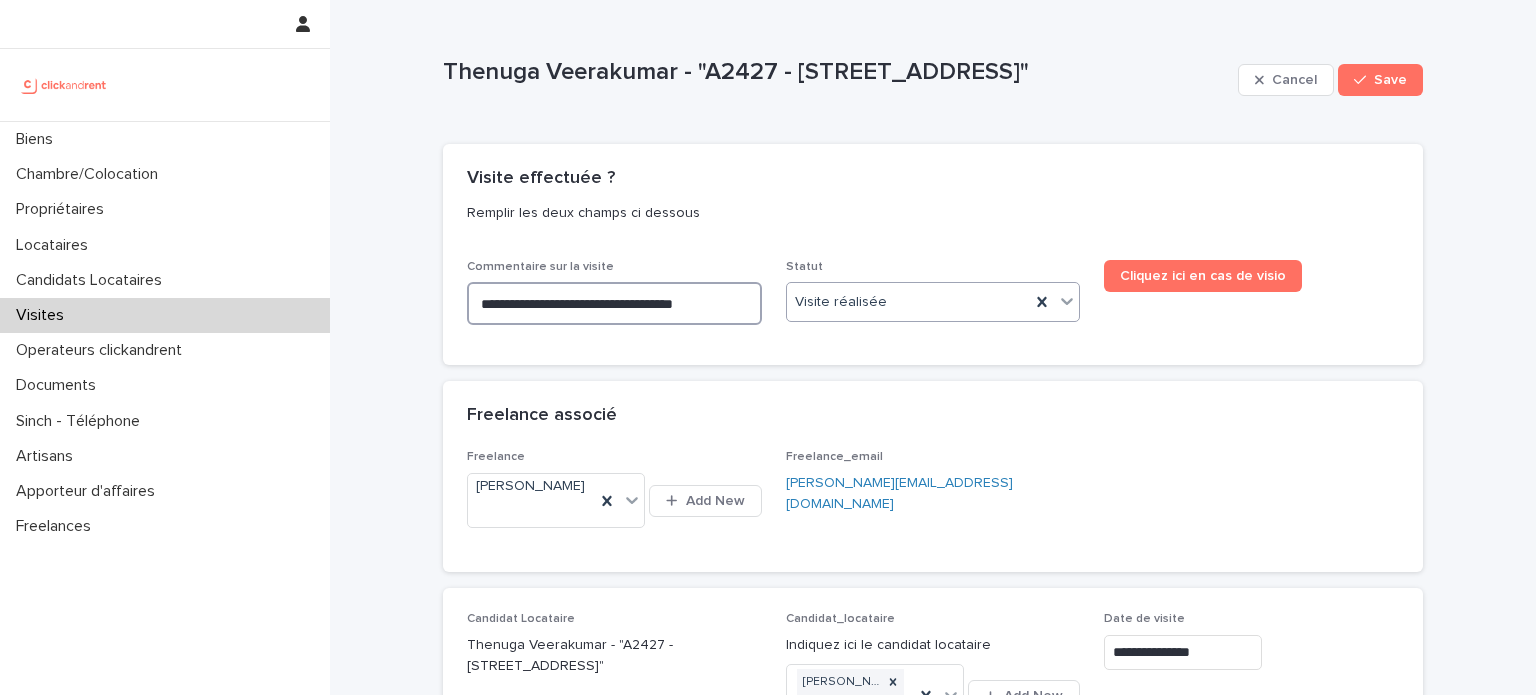 type on "**********" 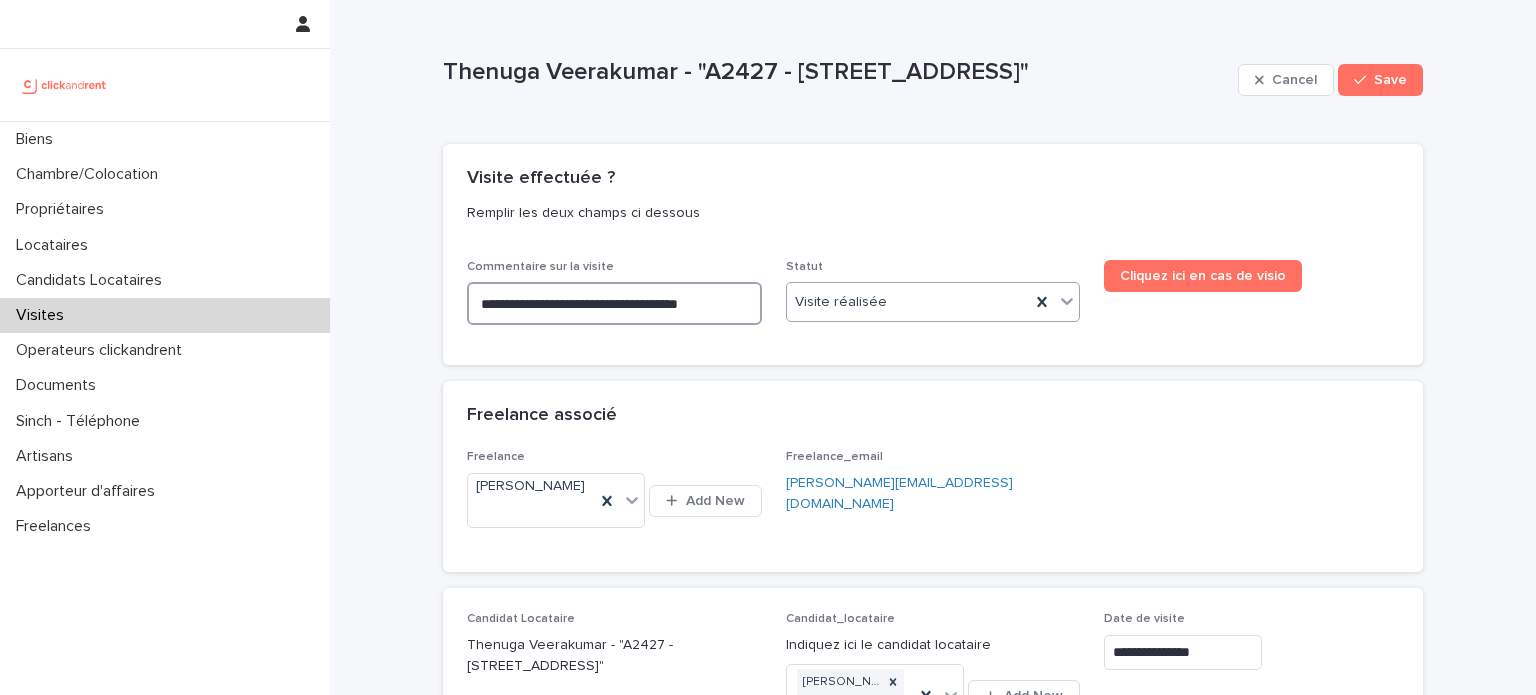 type on "**********" 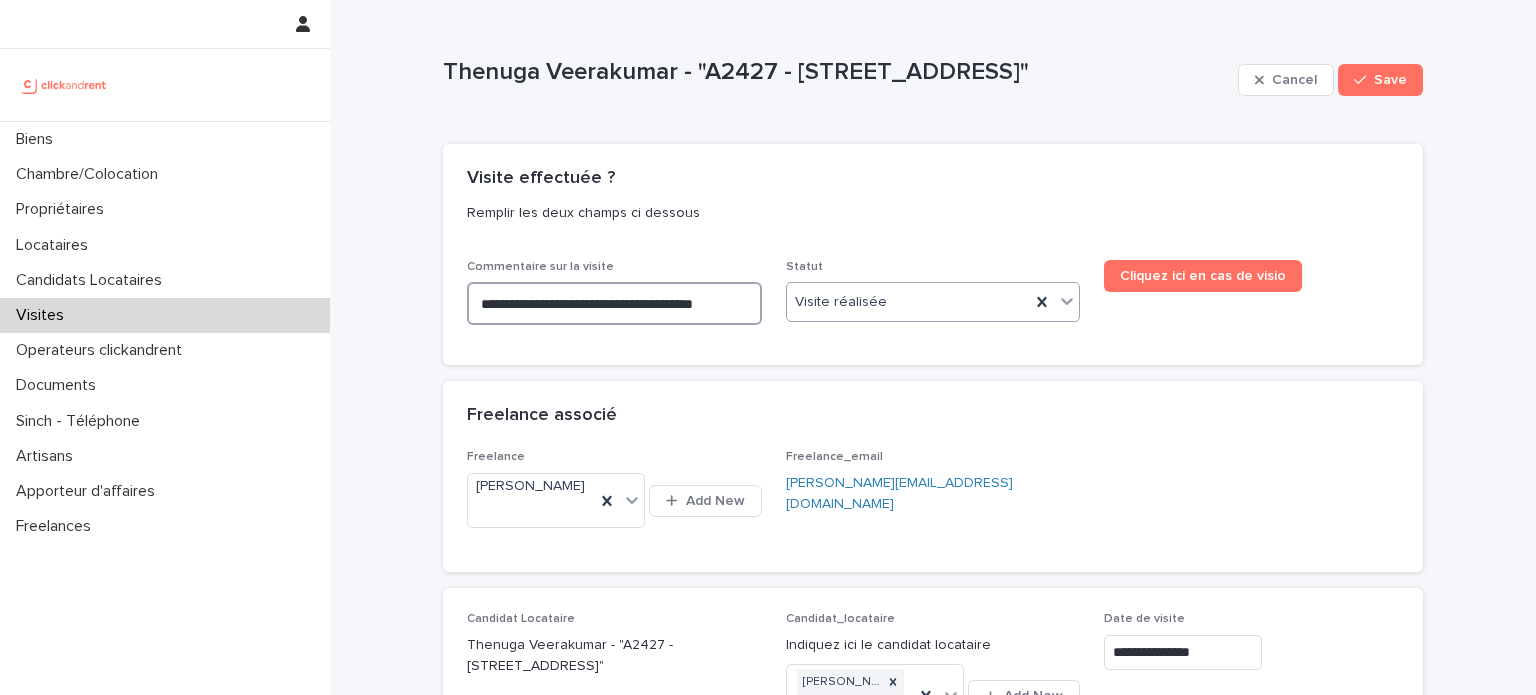 type on "**********" 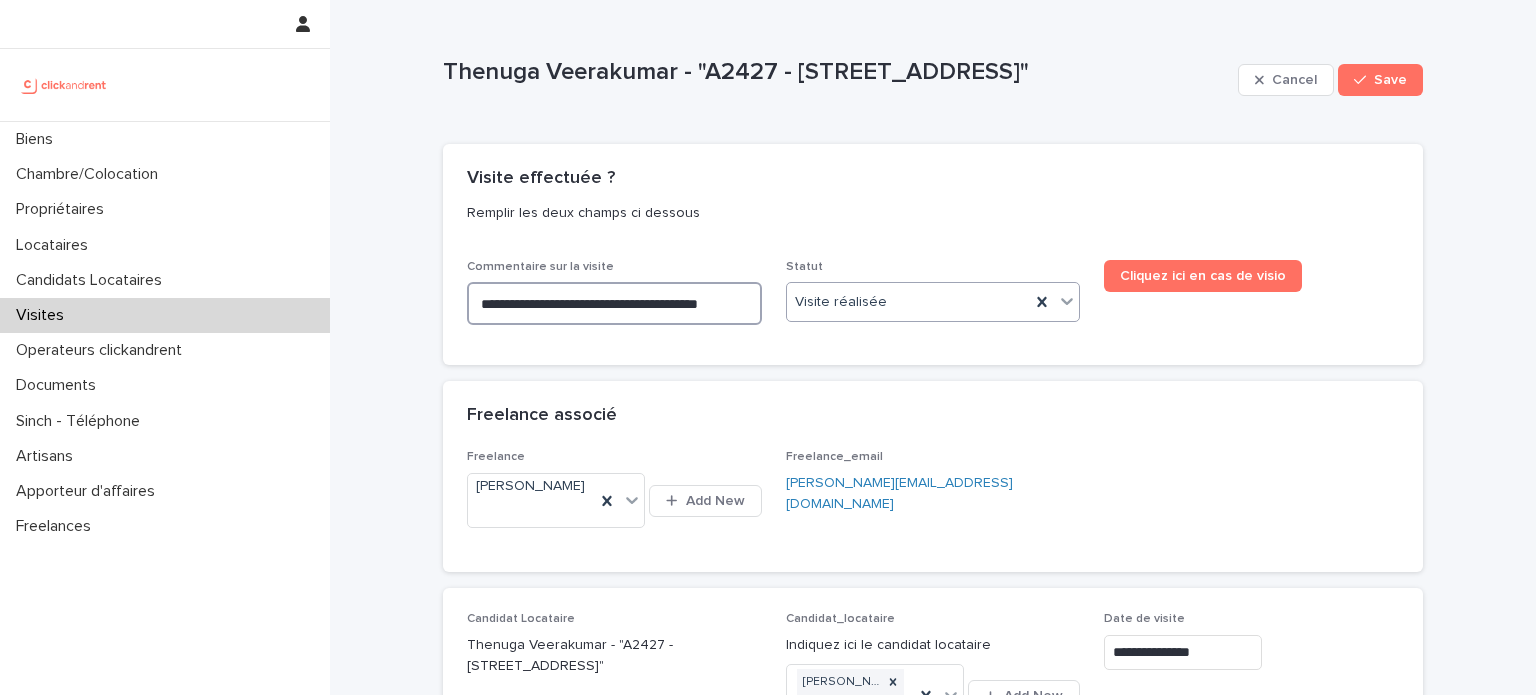 type on "**********" 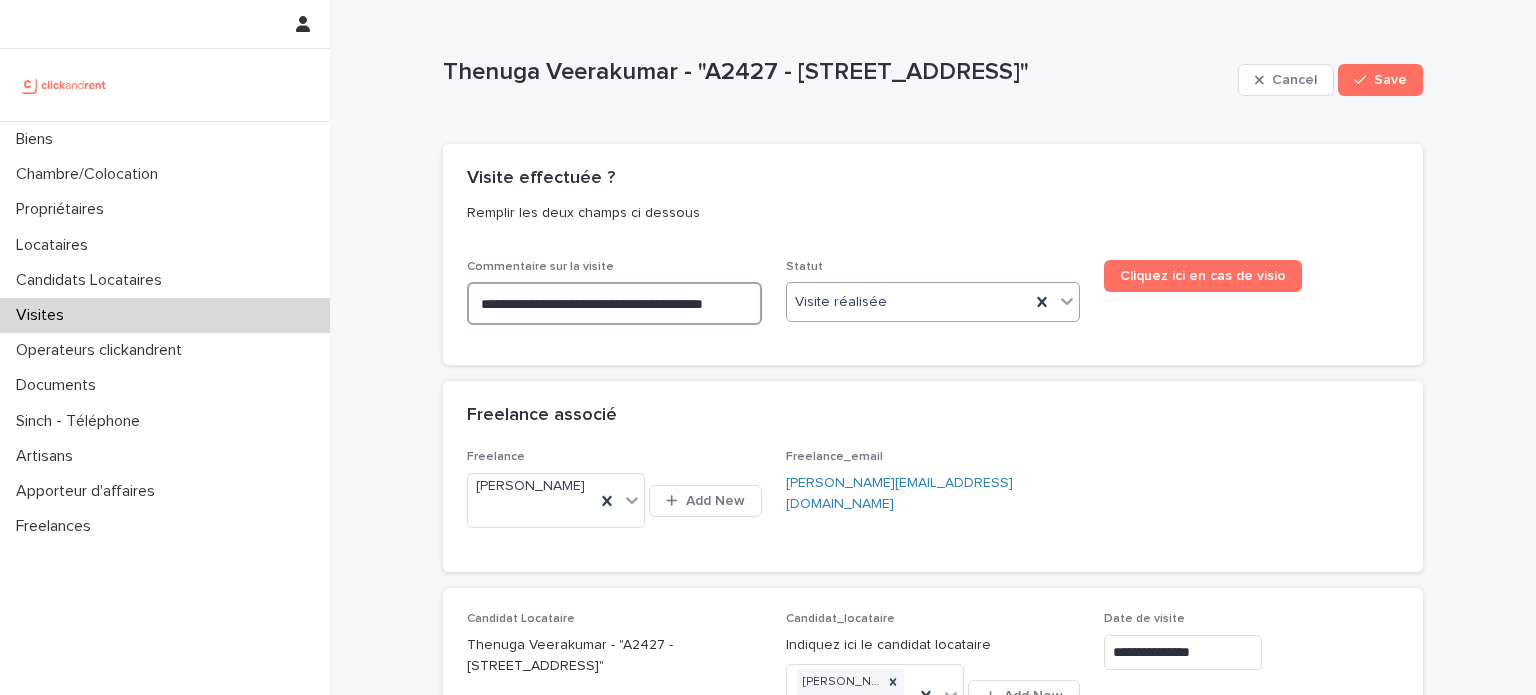type on "**********" 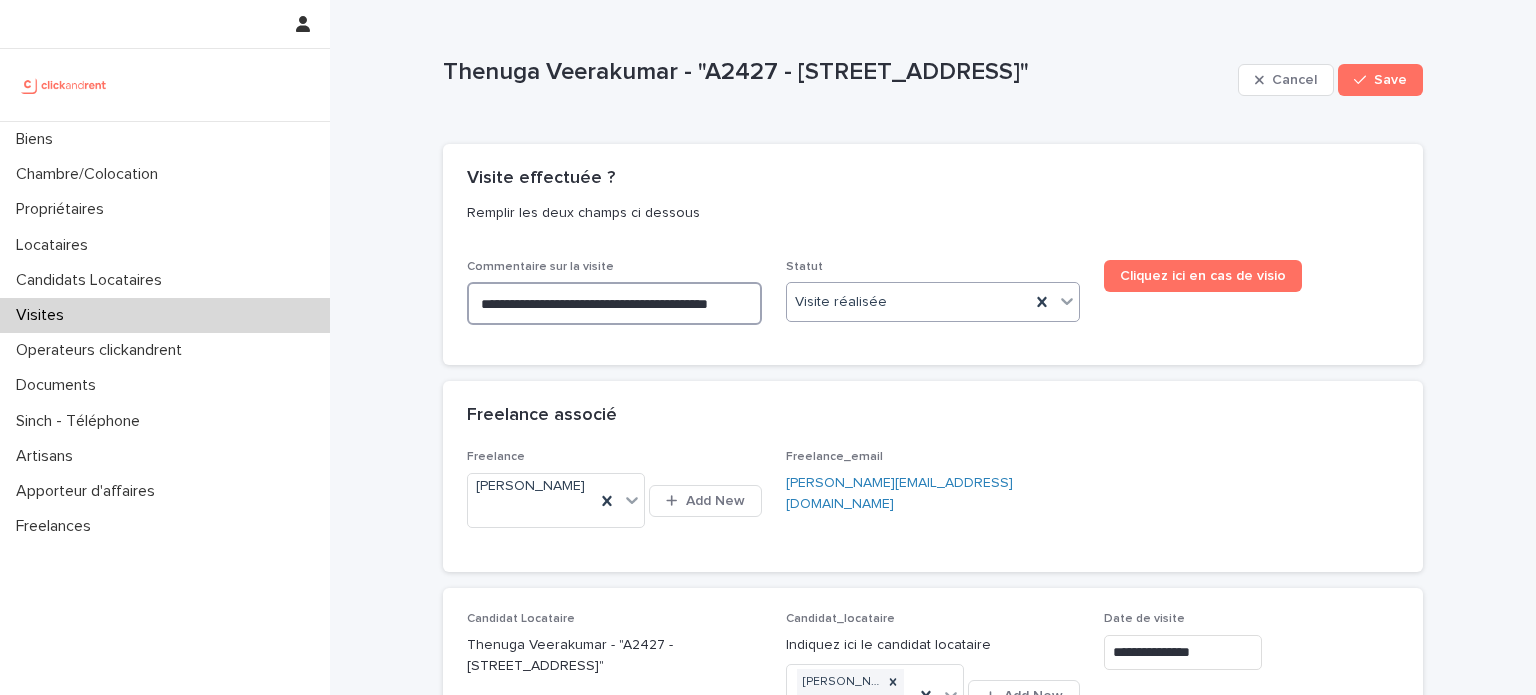 type on "**********" 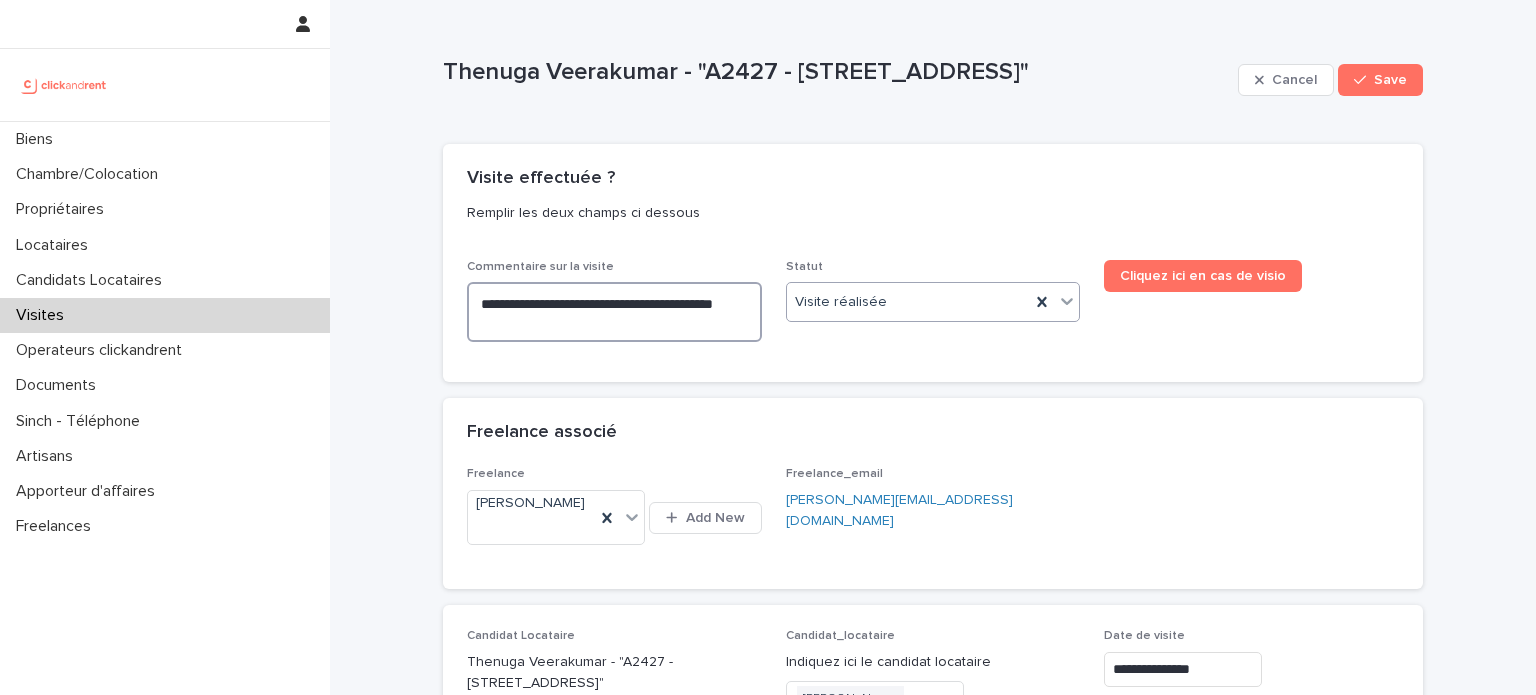 type on "**********" 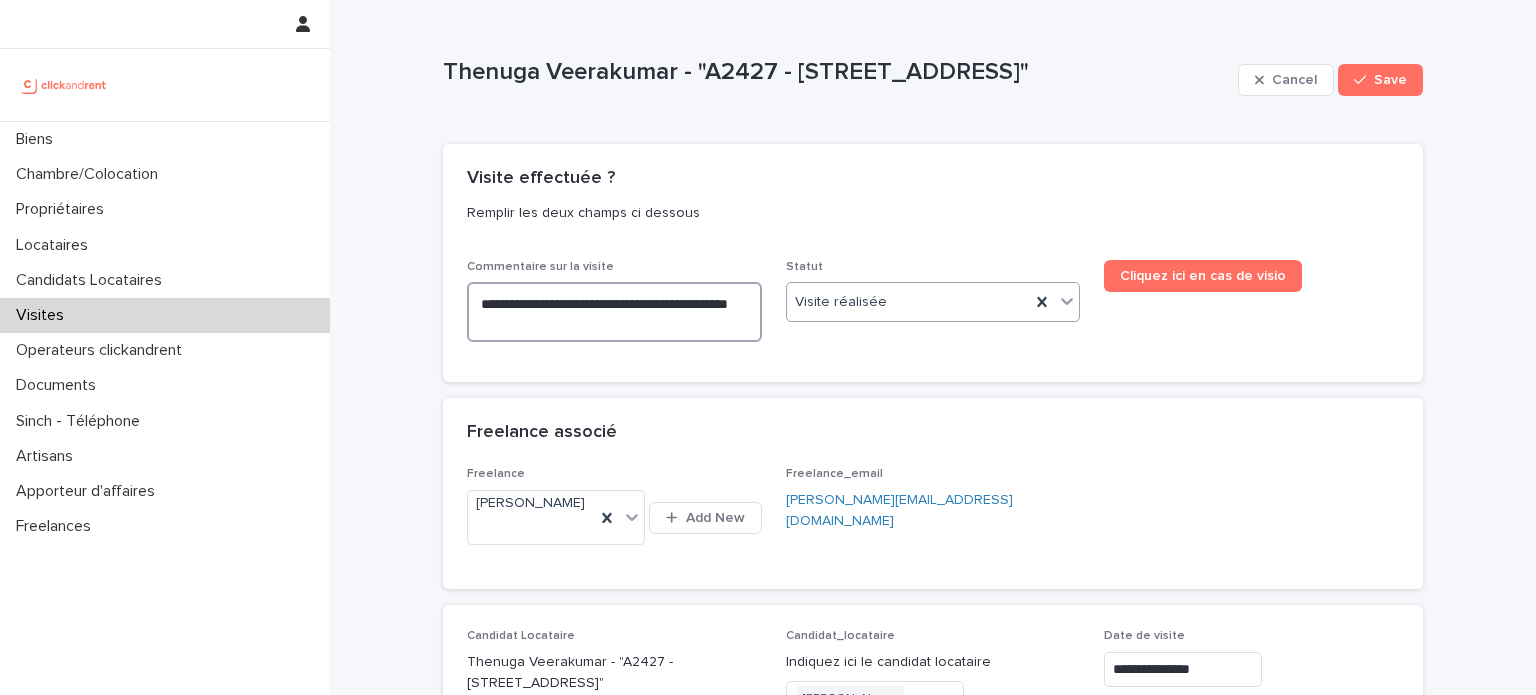 type on "**********" 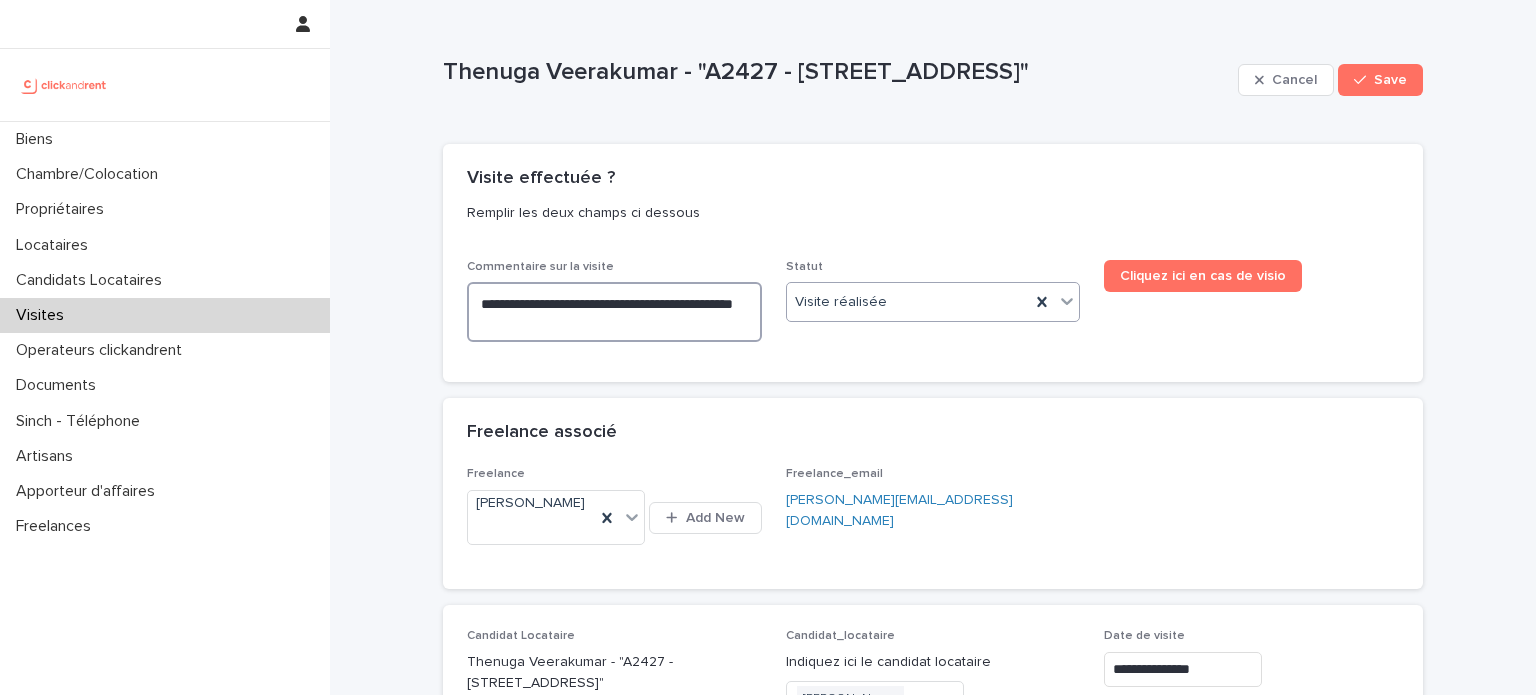 type on "**********" 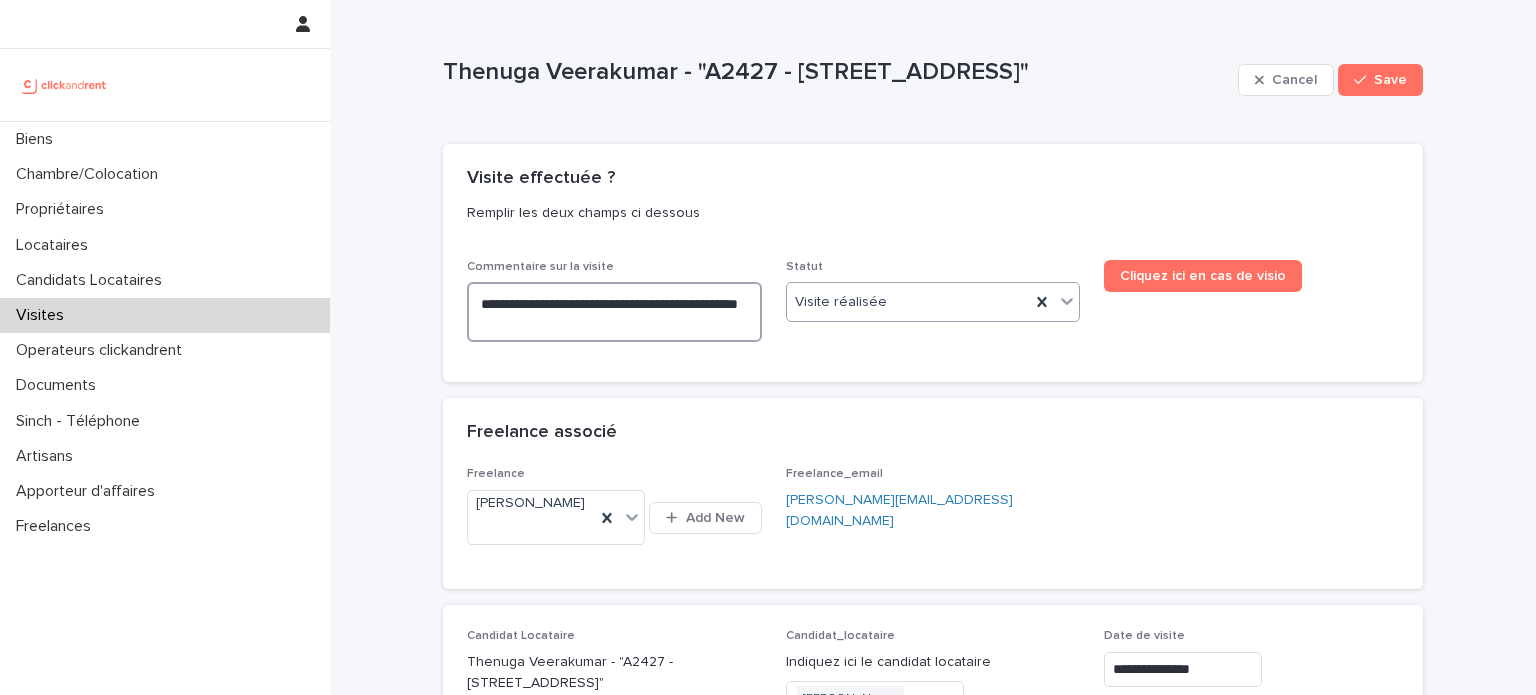 type on "**********" 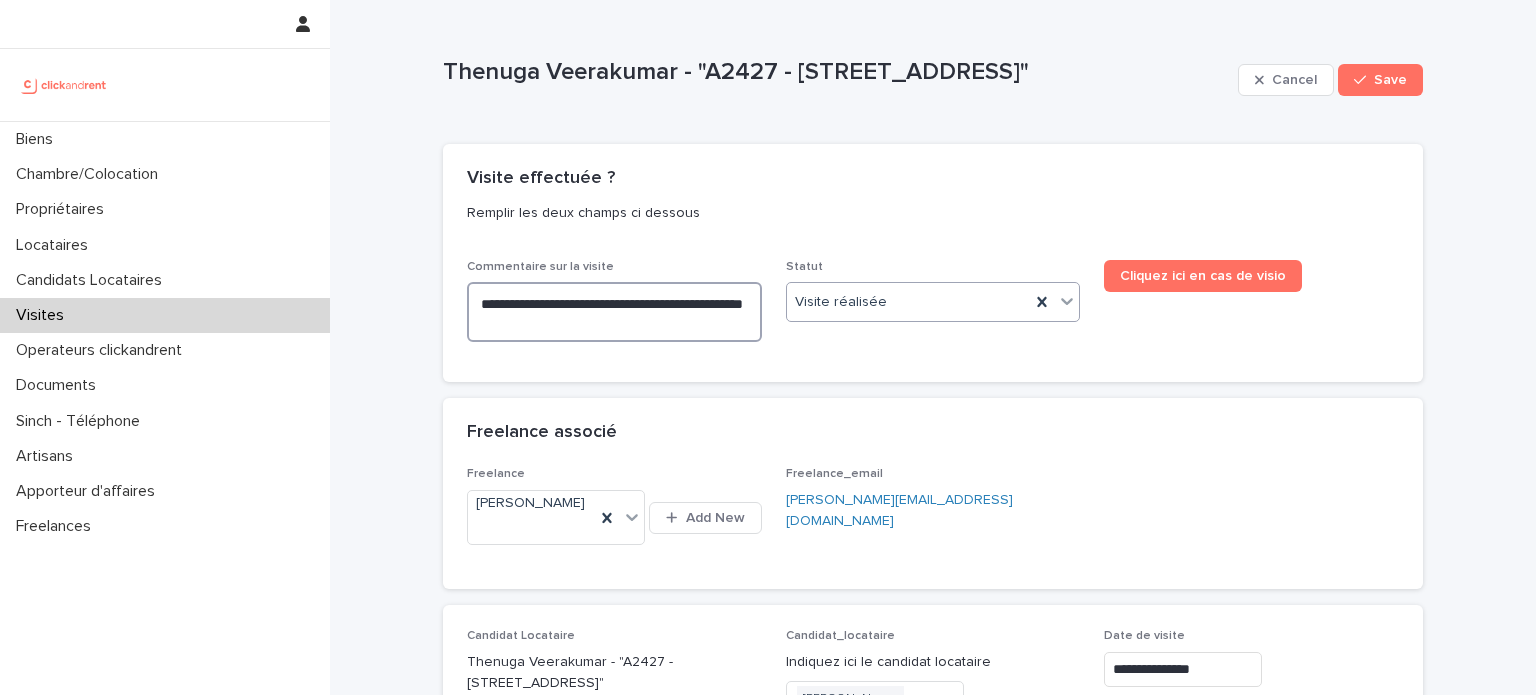 type on "**********" 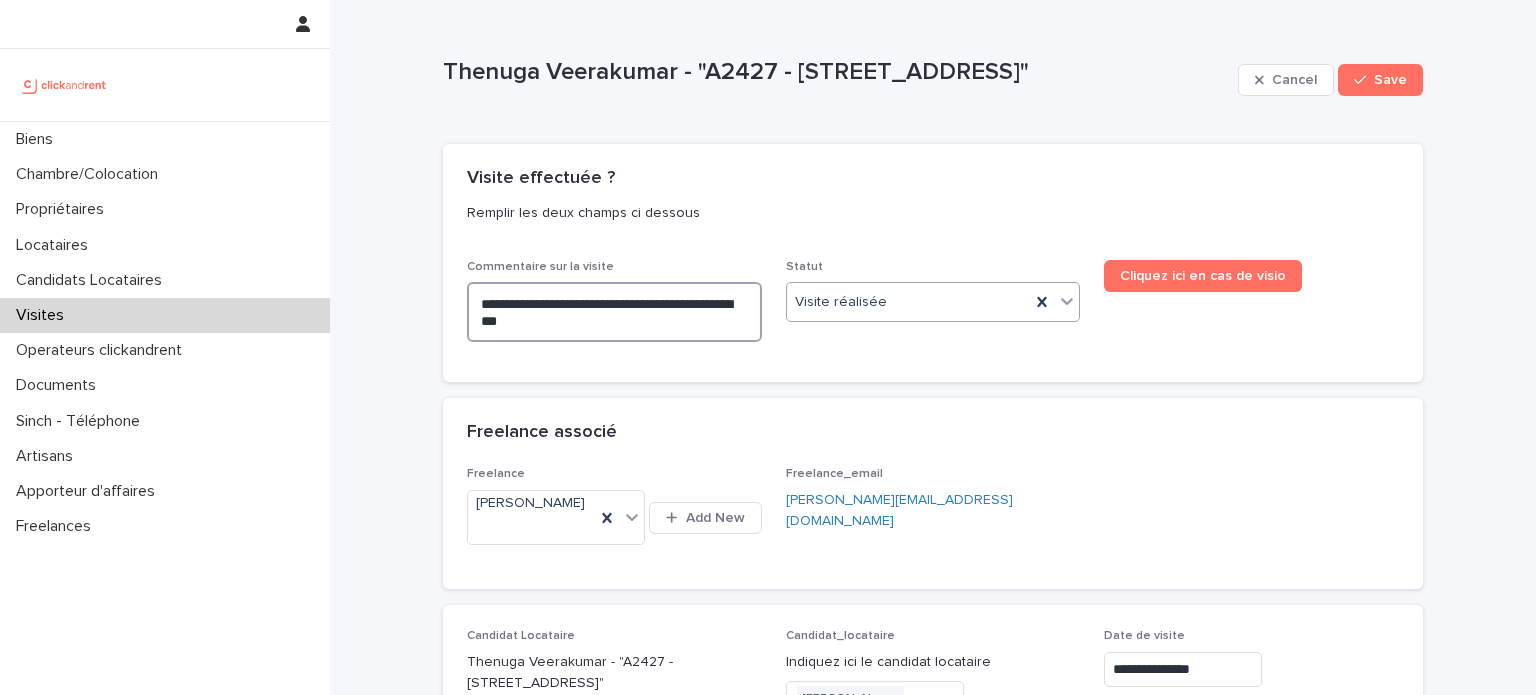 type on "**********" 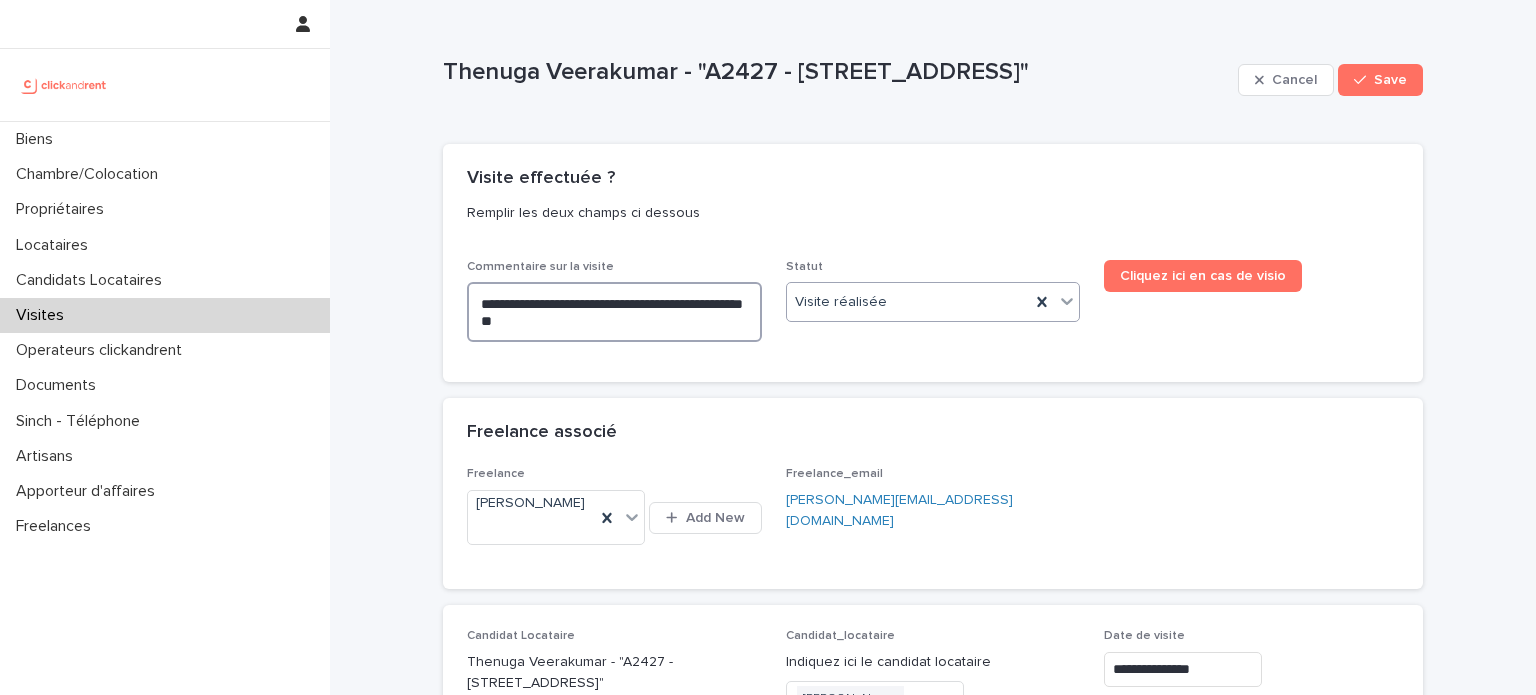 type on "**********" 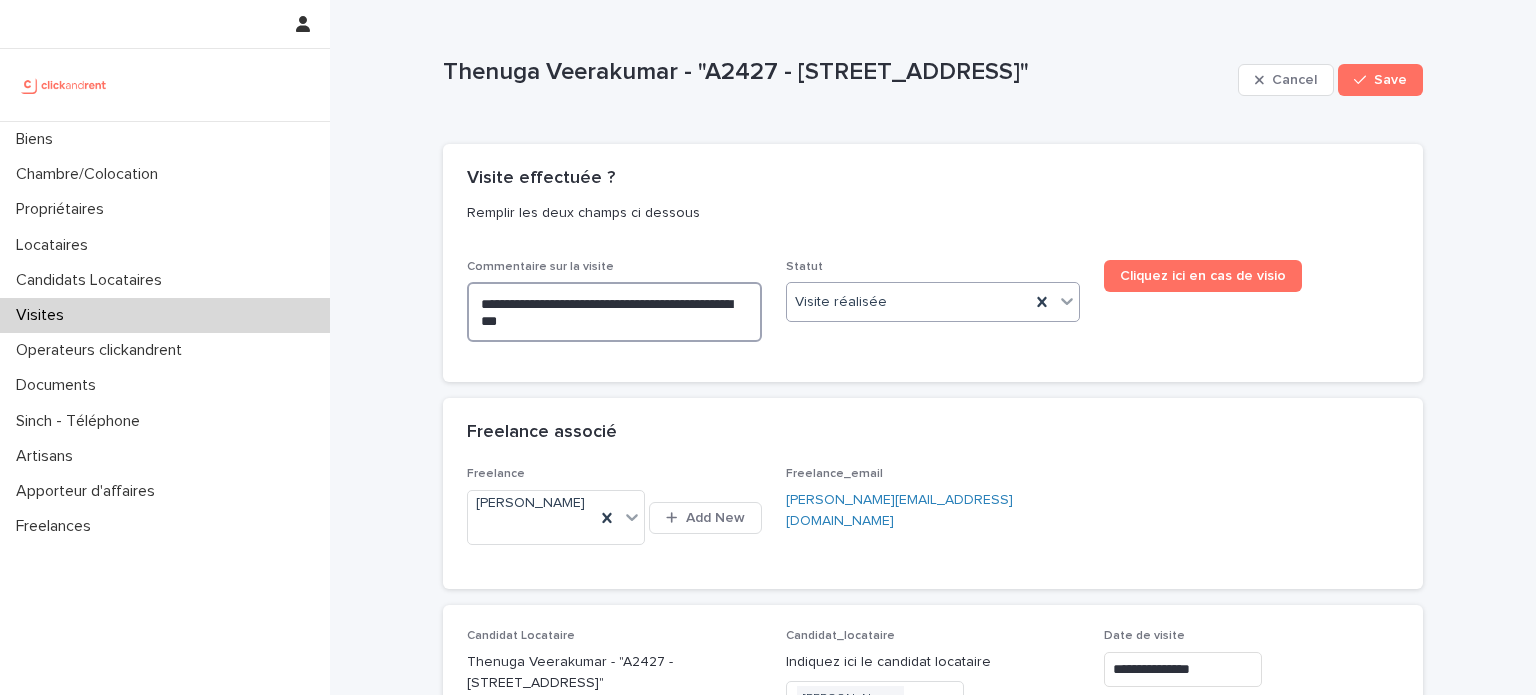 type on "**********" 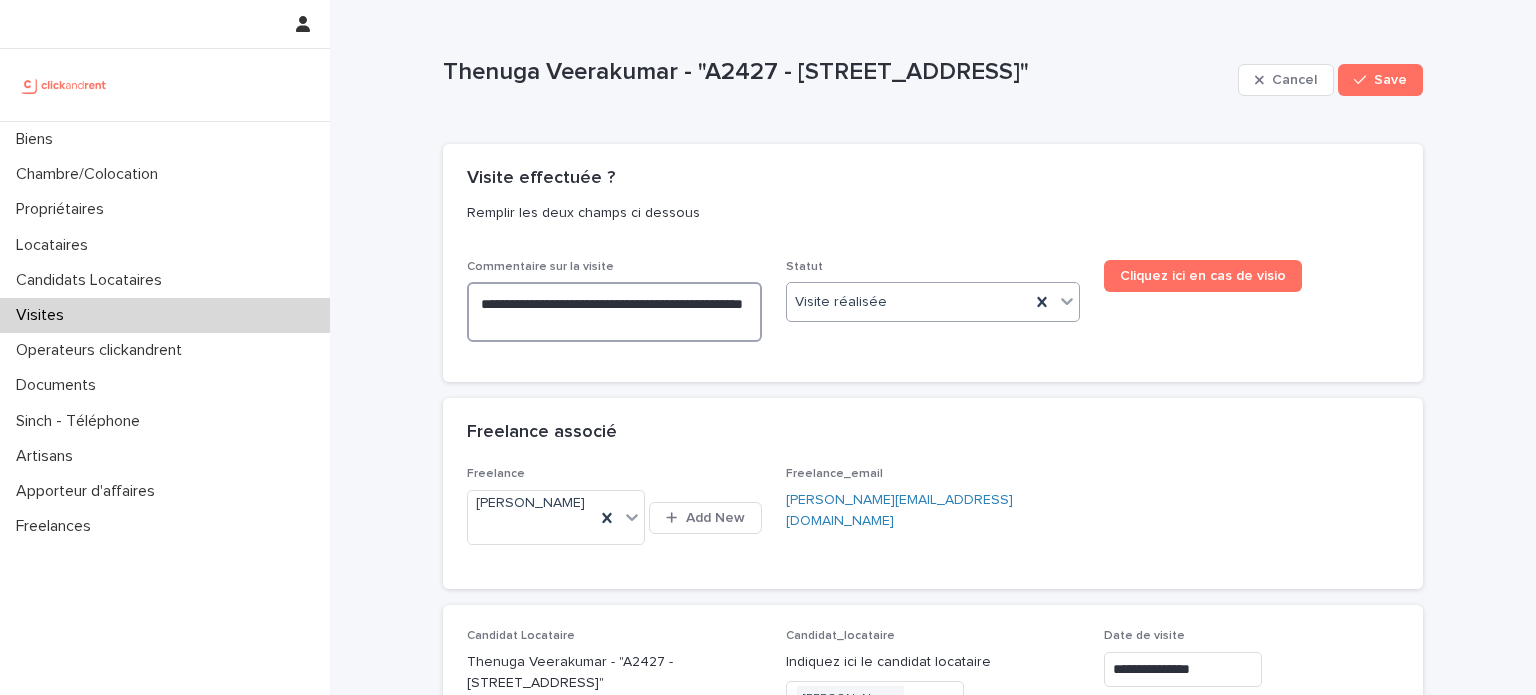 type on "**********" 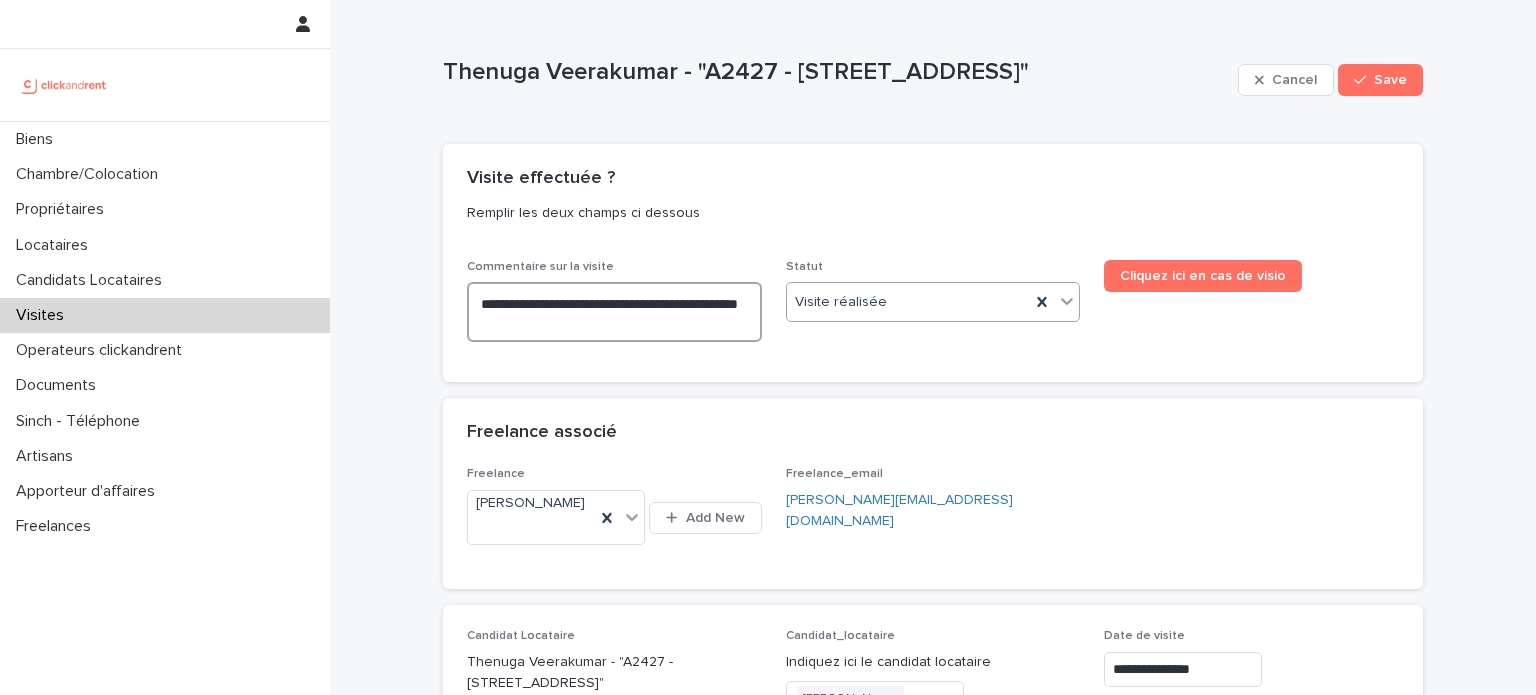 type on "**********" 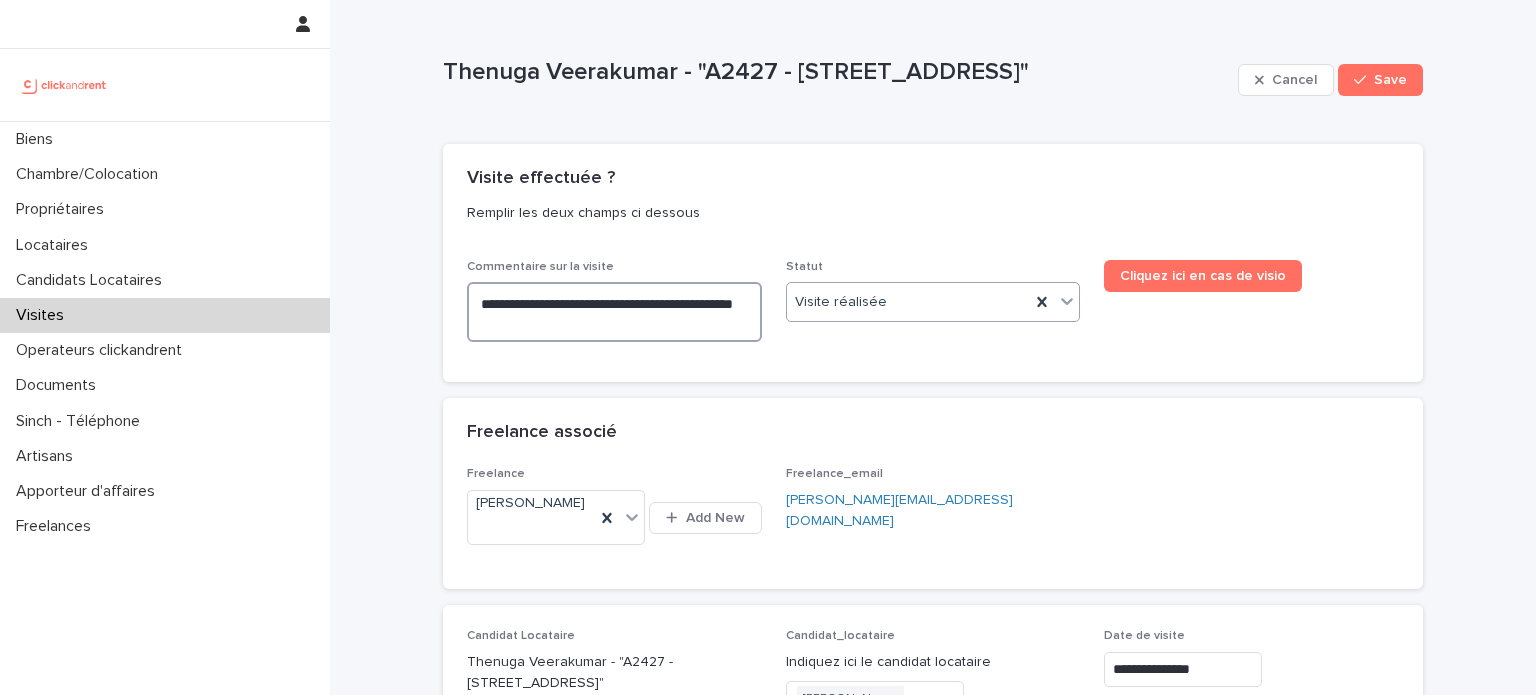 type on "**********" 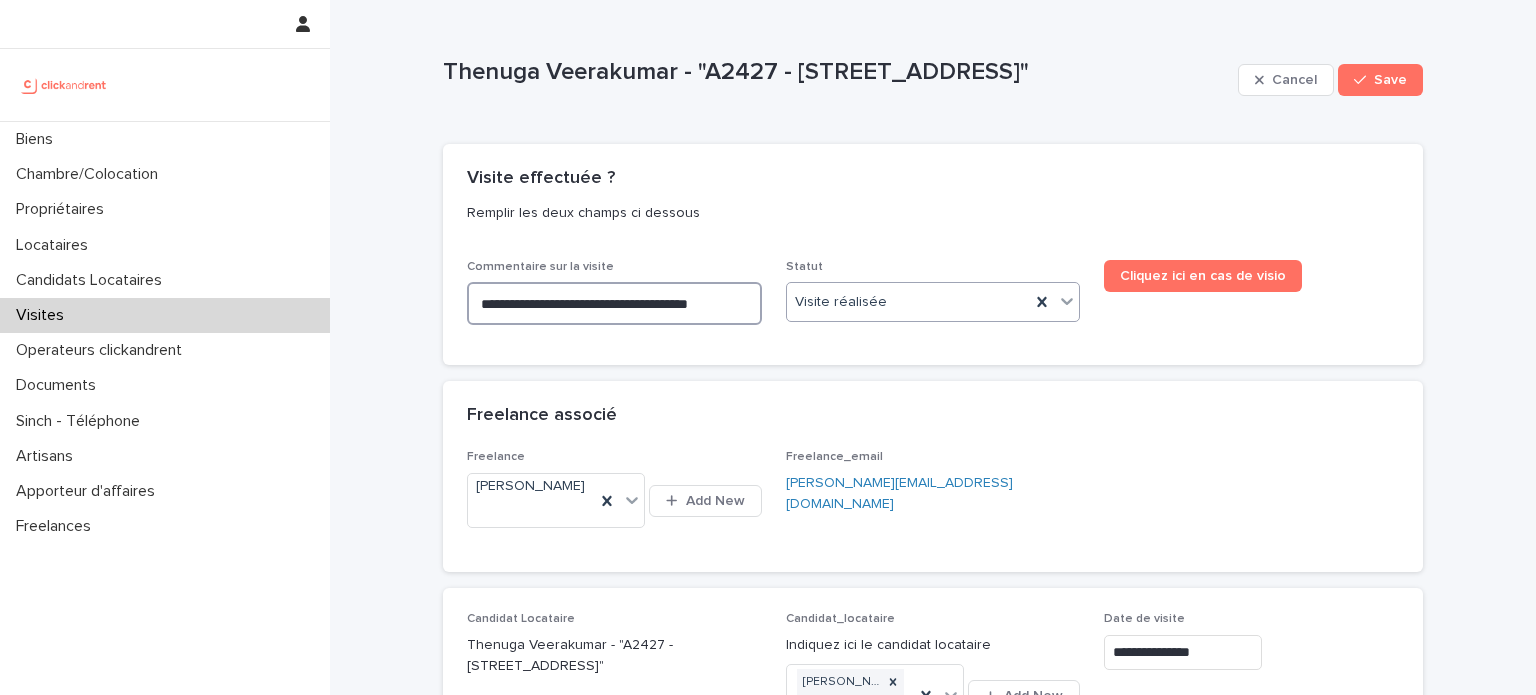 type on "**********" 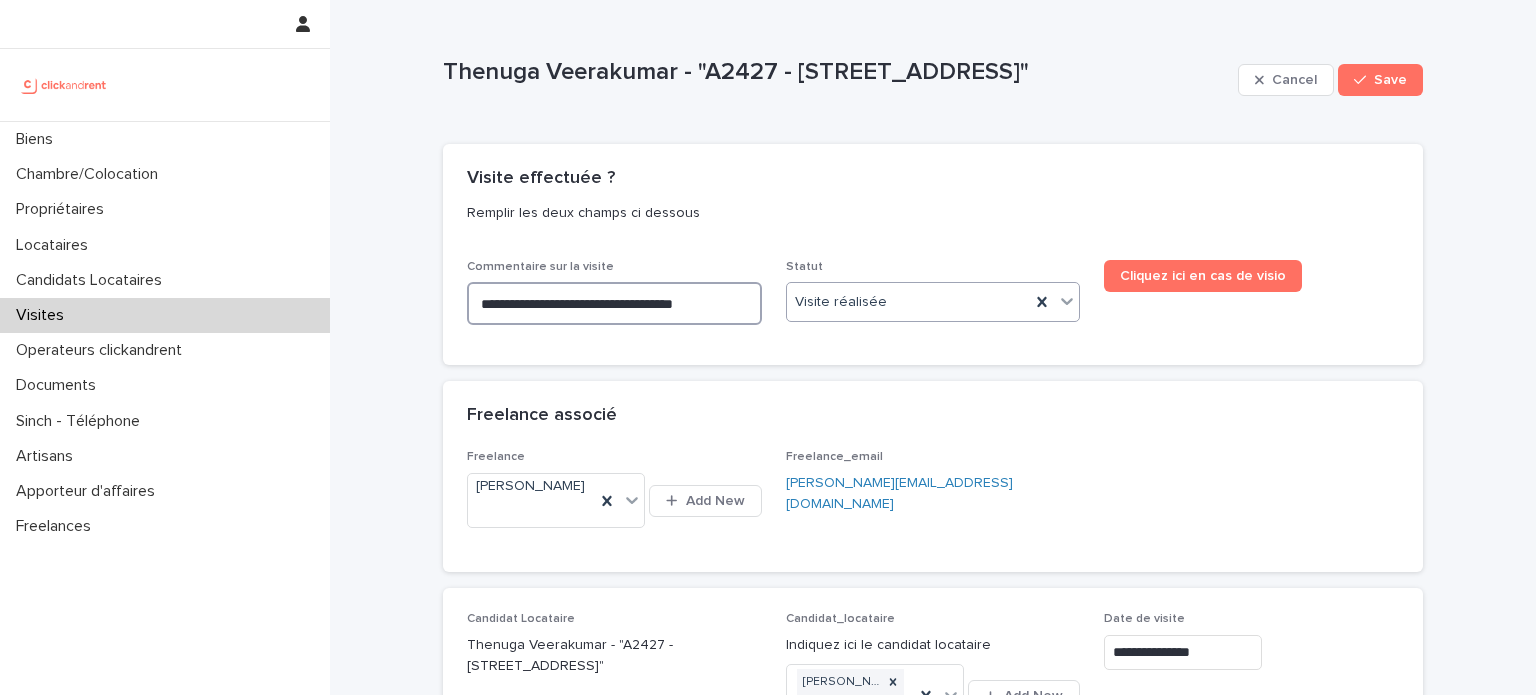 type on "**********" 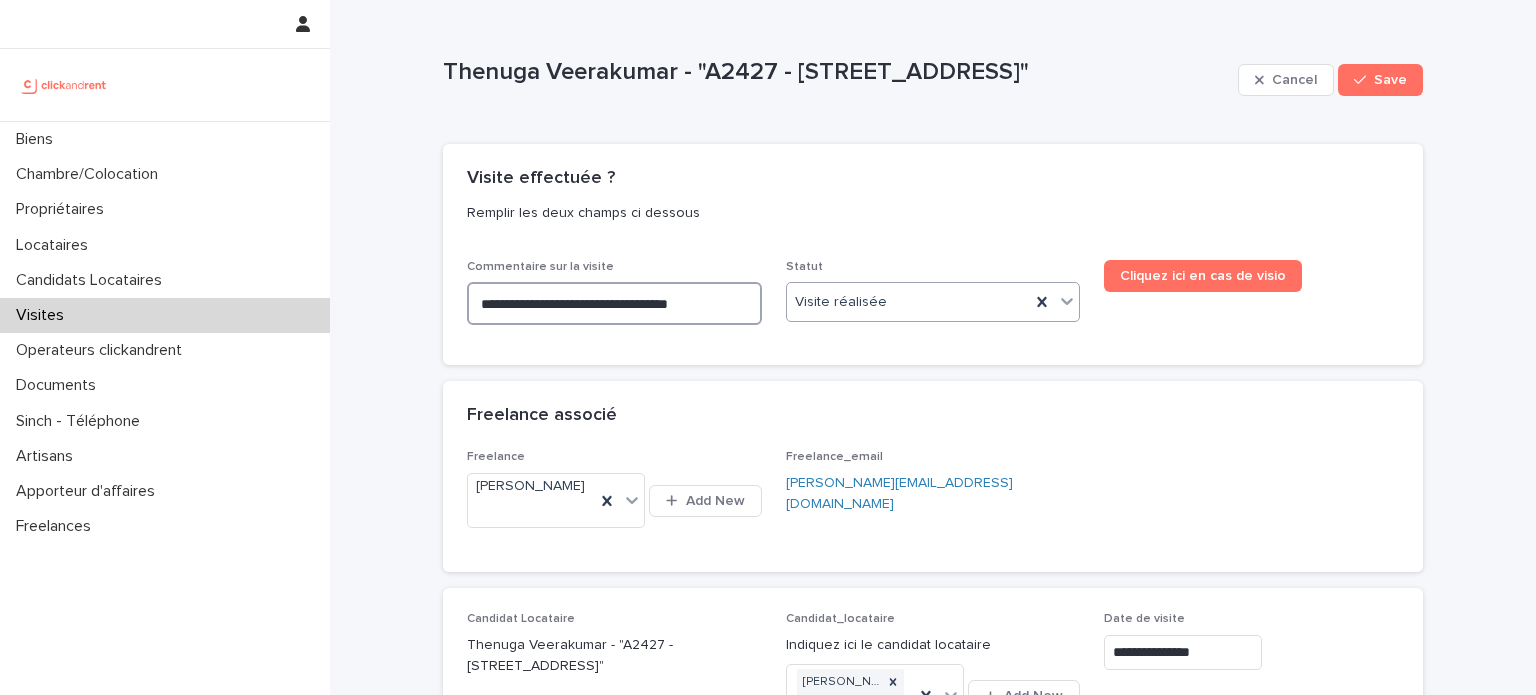 type on "**********" 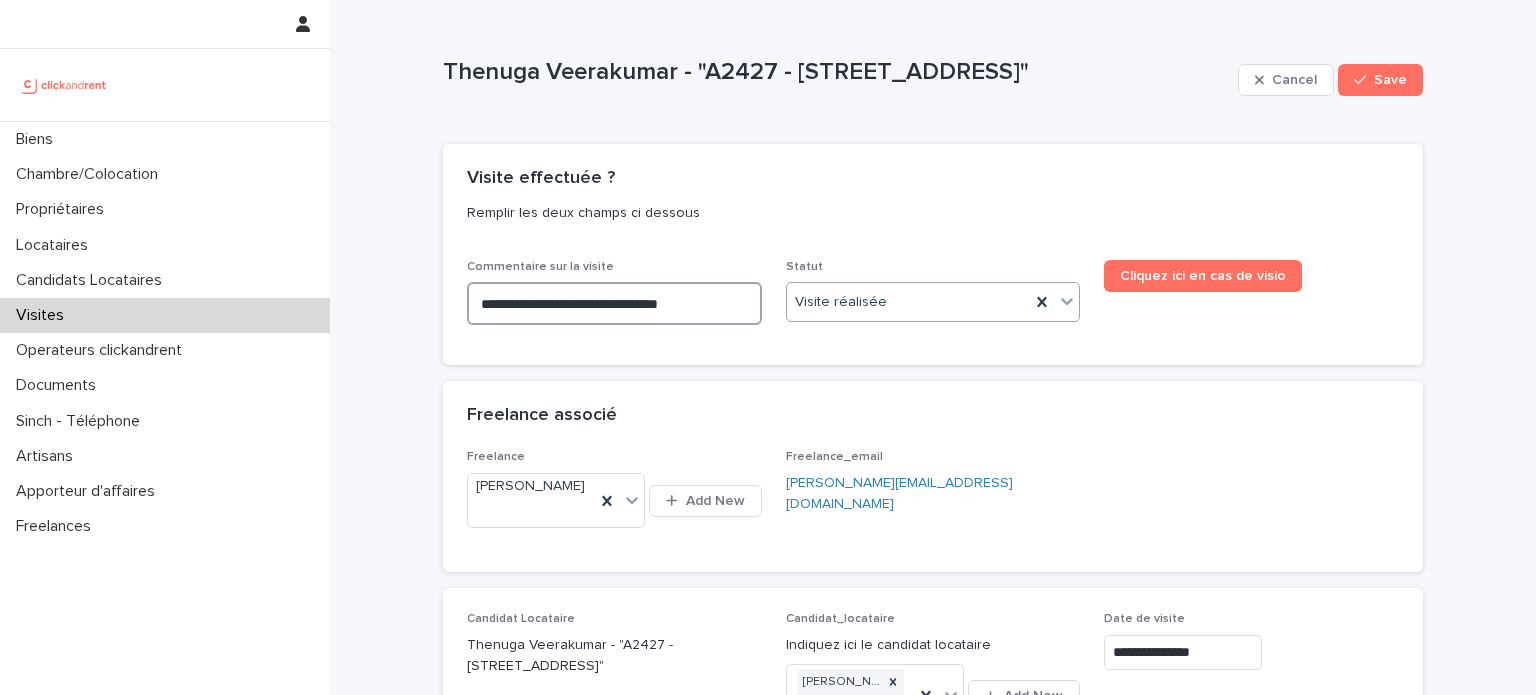 type on "**********" 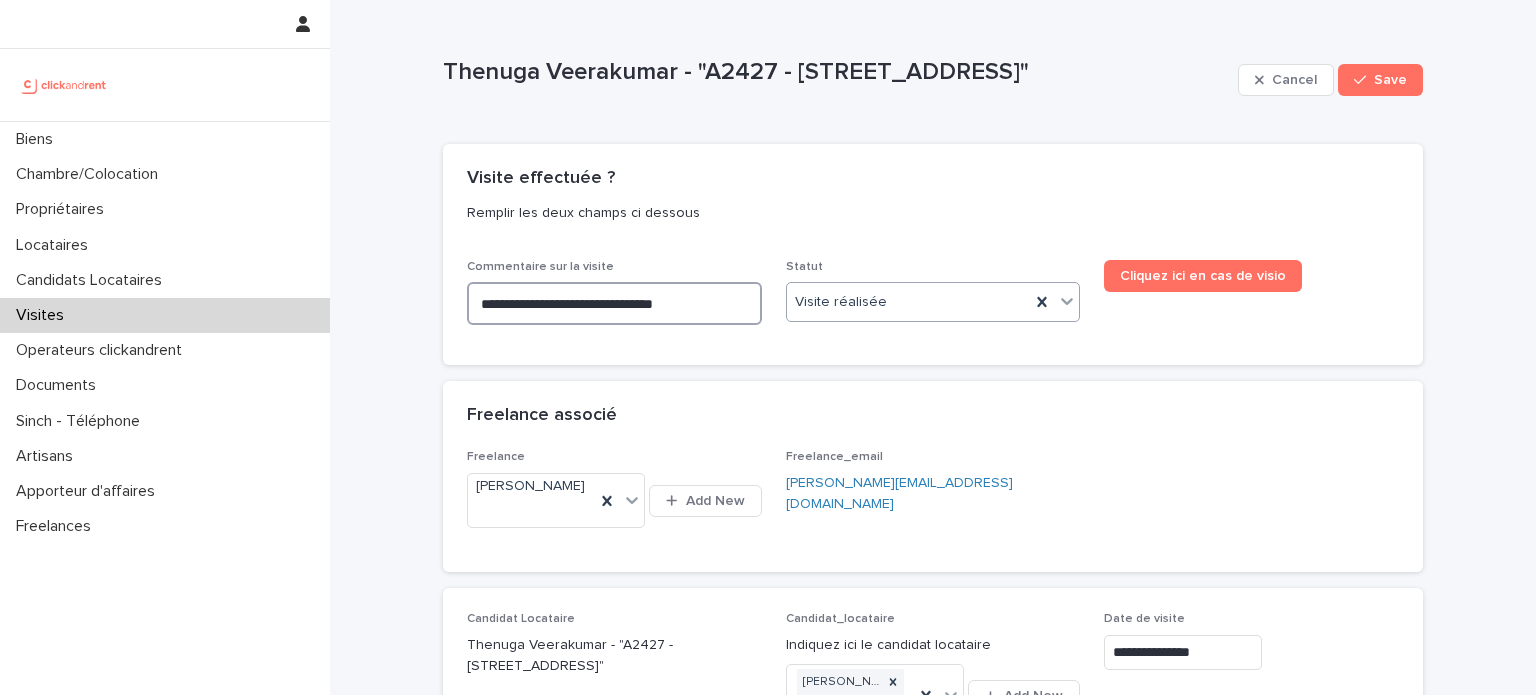 type on "**********" 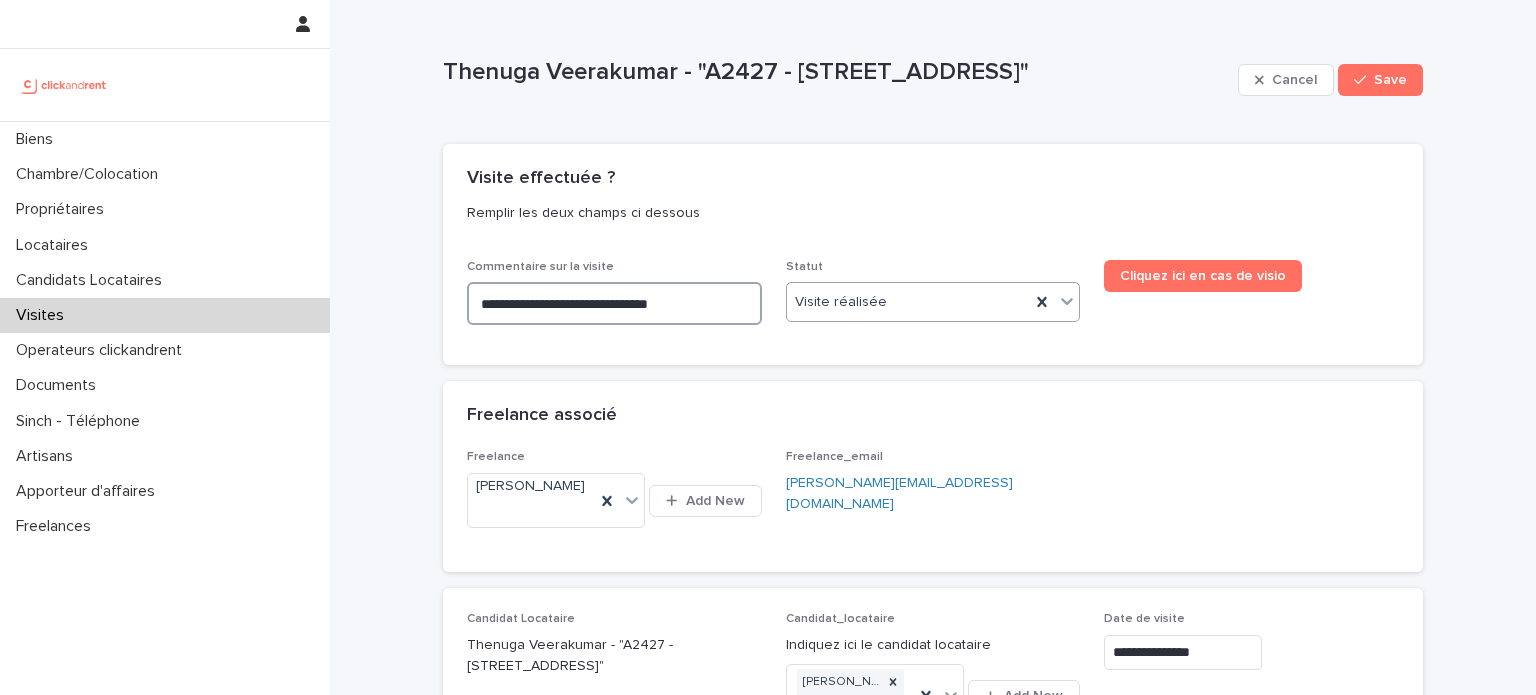 type on "**********" 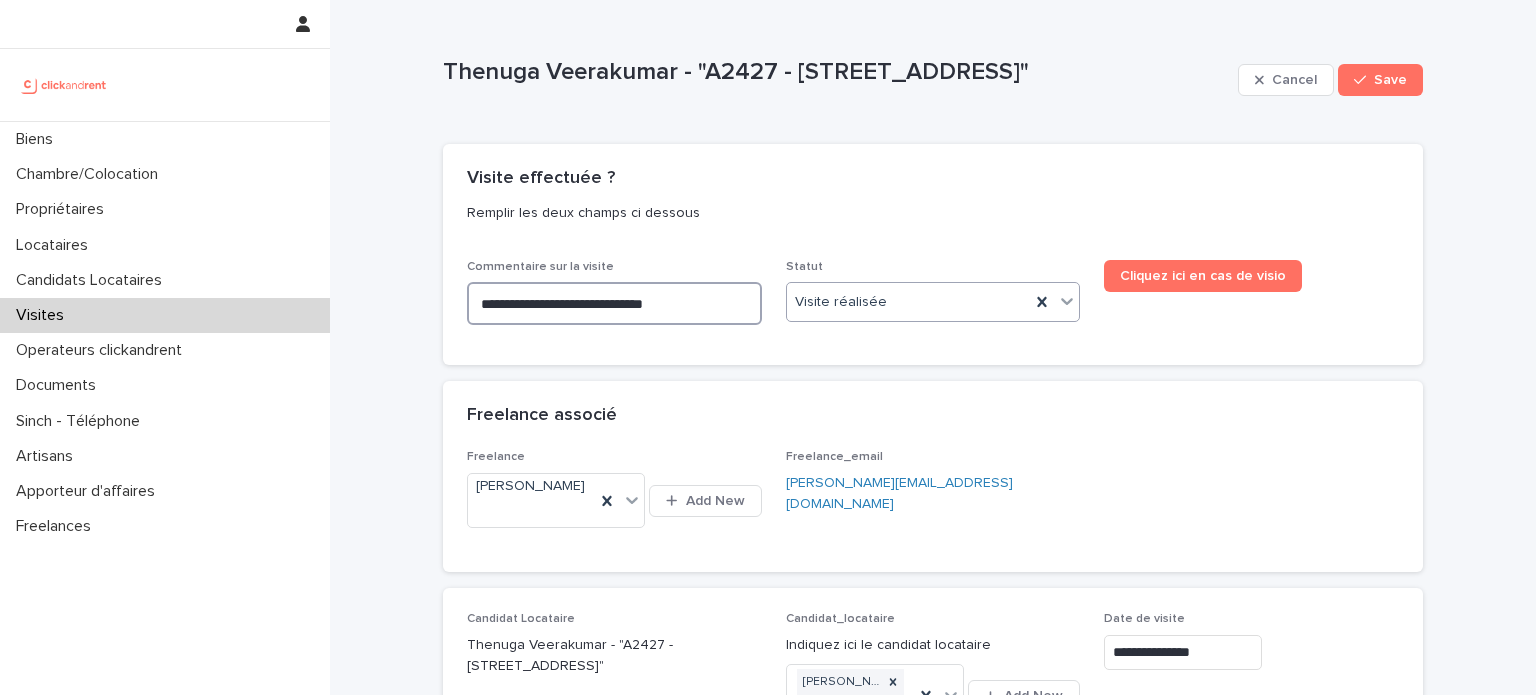 type on "**********" 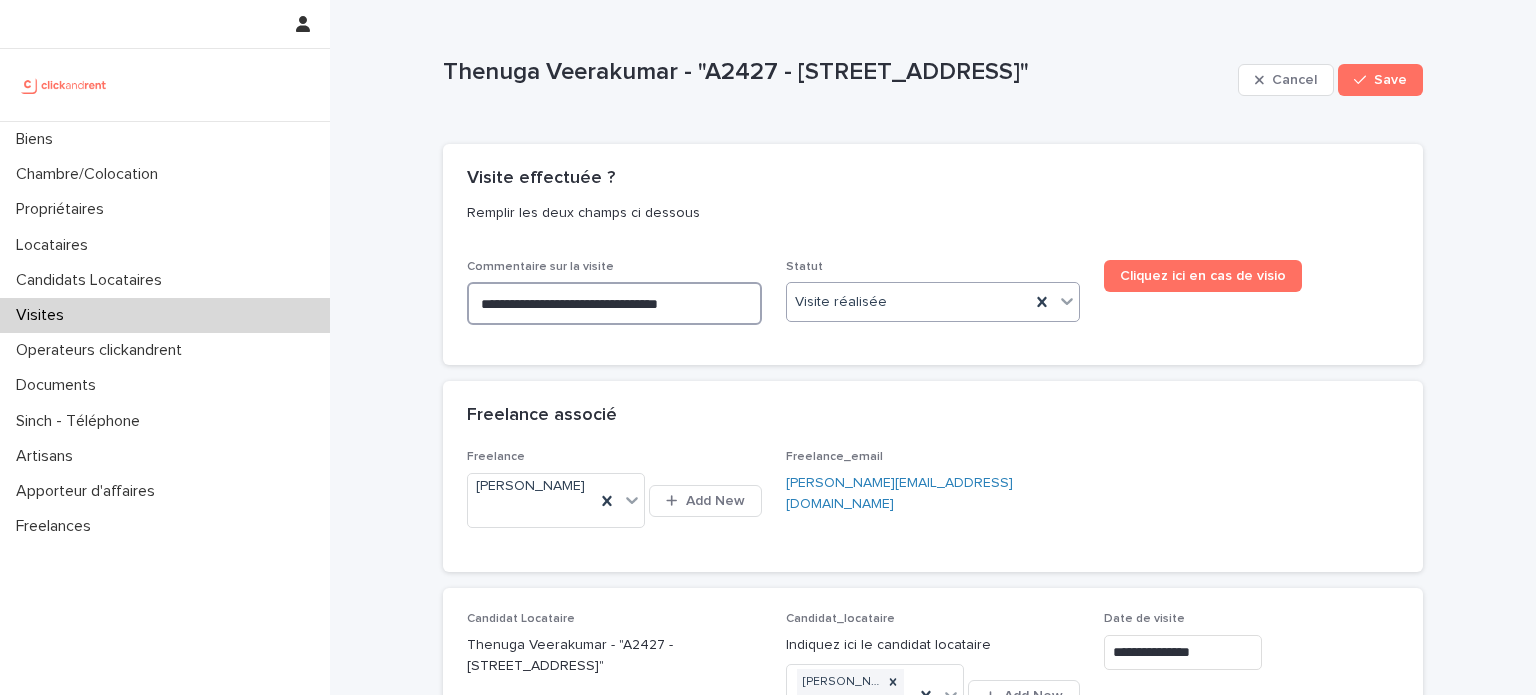 type on "**********" 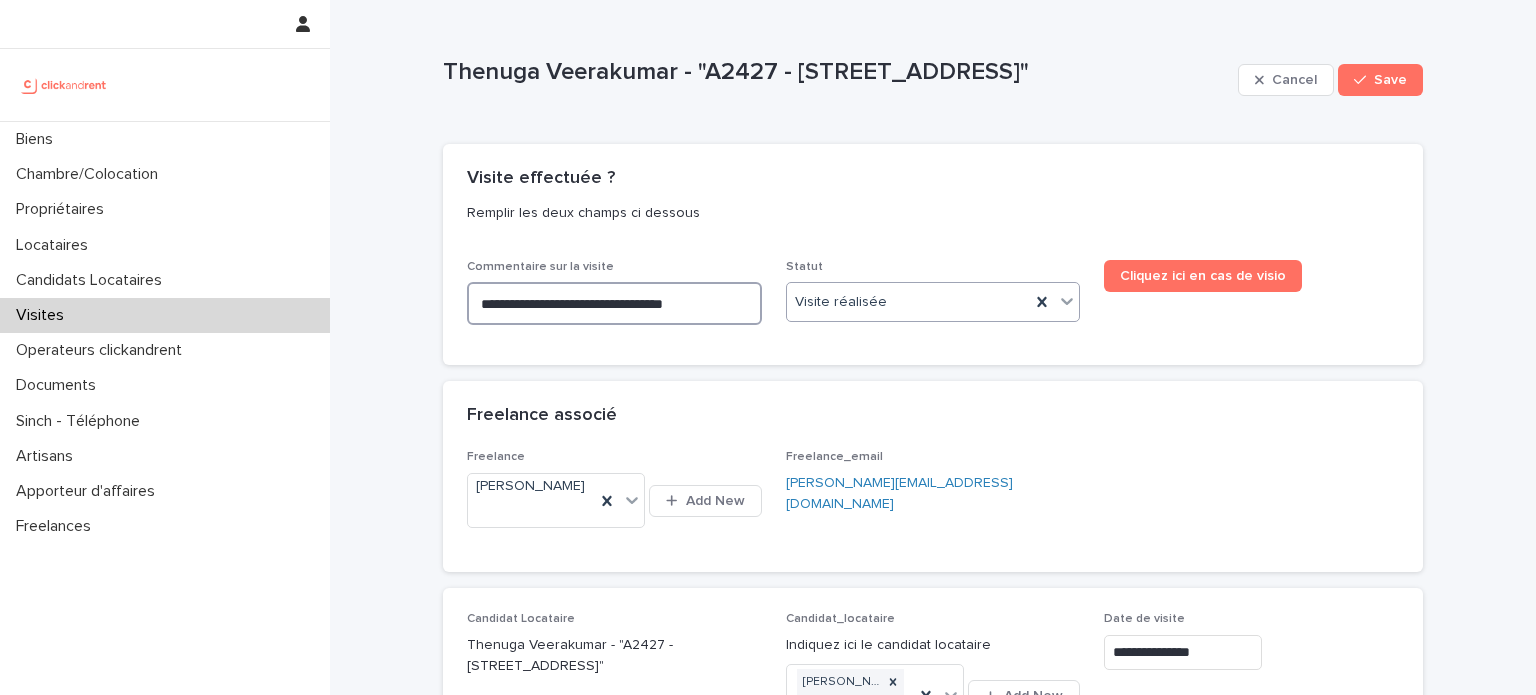 type on "**********" 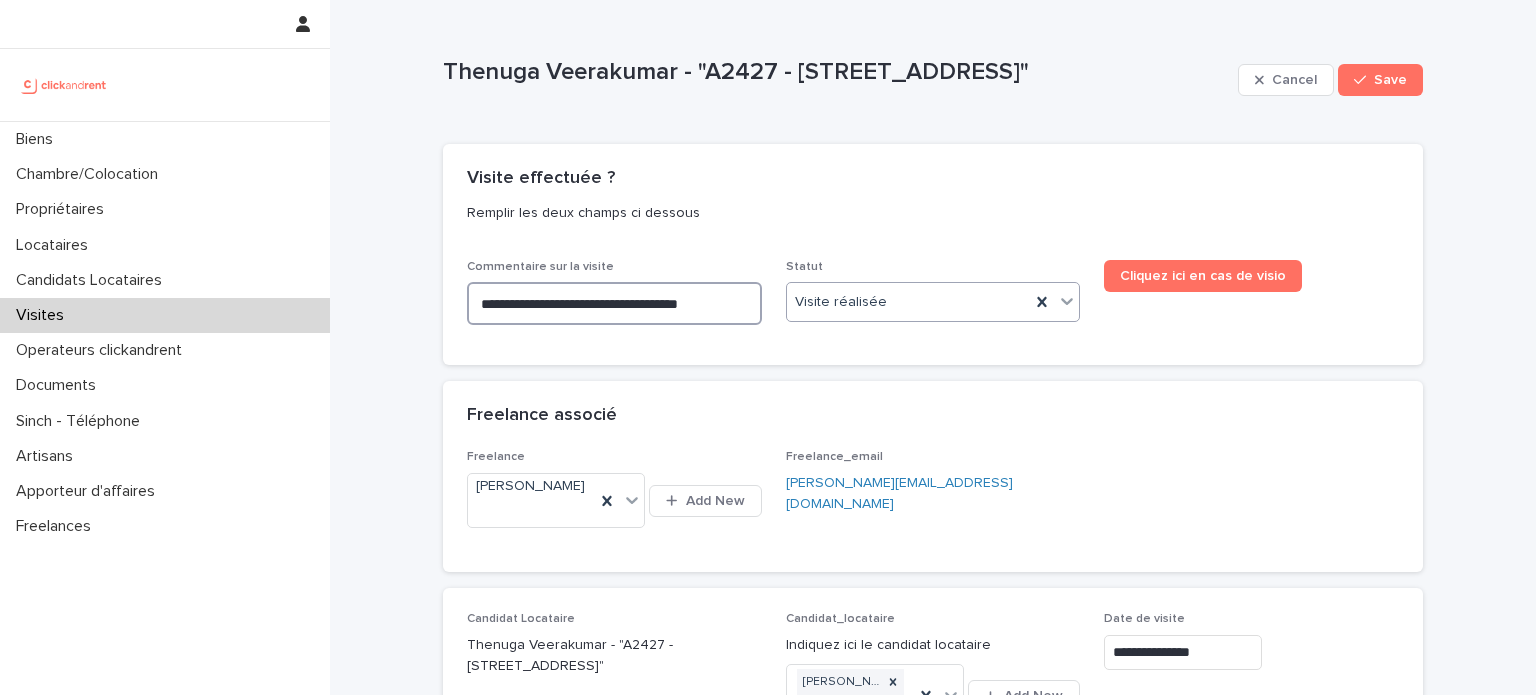 type on "**********" 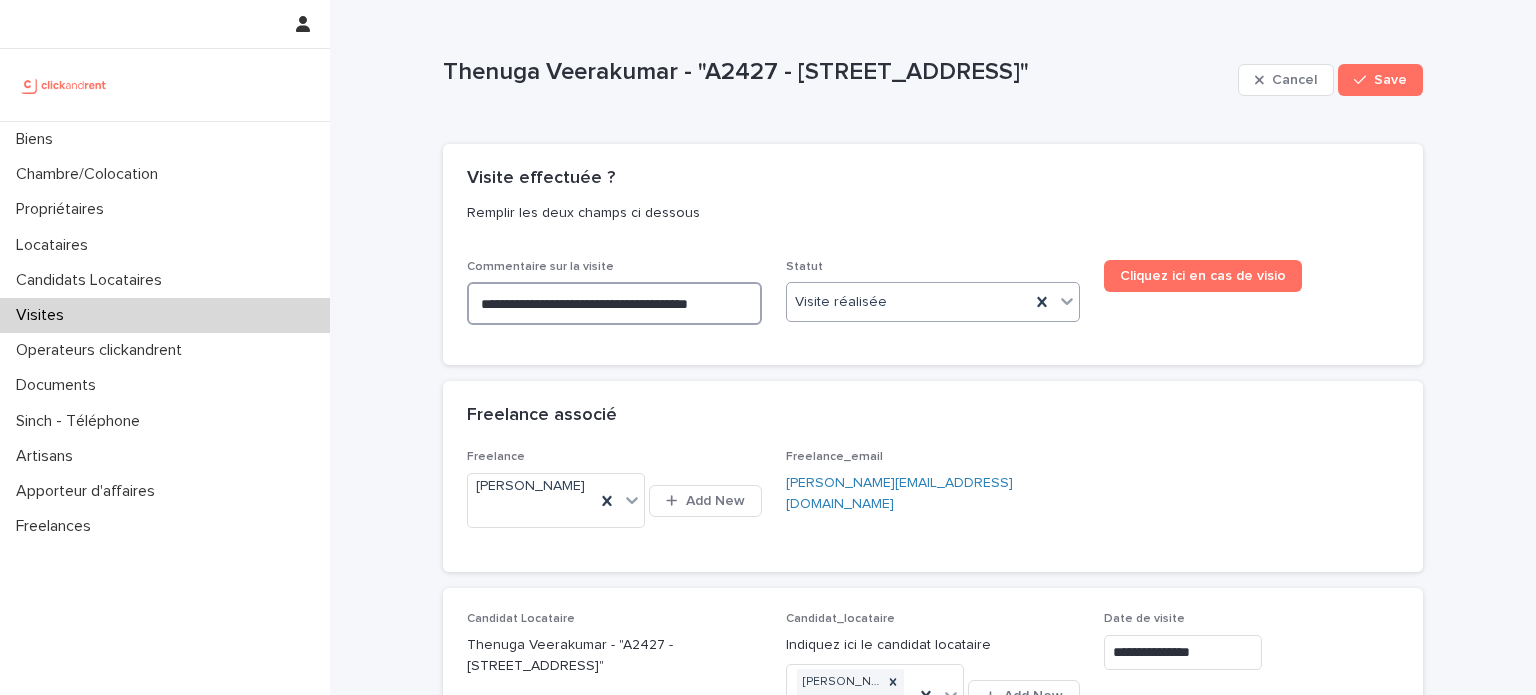 type on "**********" 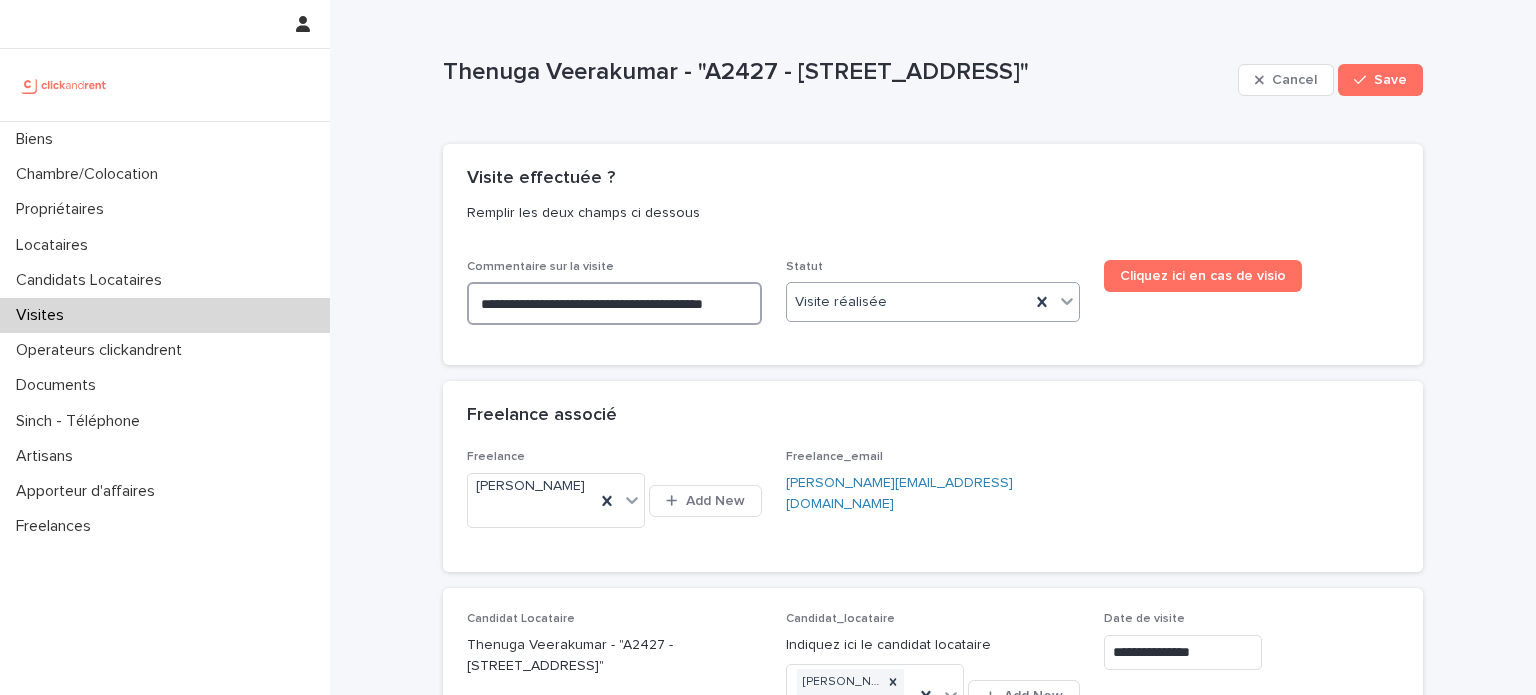 type on "**********" 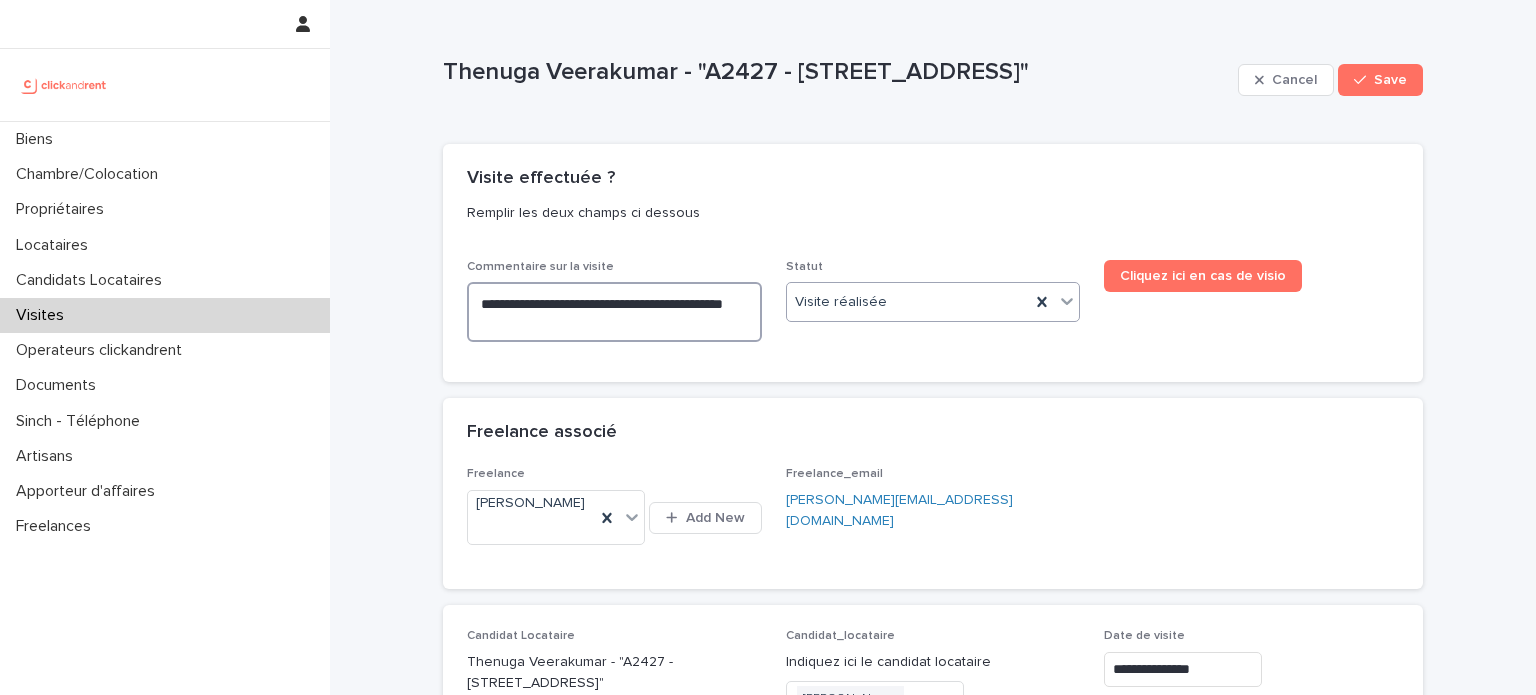 type on "**********" 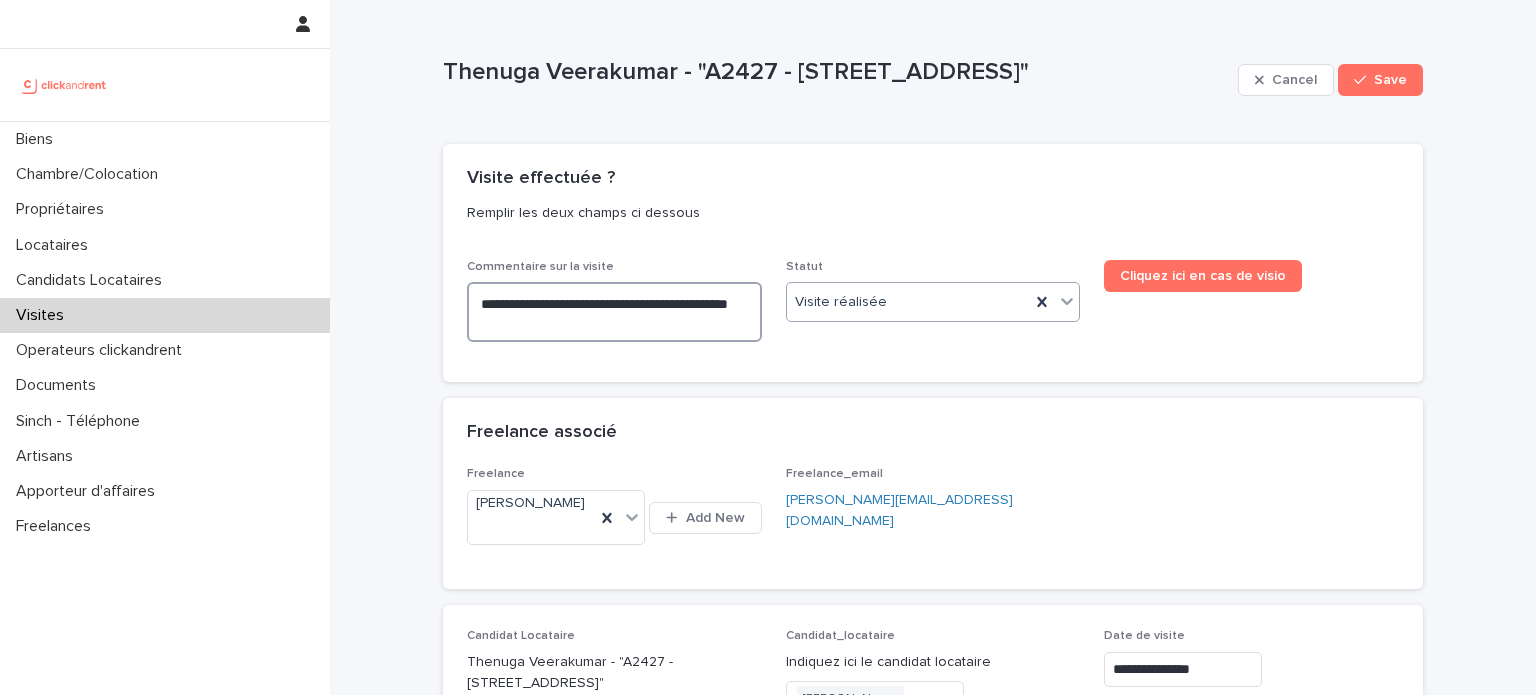 type on "**********" 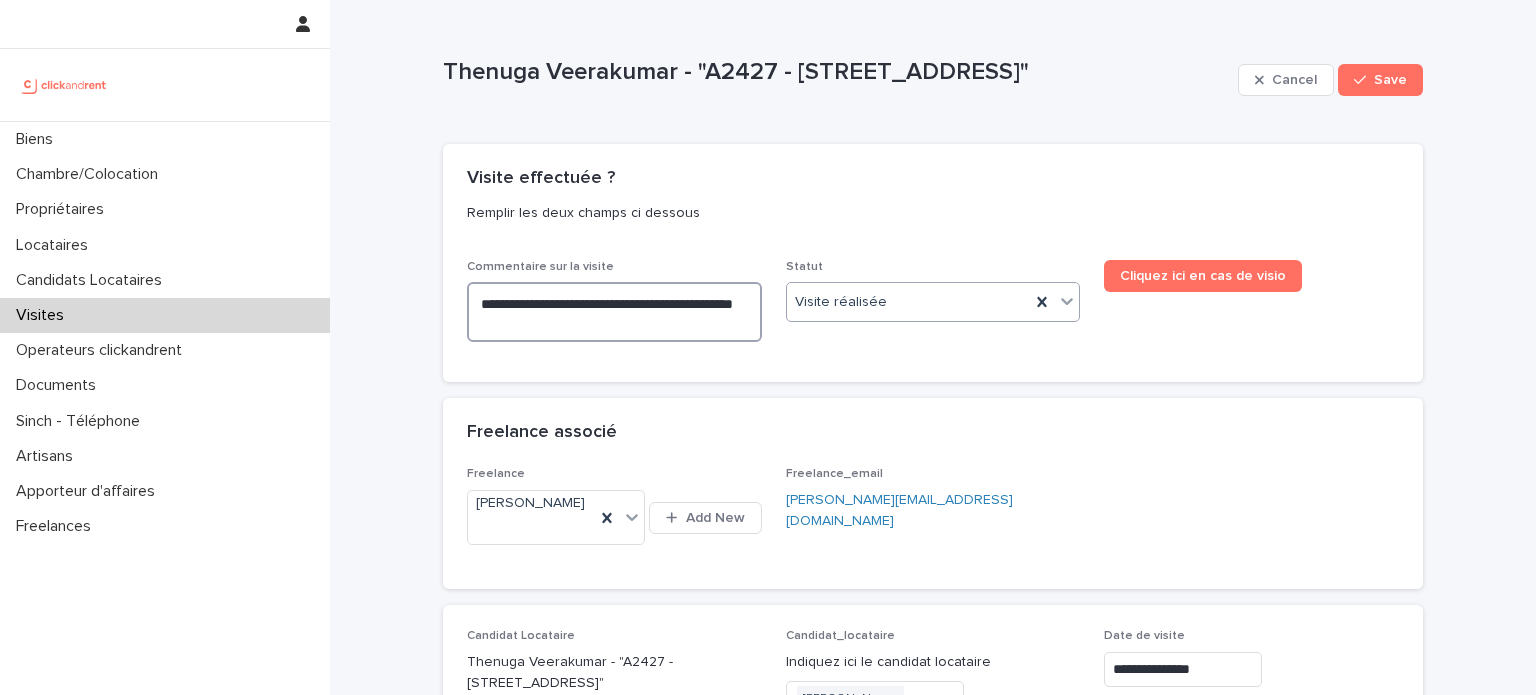 type on "**********" 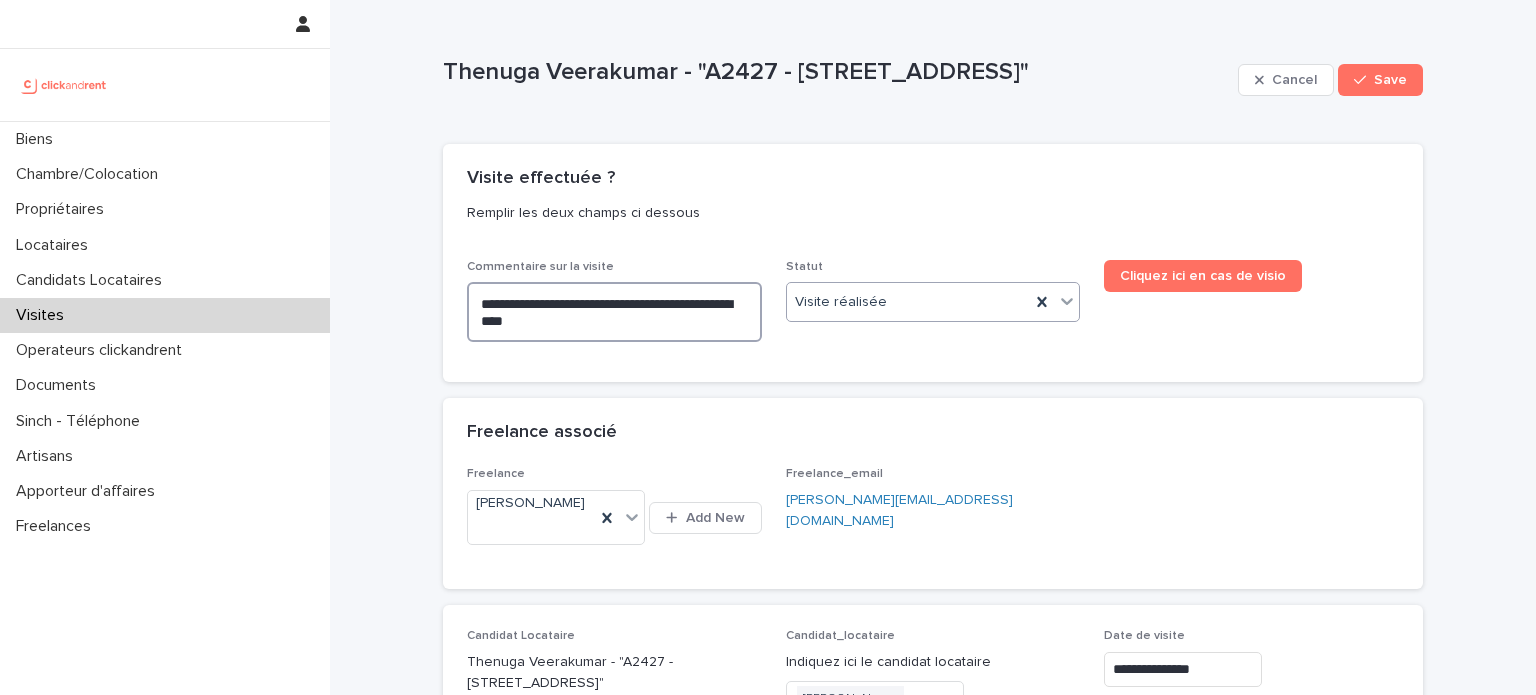 type on "**********" 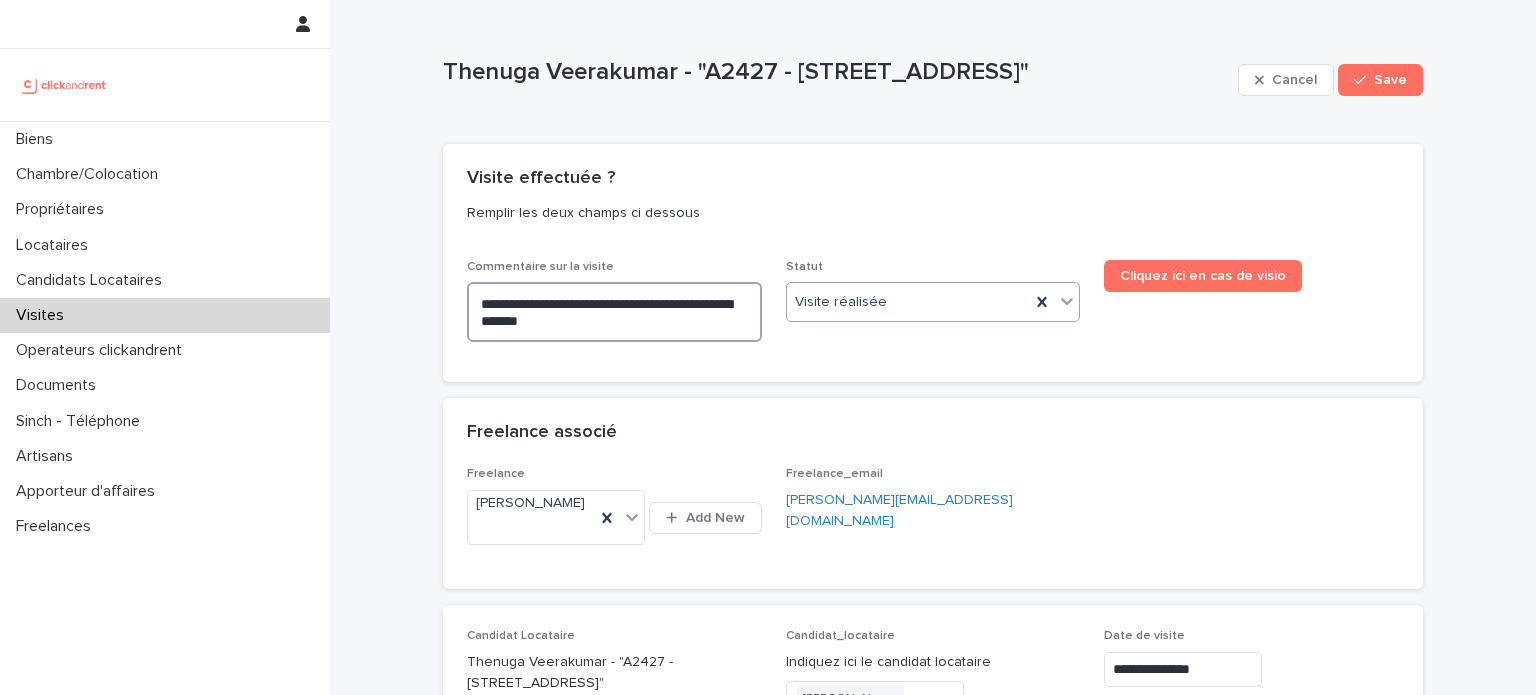 type on "**********" 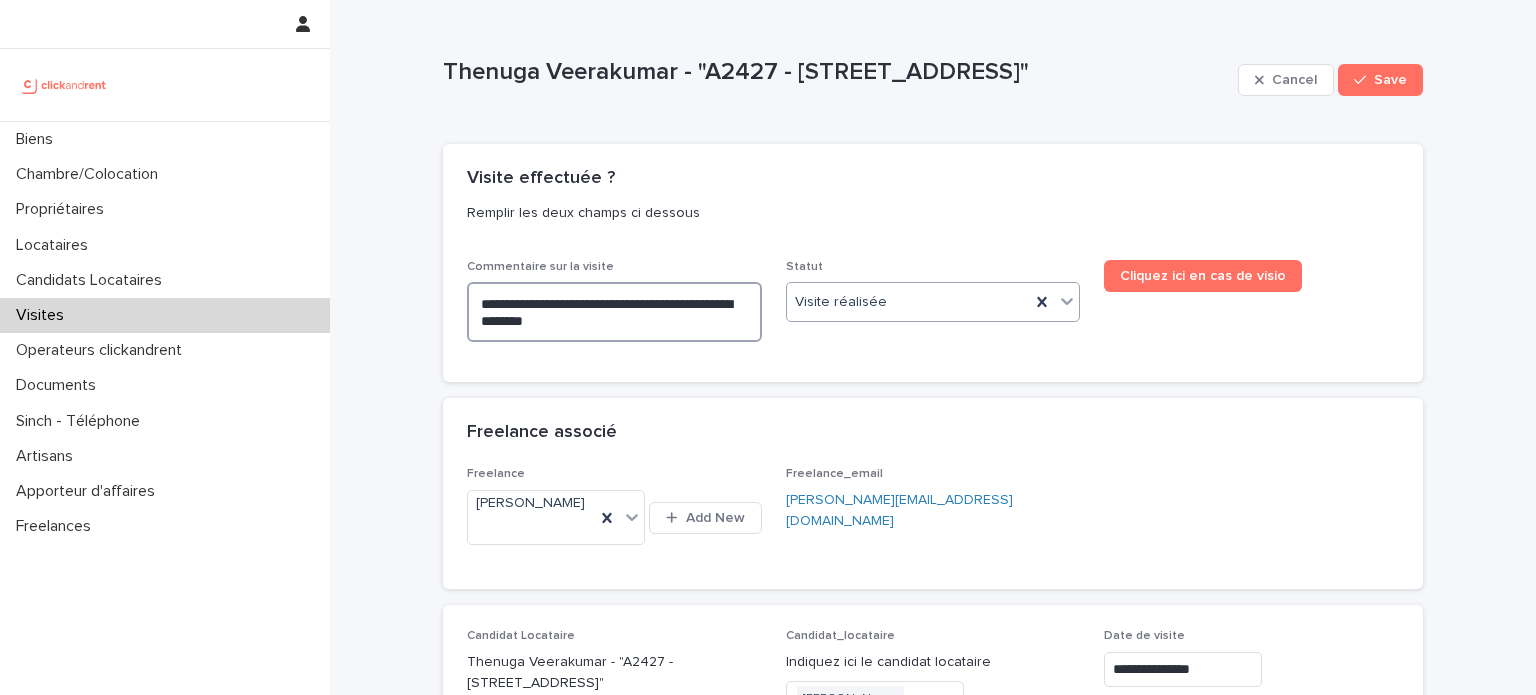 type on "**********" 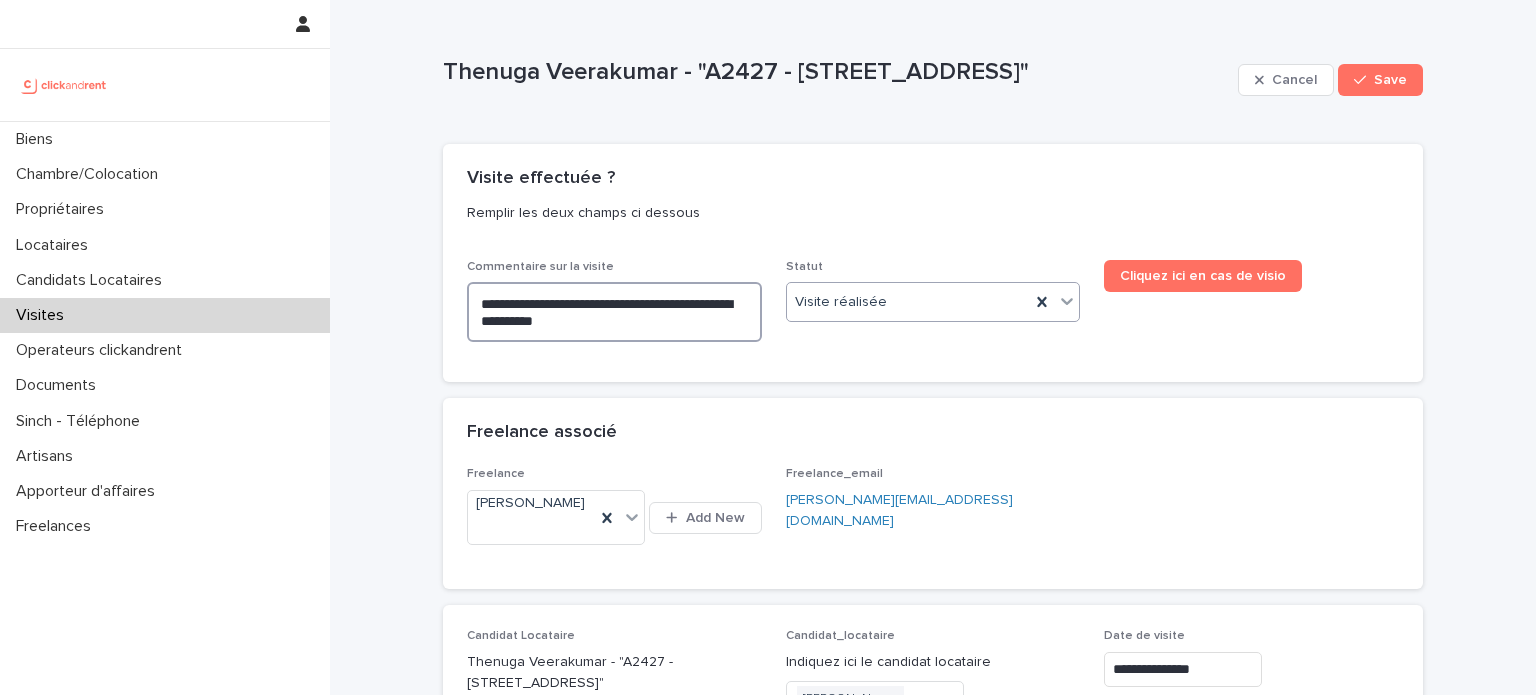 type on "**********" 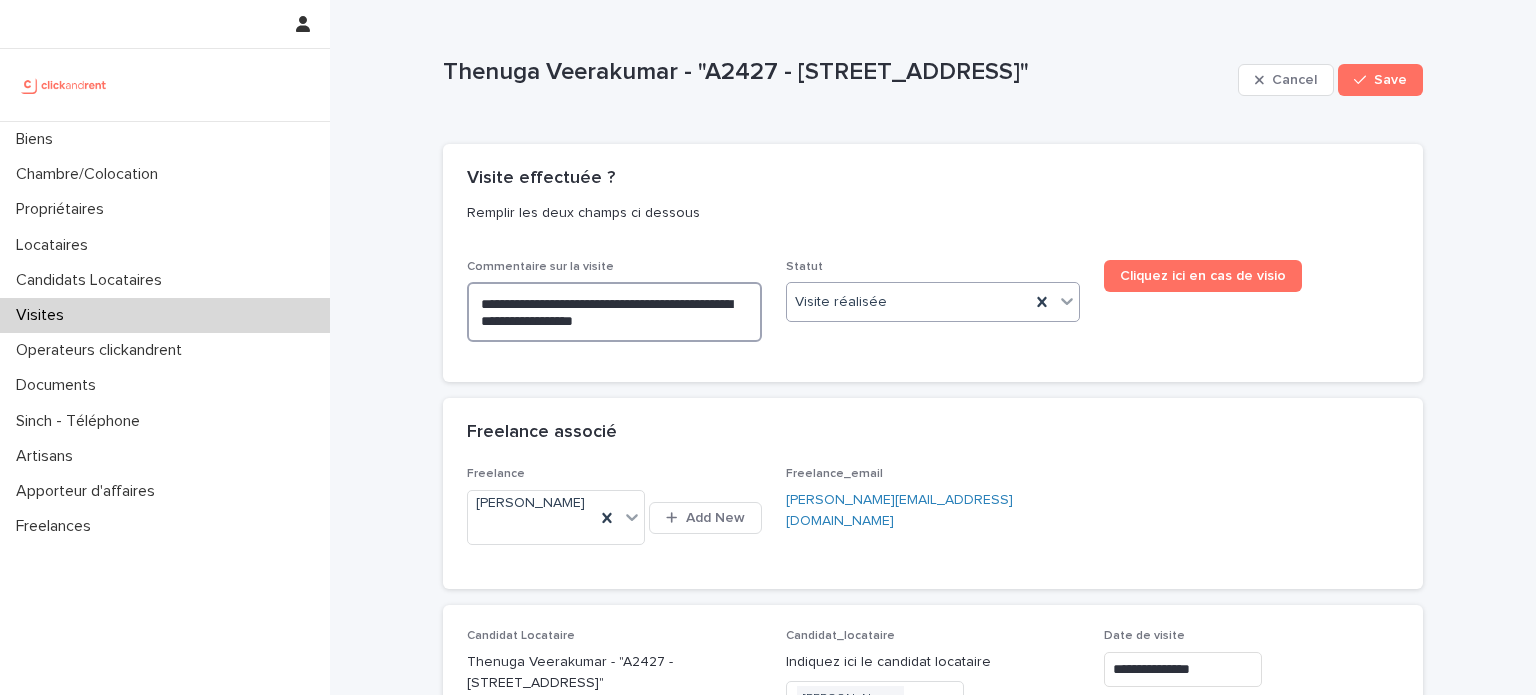 type on "**********" 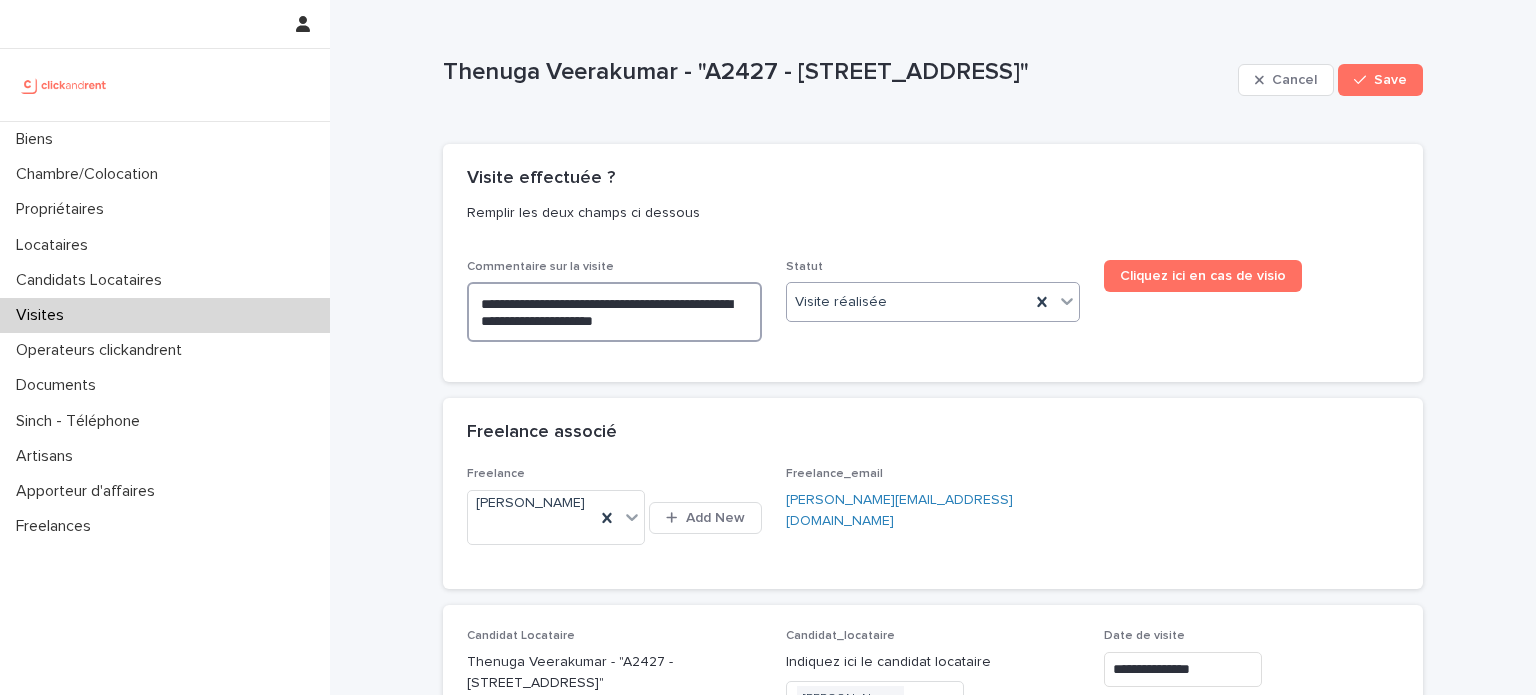 type on "**********" 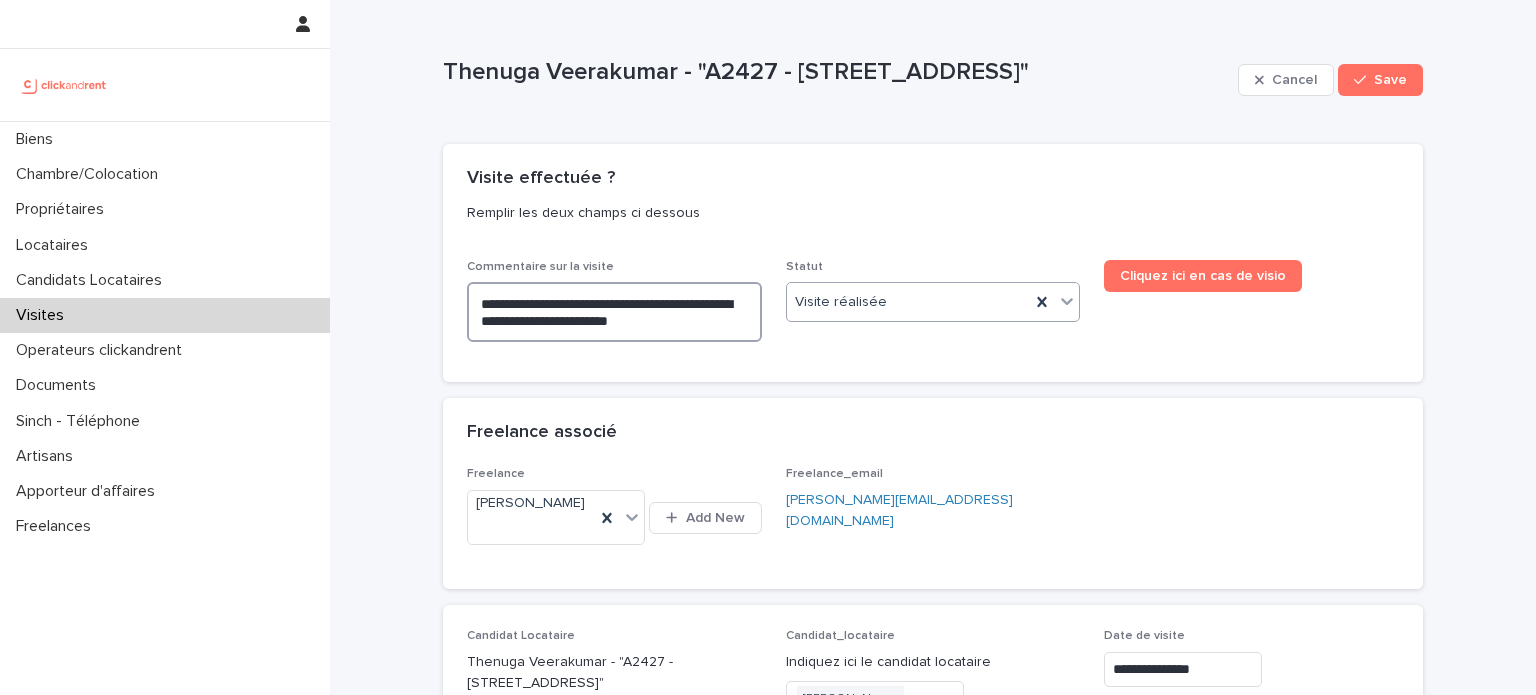 type on "**********" 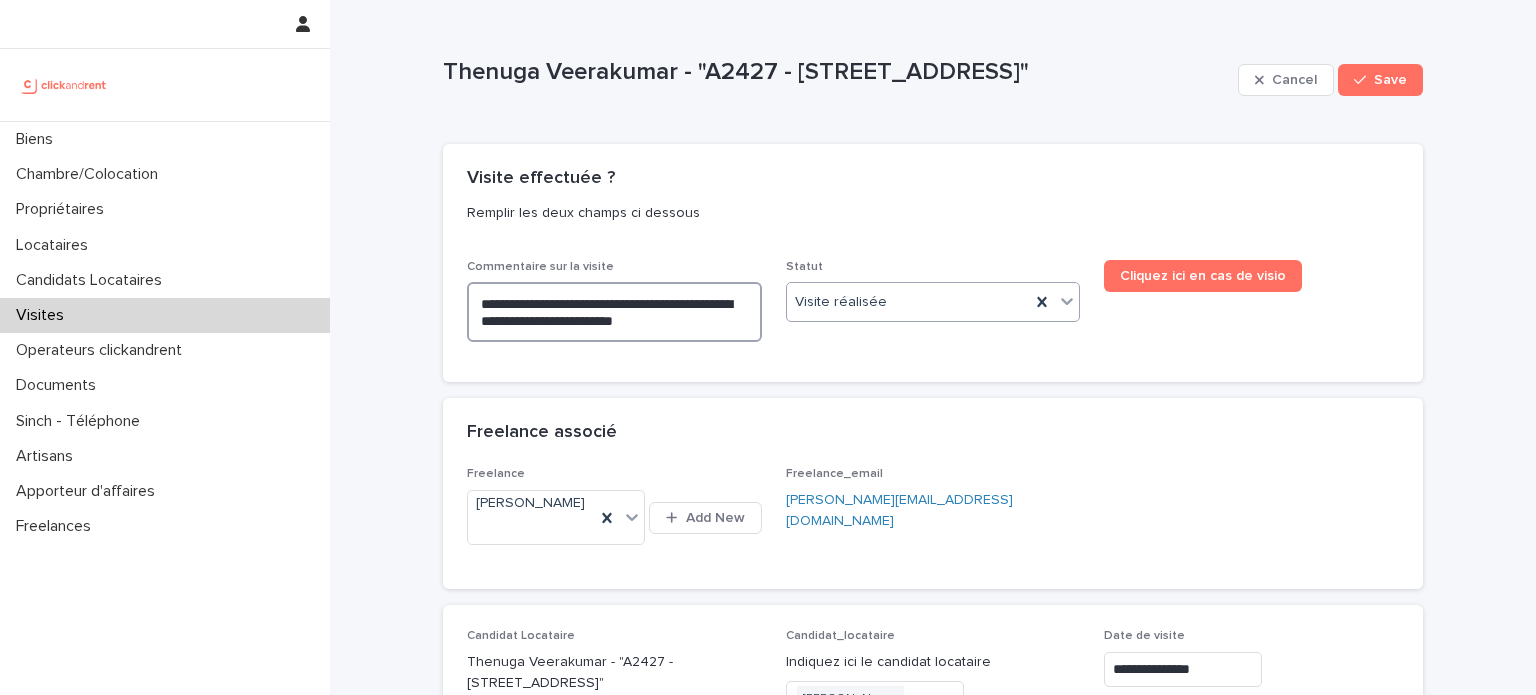 type on "**********" 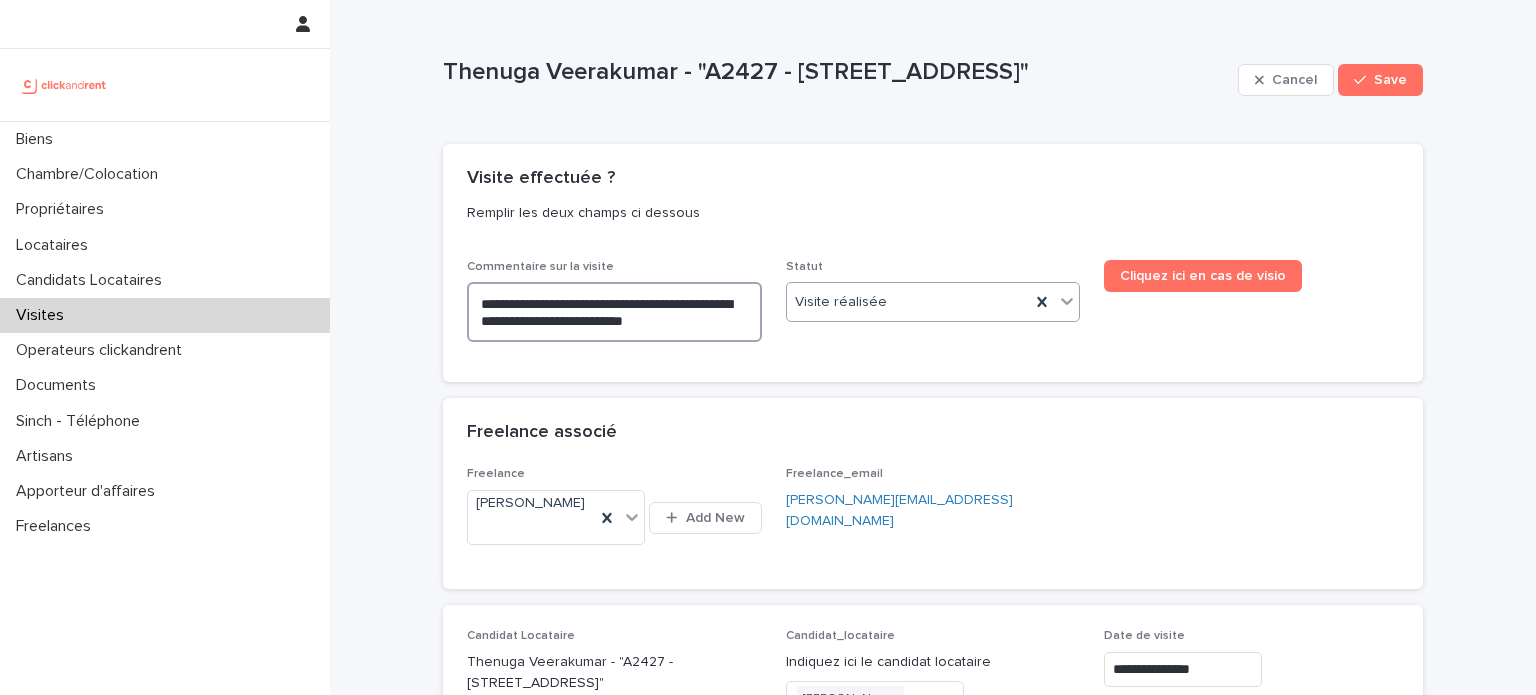 type on "**********" 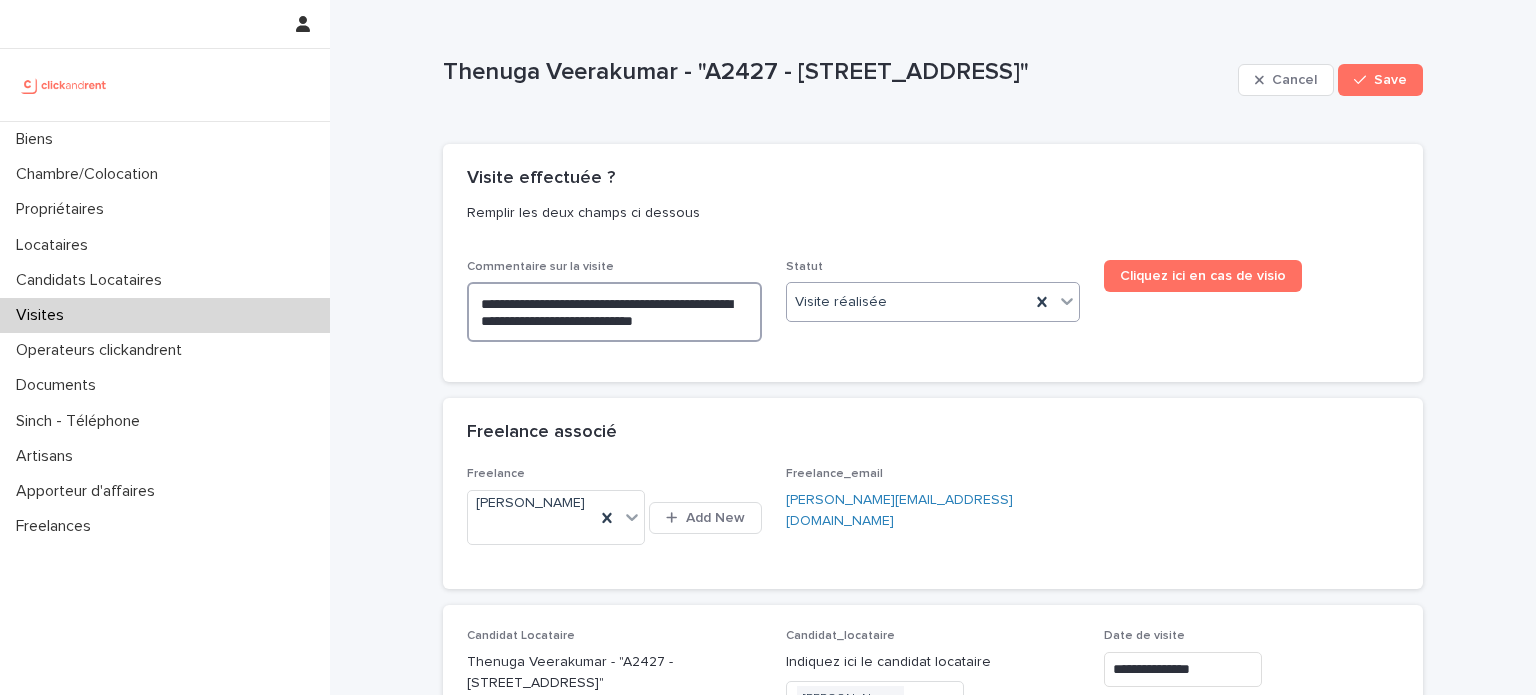 type on "**********" 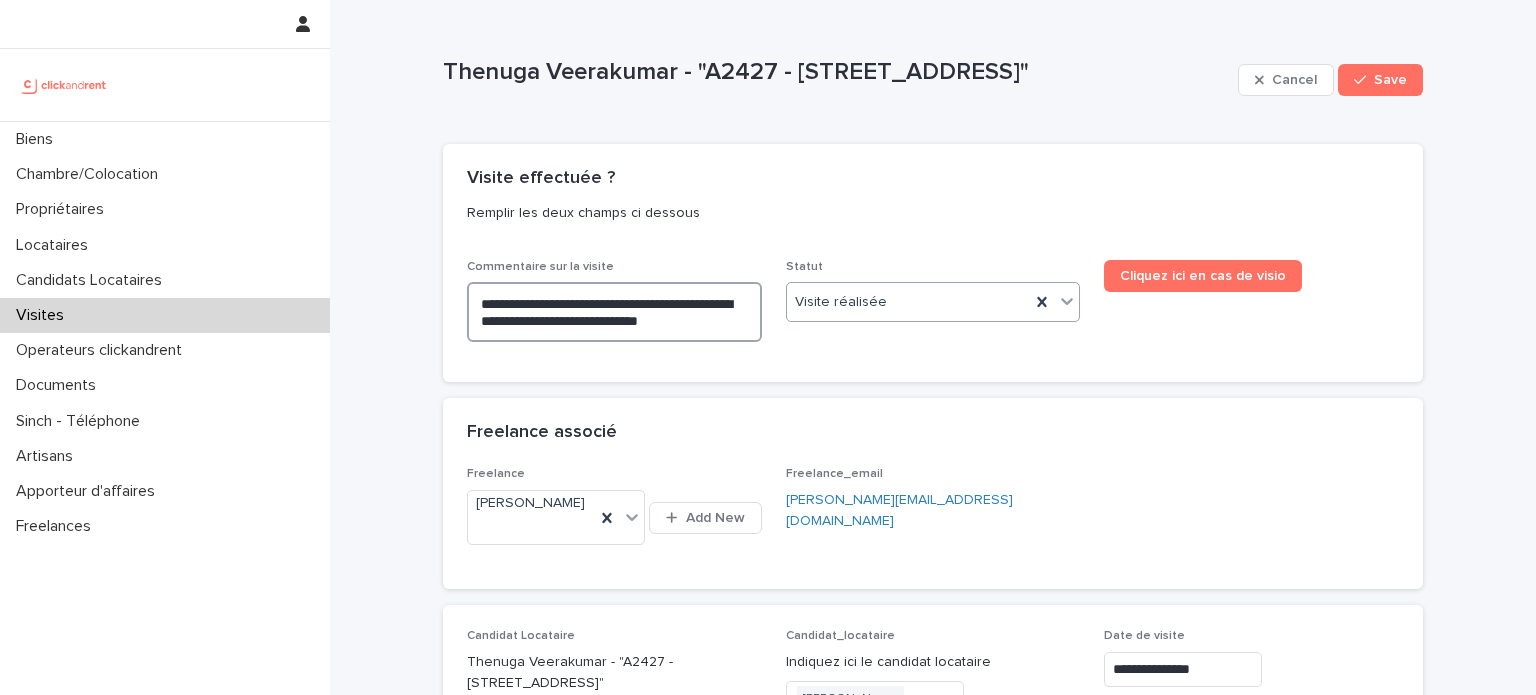 type on "**********" 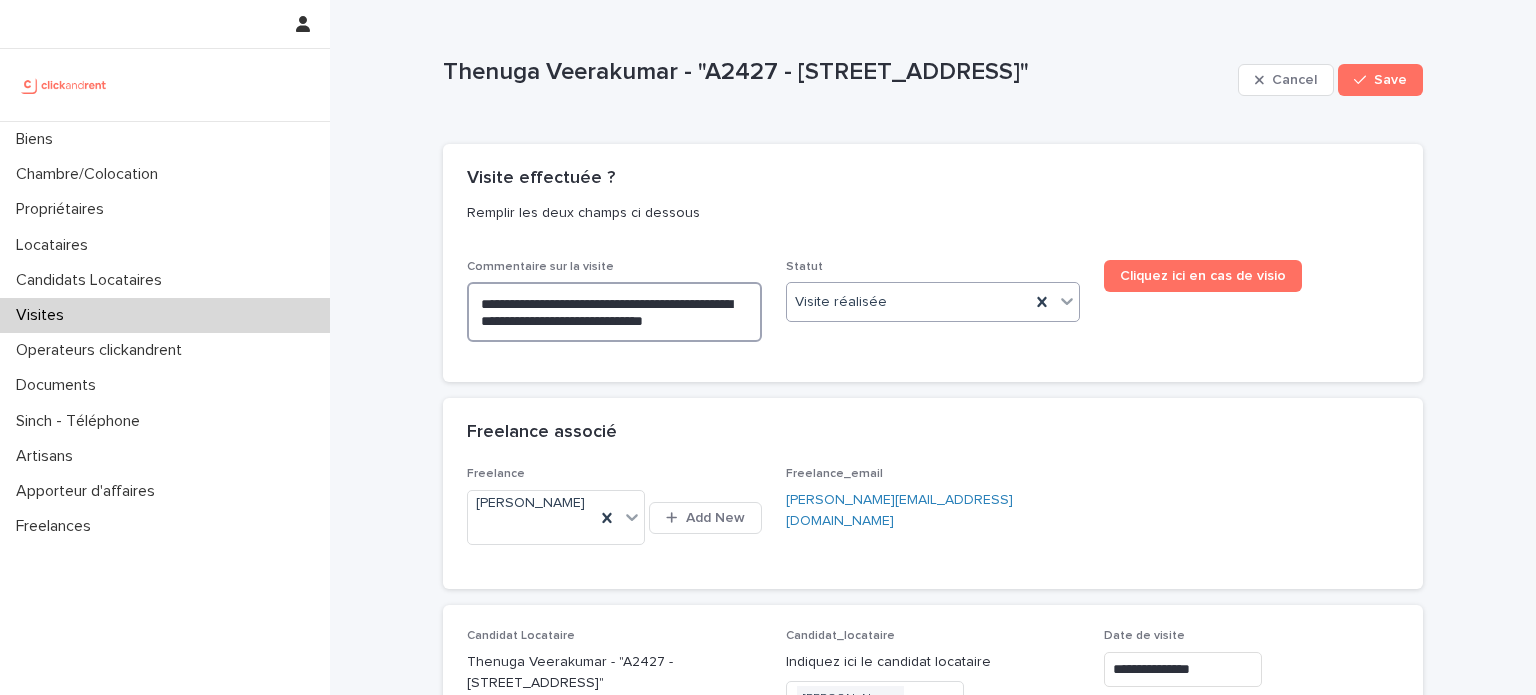 type on "**********" 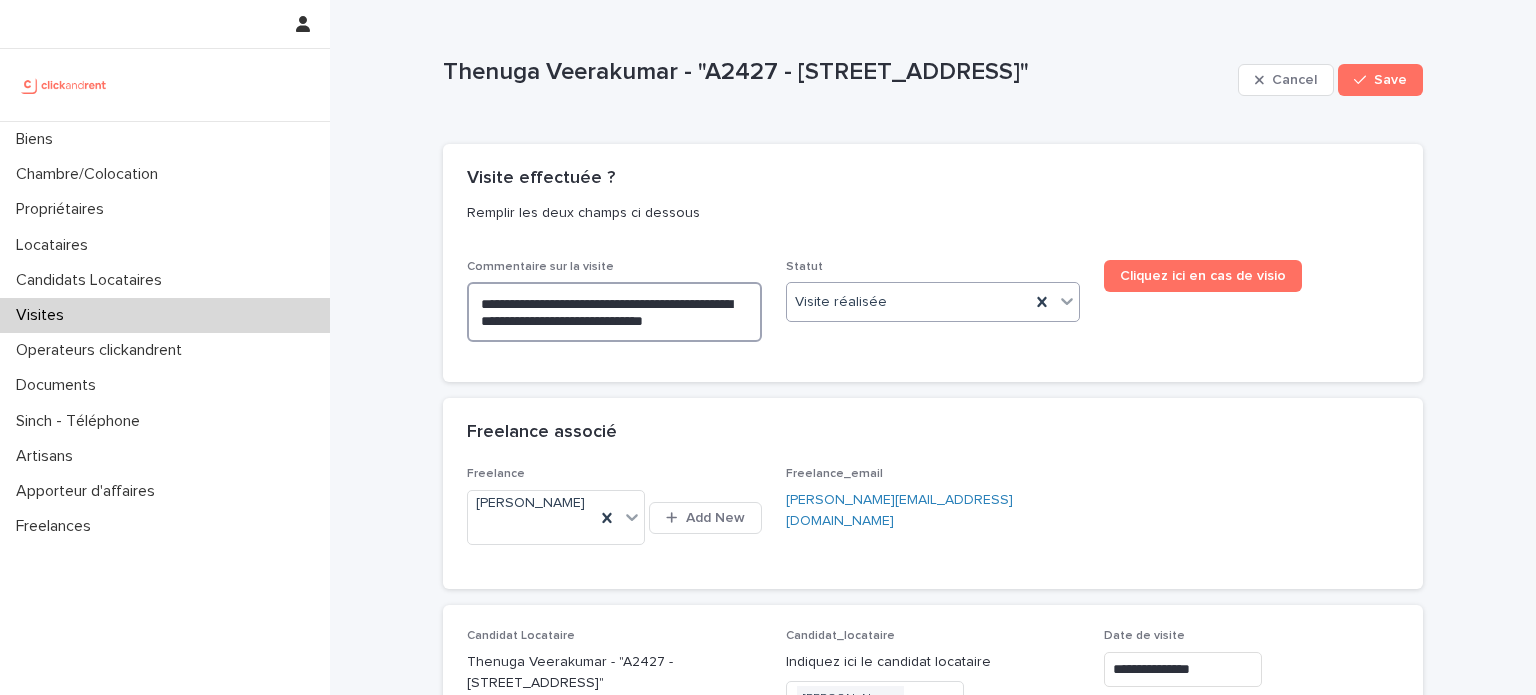 type on "**********" 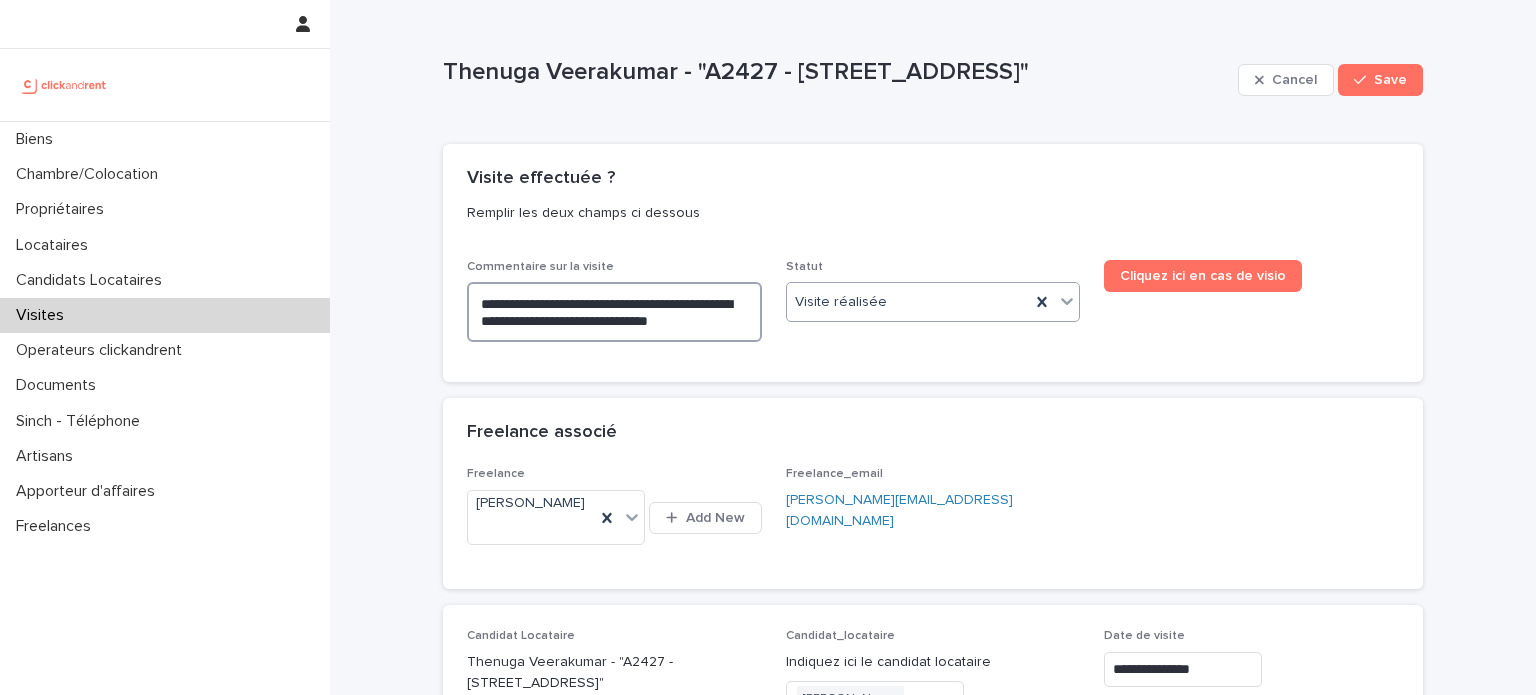 type on "**********" 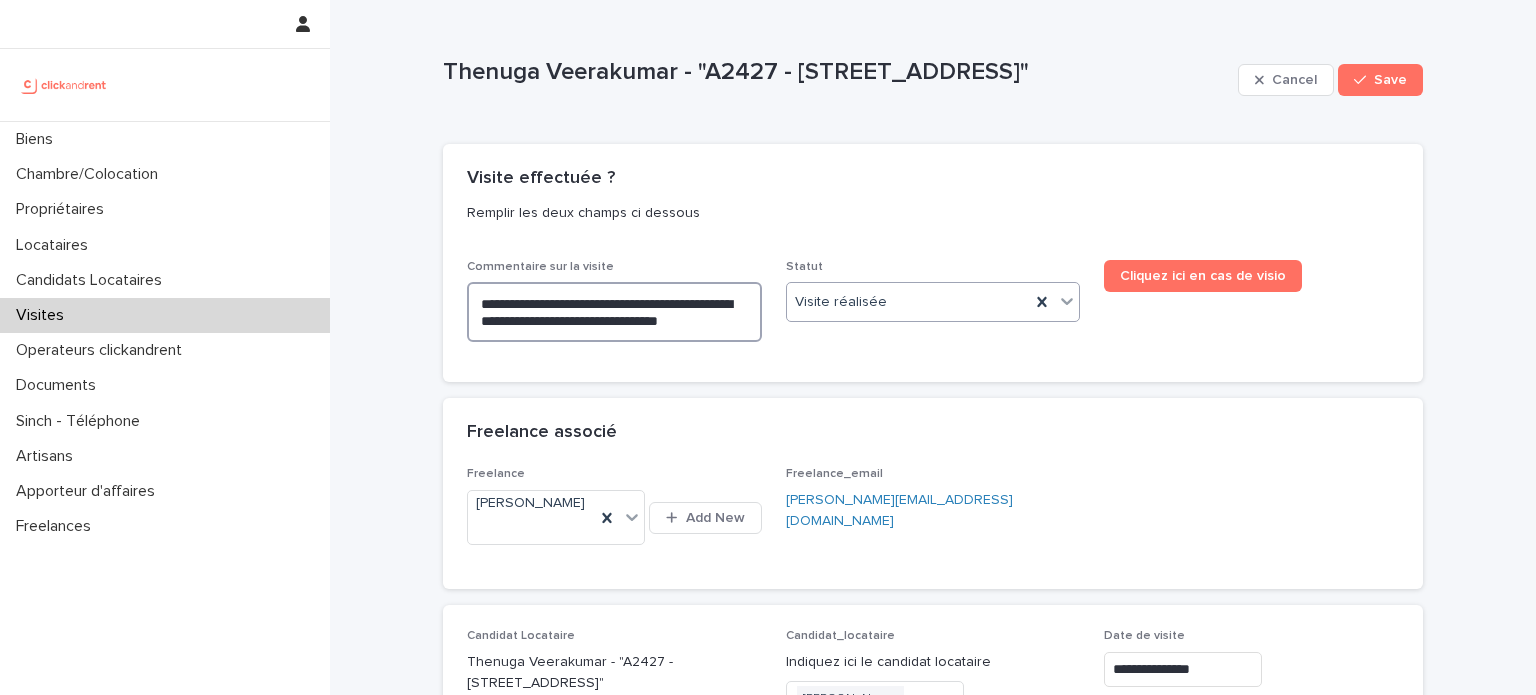 type on "**********" 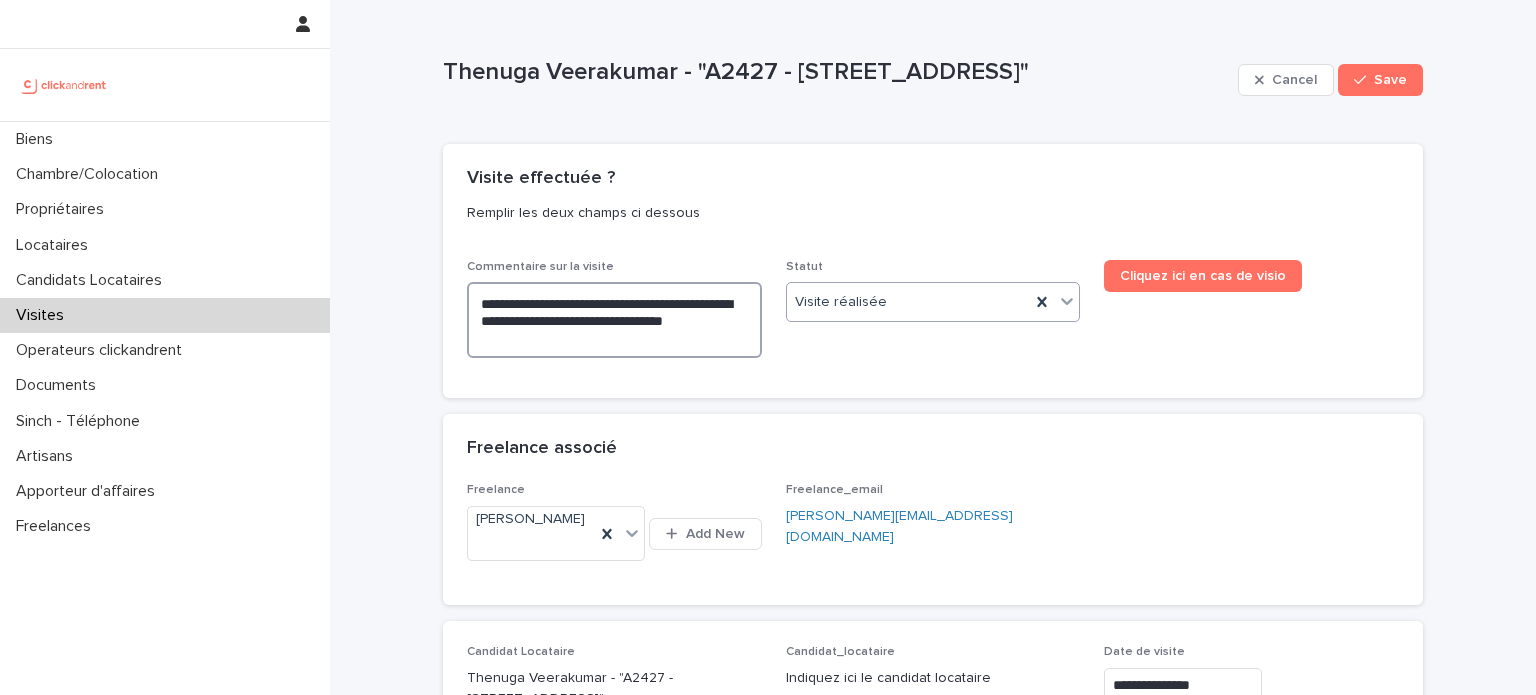 type on "**********" 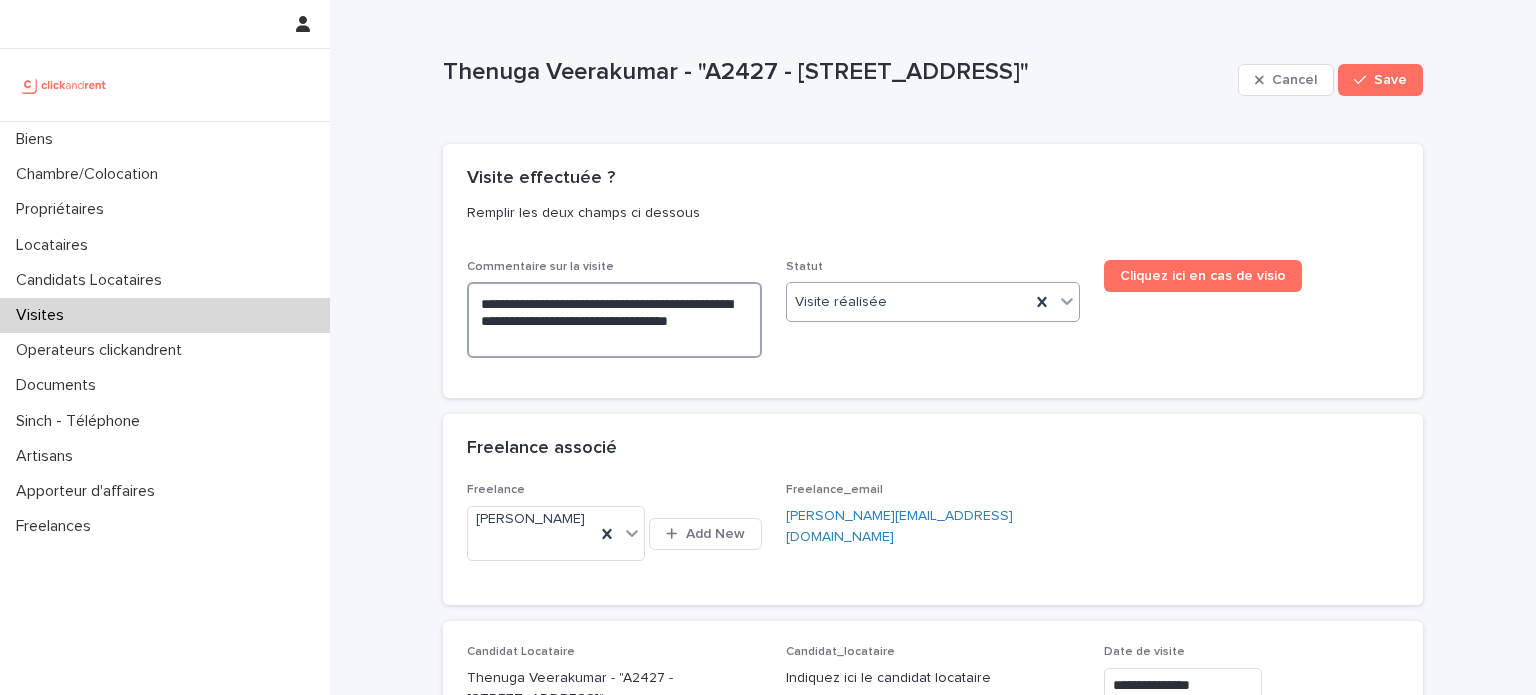 type on "**********" 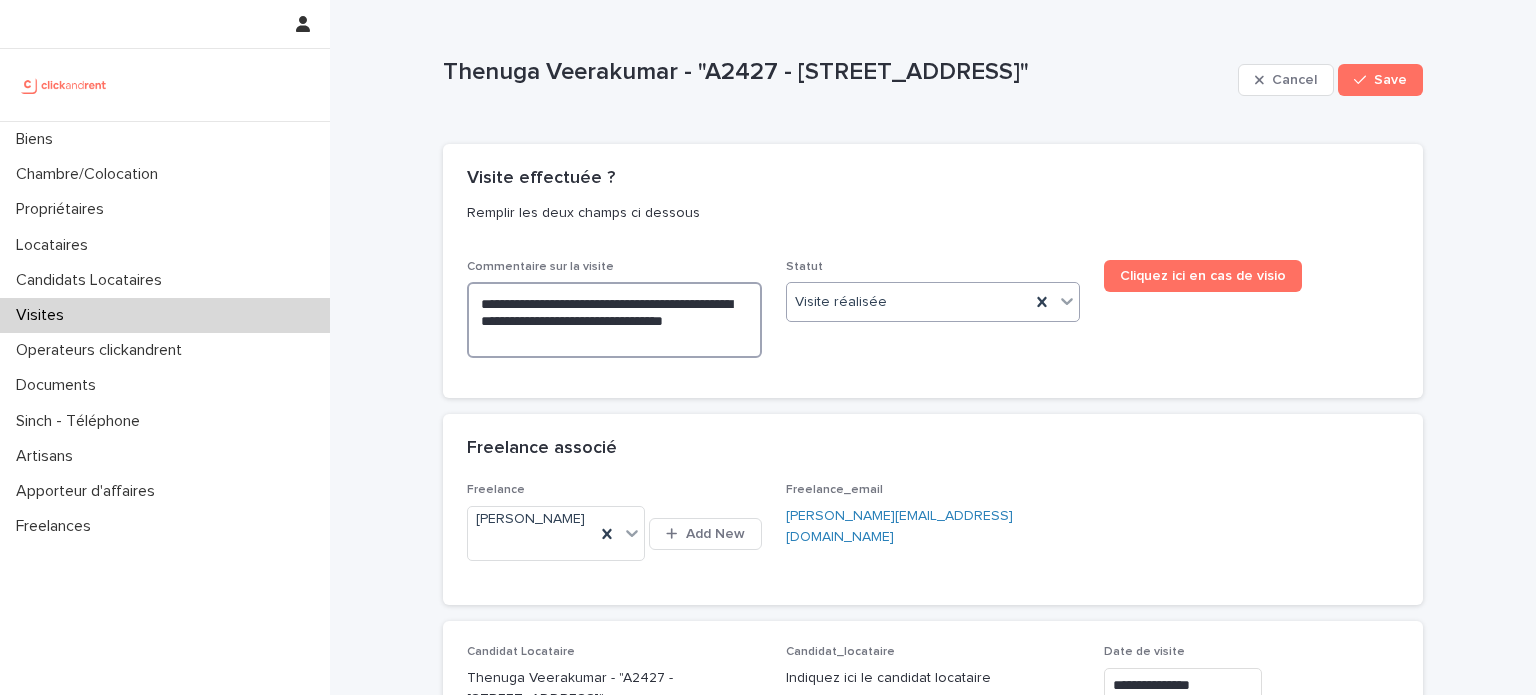 type on "**********" 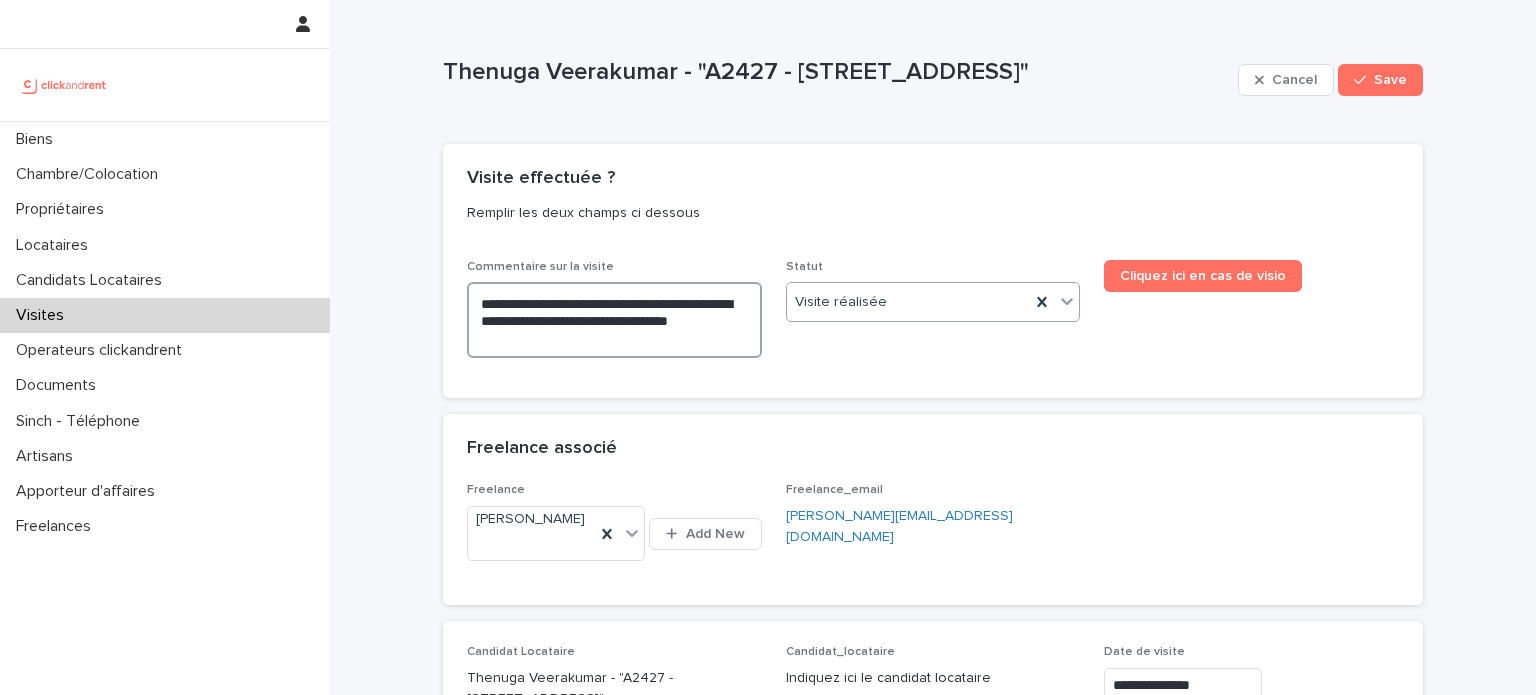 type on "**********" 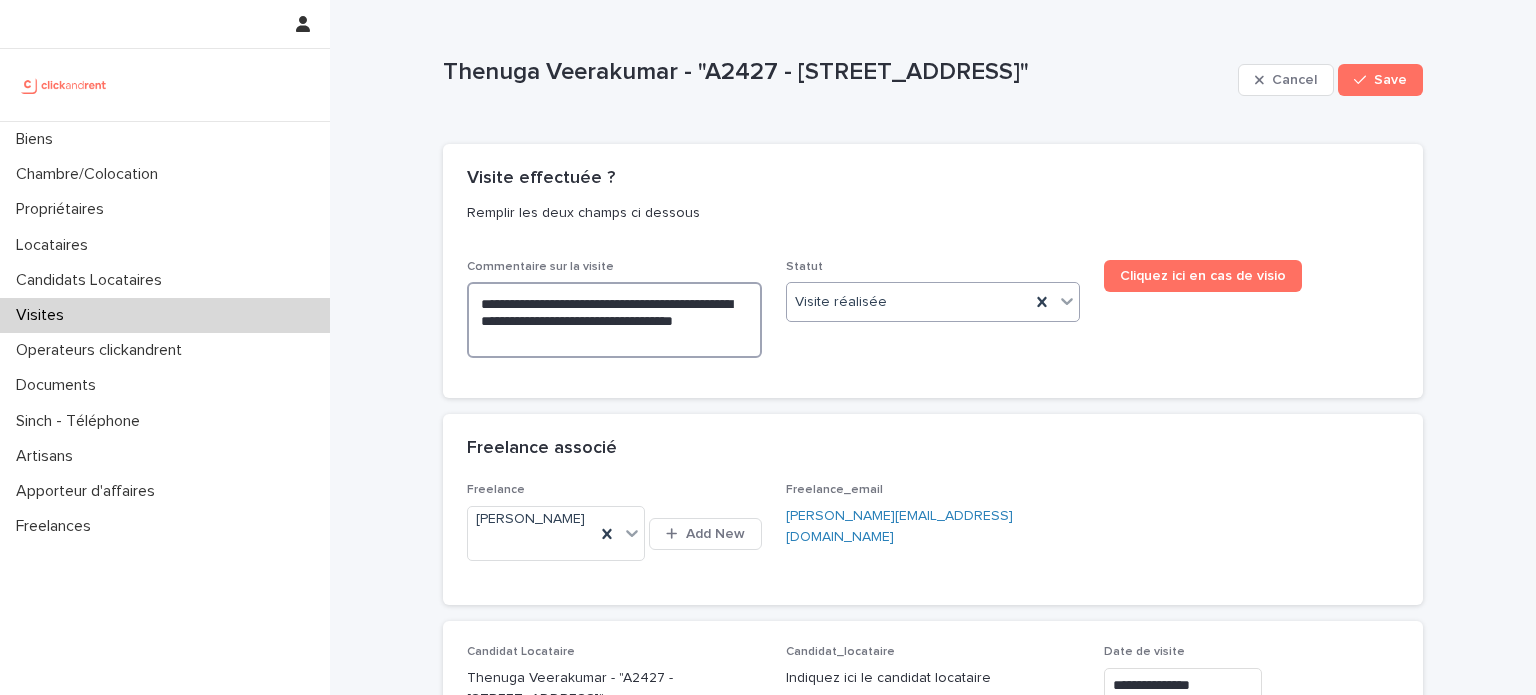 type on "**********" 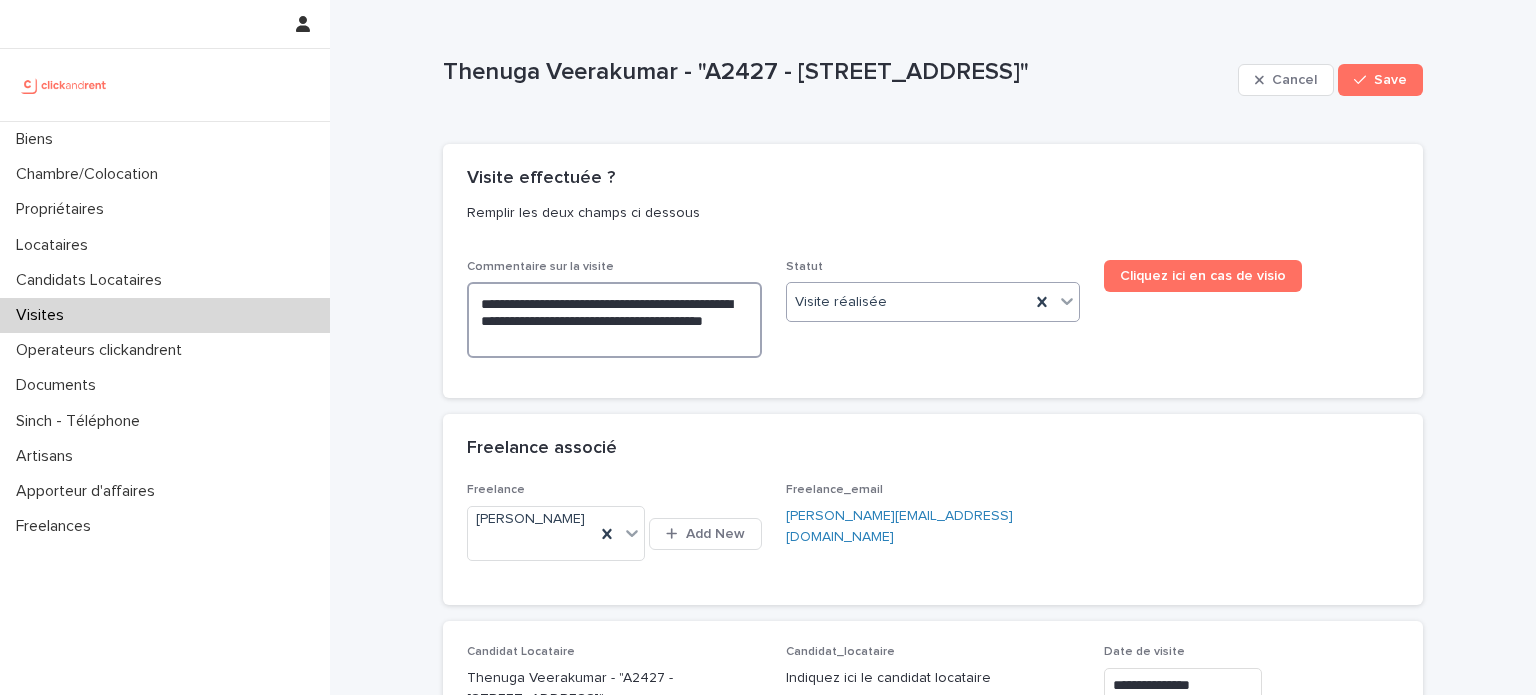 type on "**********" 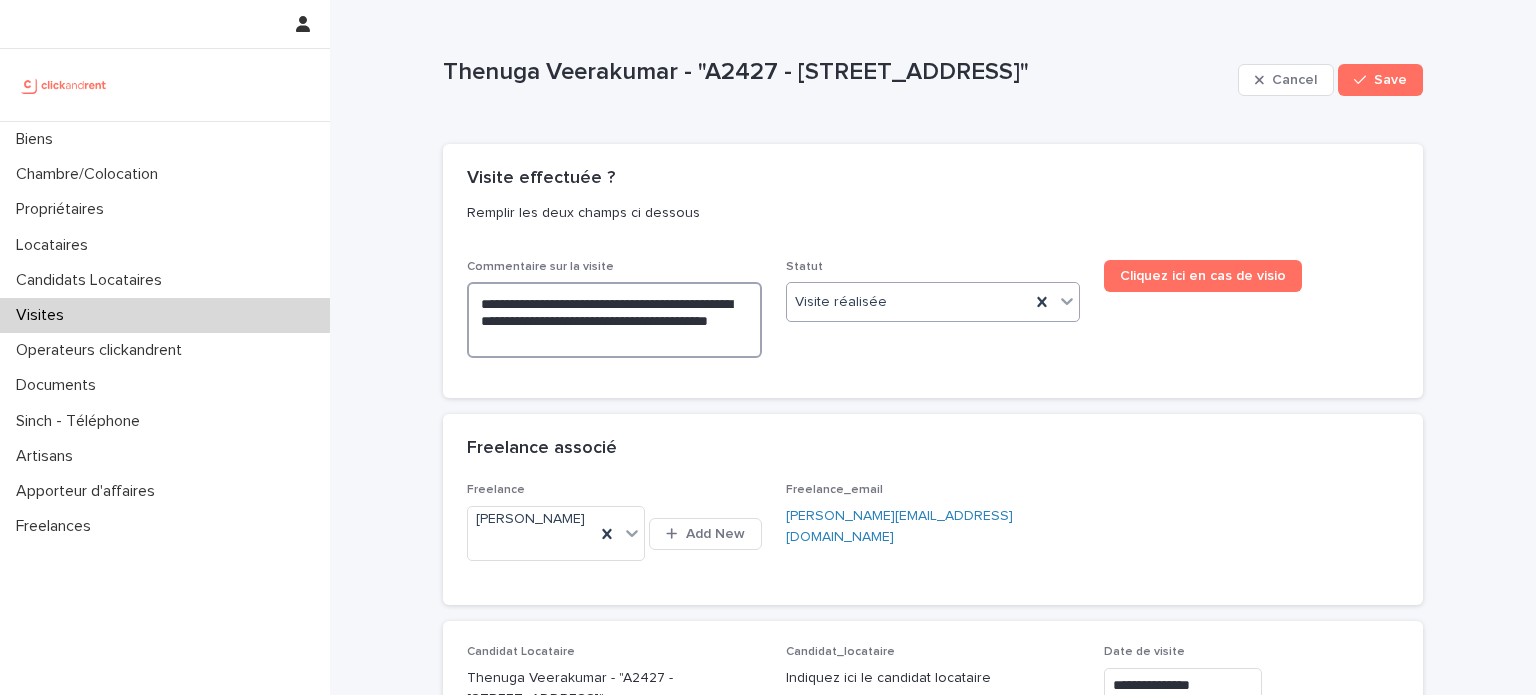 type on "**********" 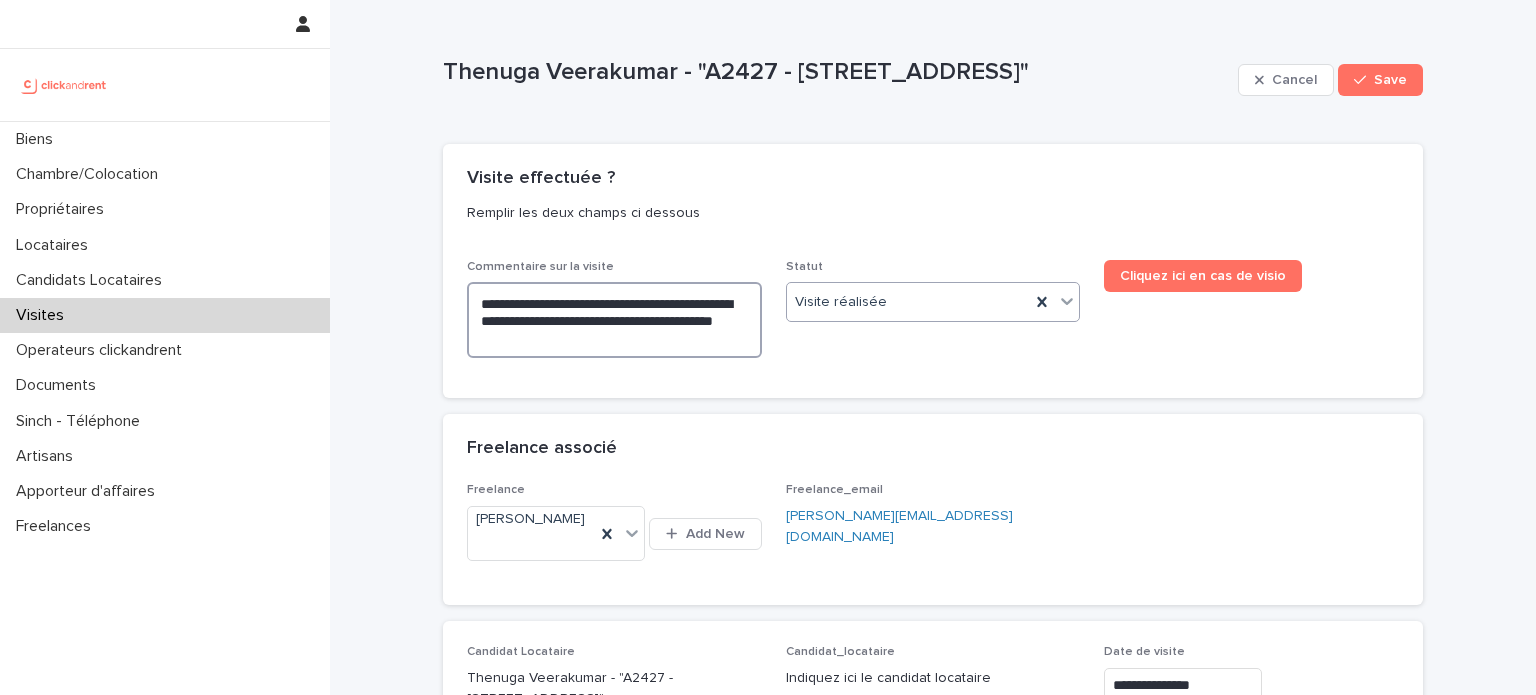 type on "**********" 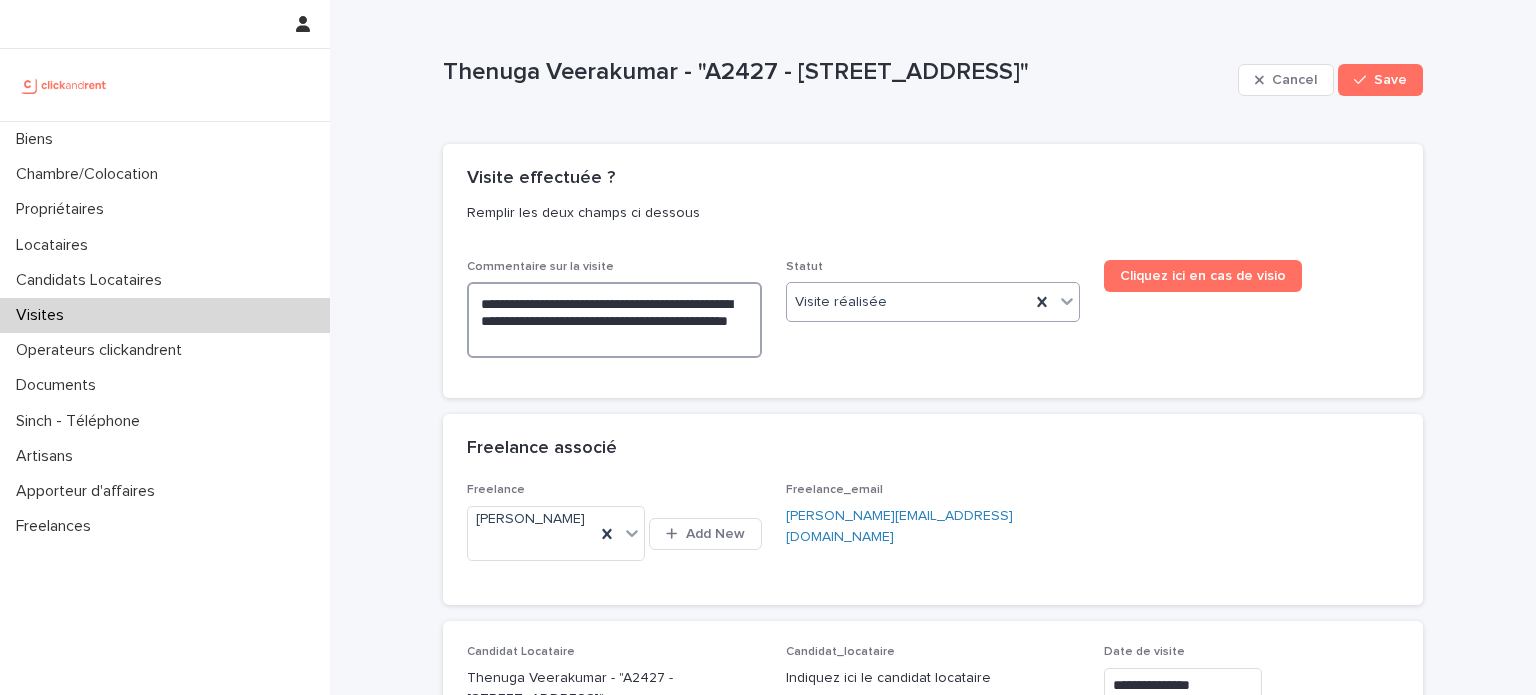 type on "**********" 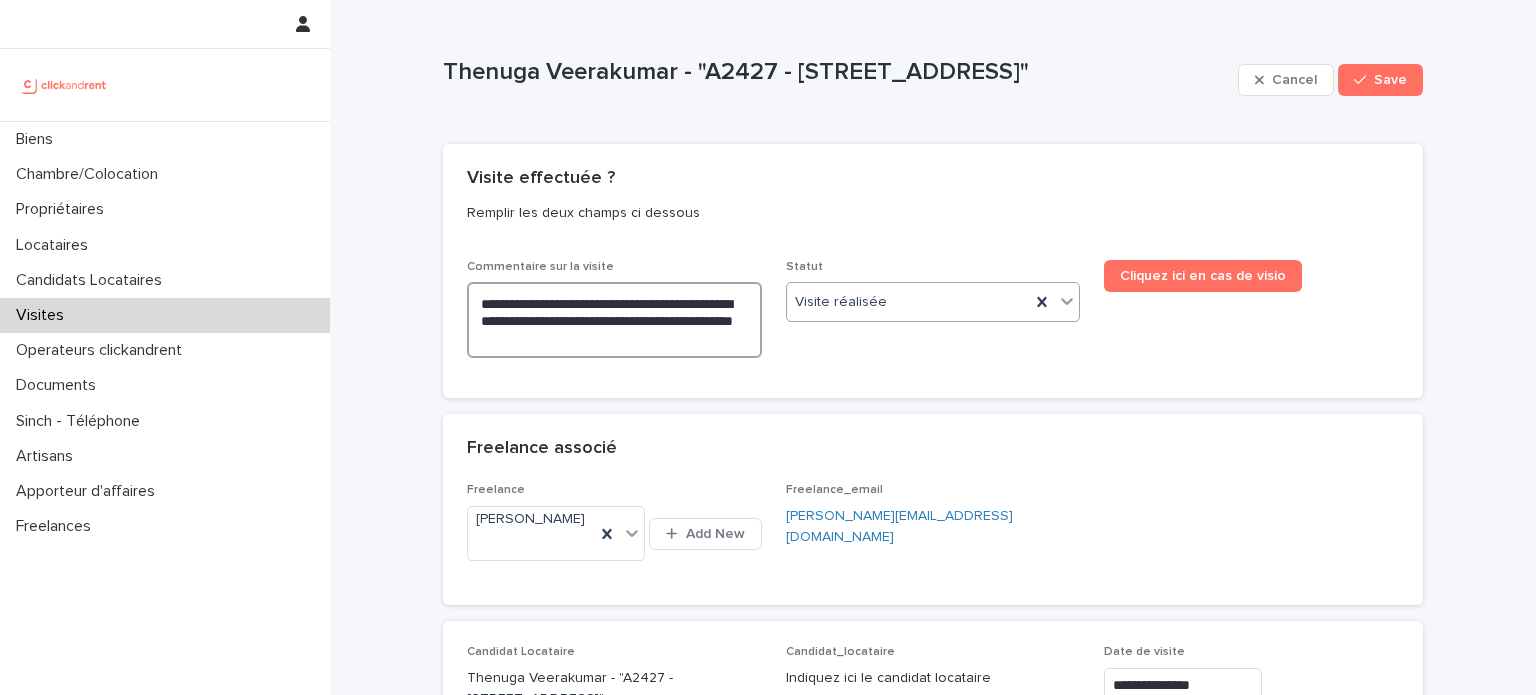 type on "**********" 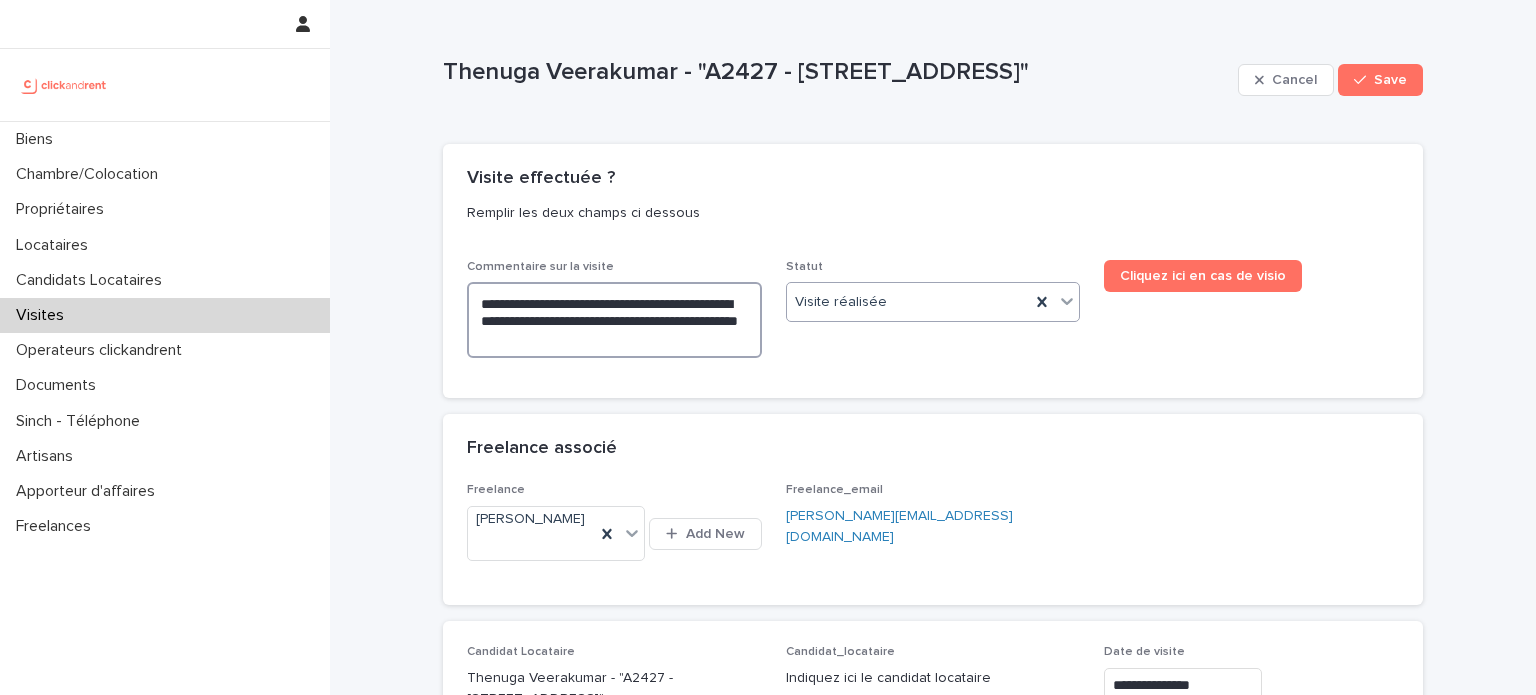 type on "**********" 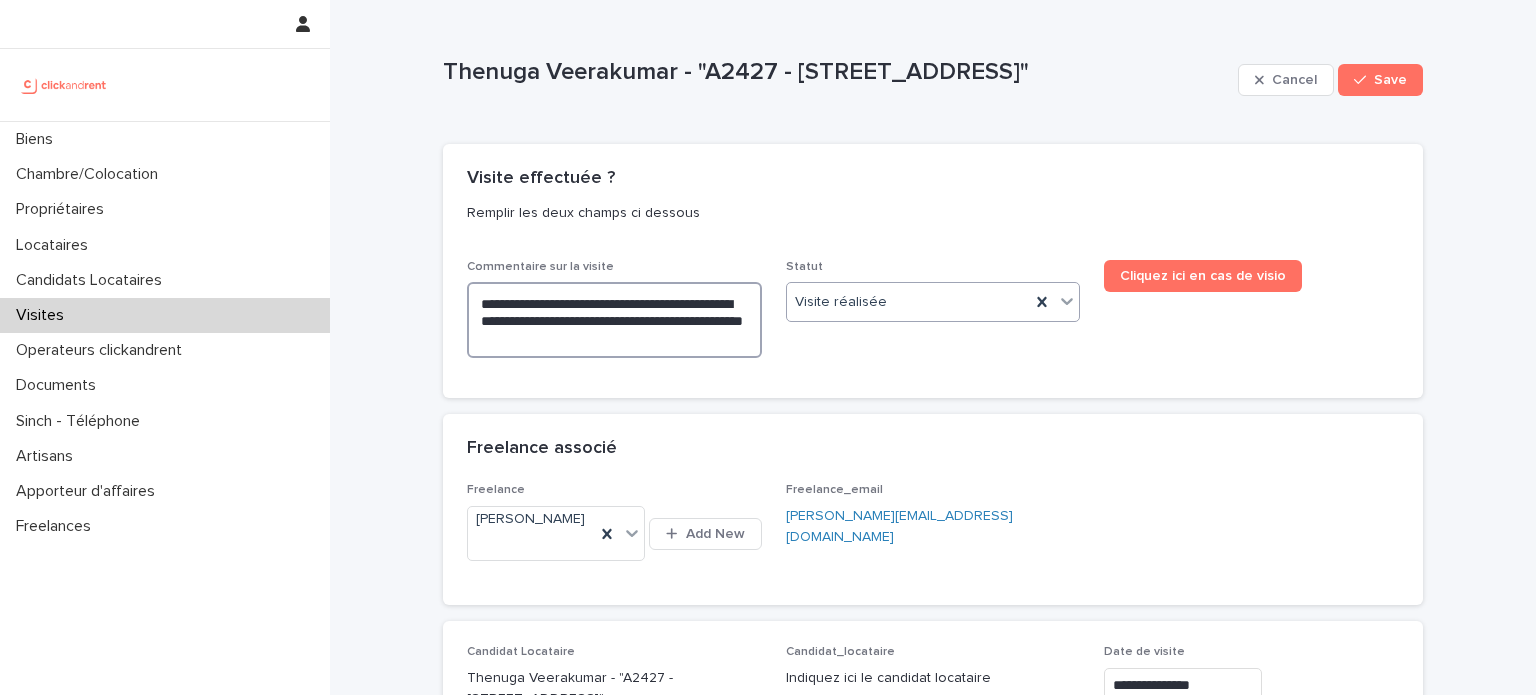type on "**********" 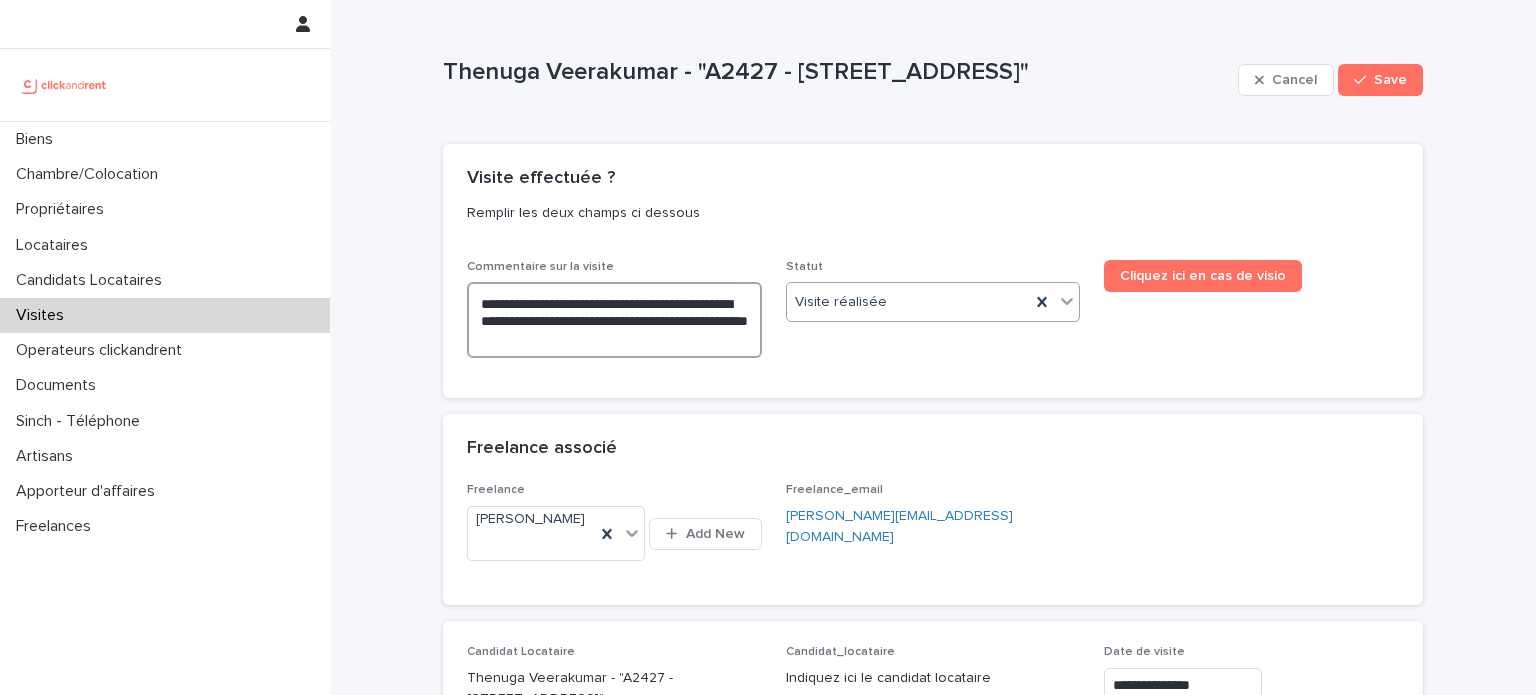 type on "**********" 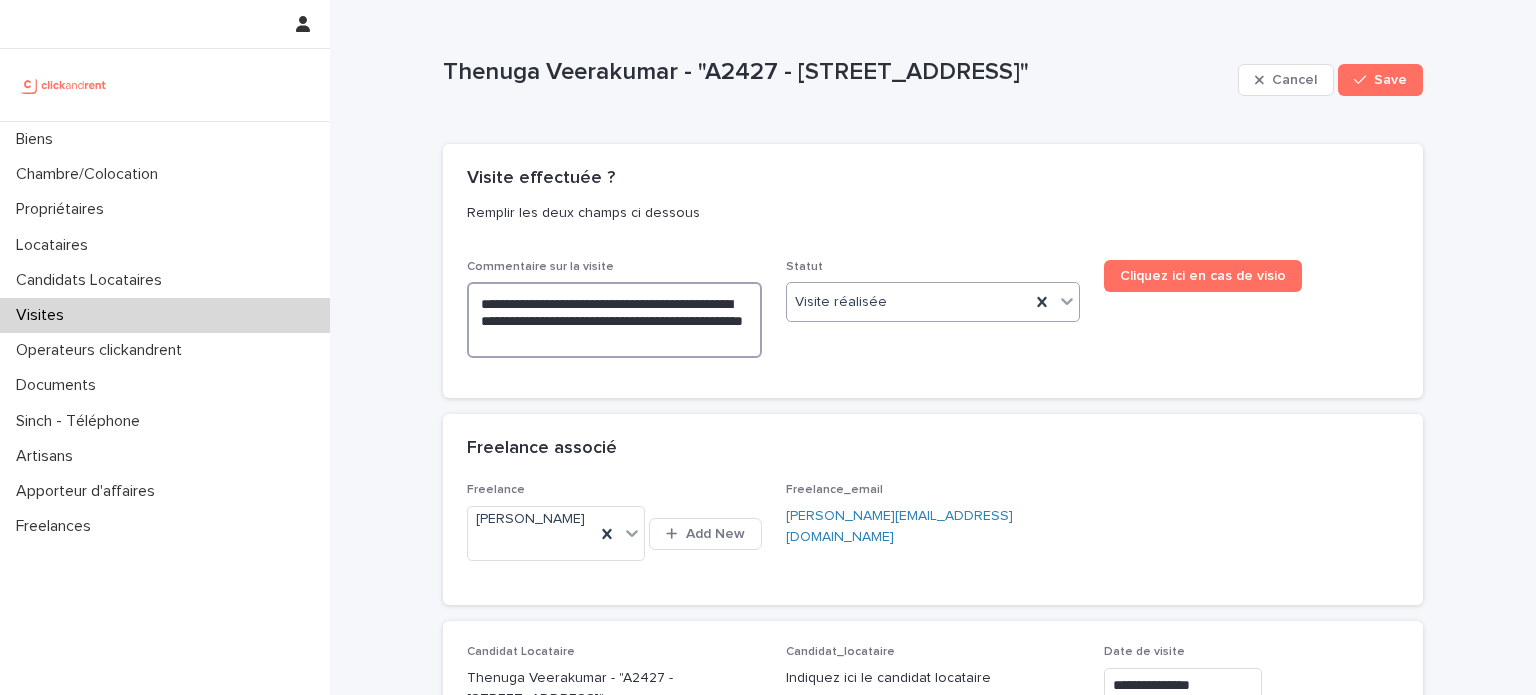 type on "**********" 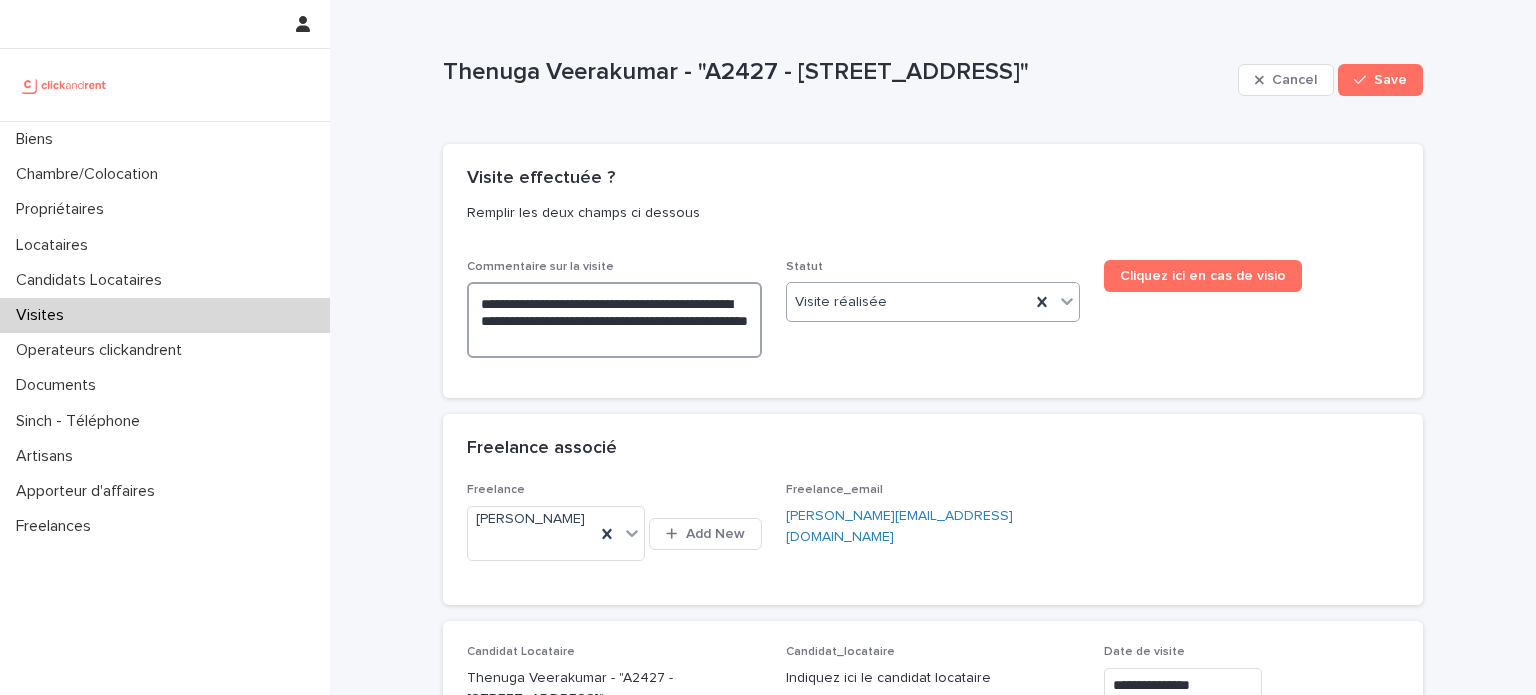 type on "**********" 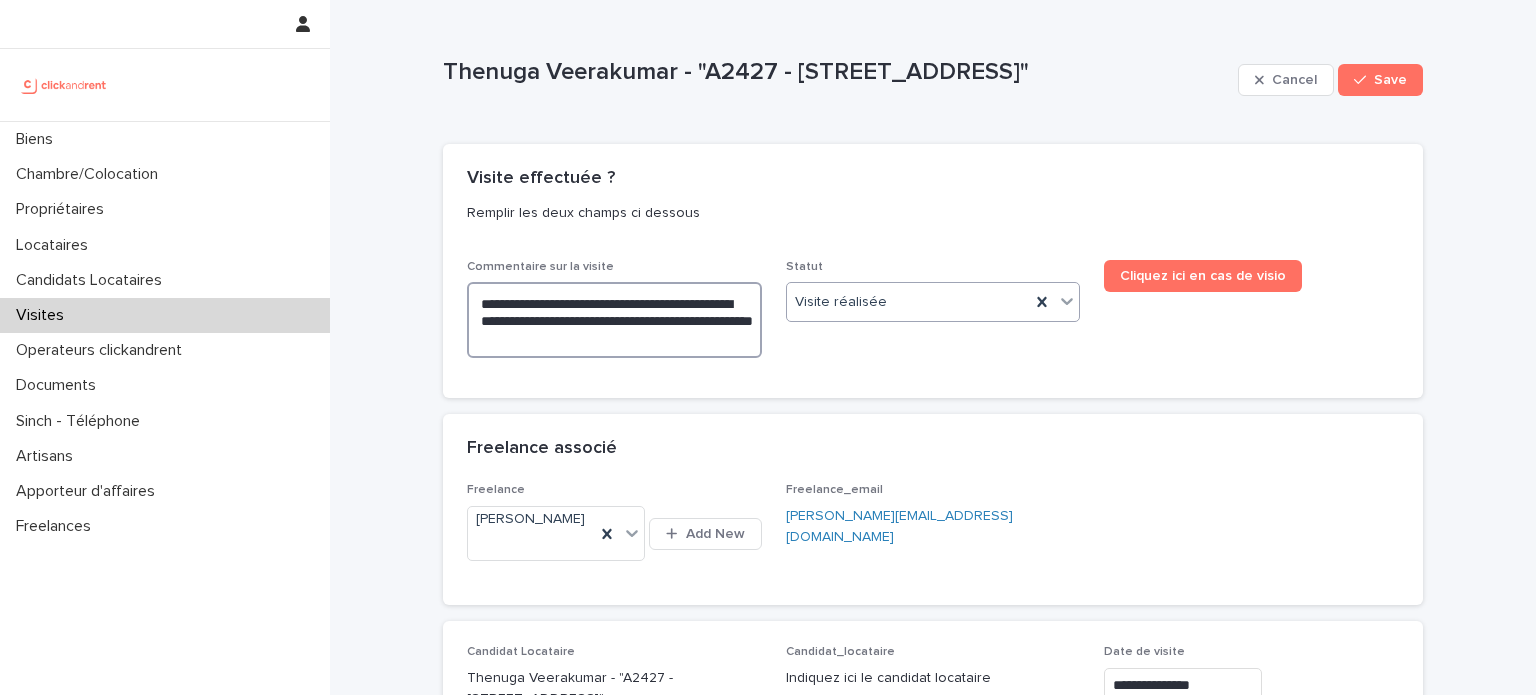type on "**********" 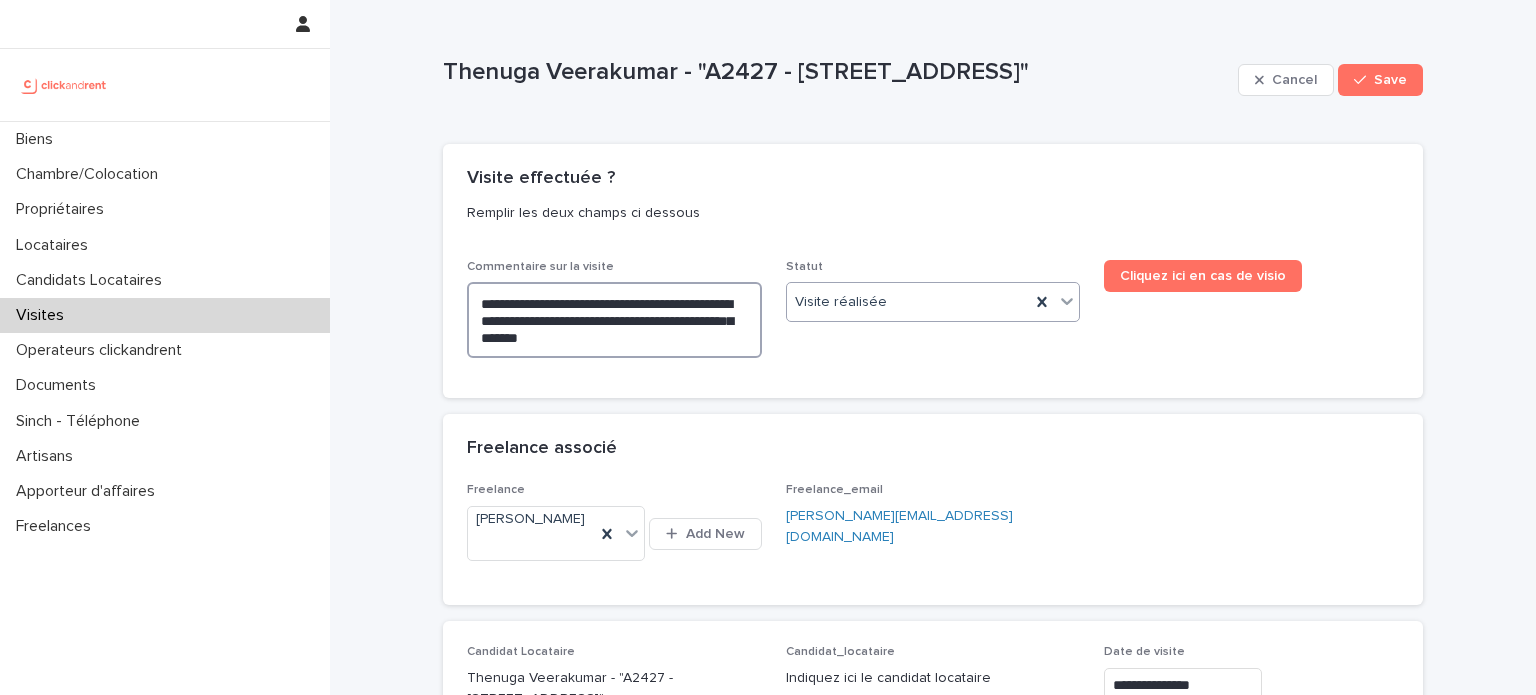 type on "**********" 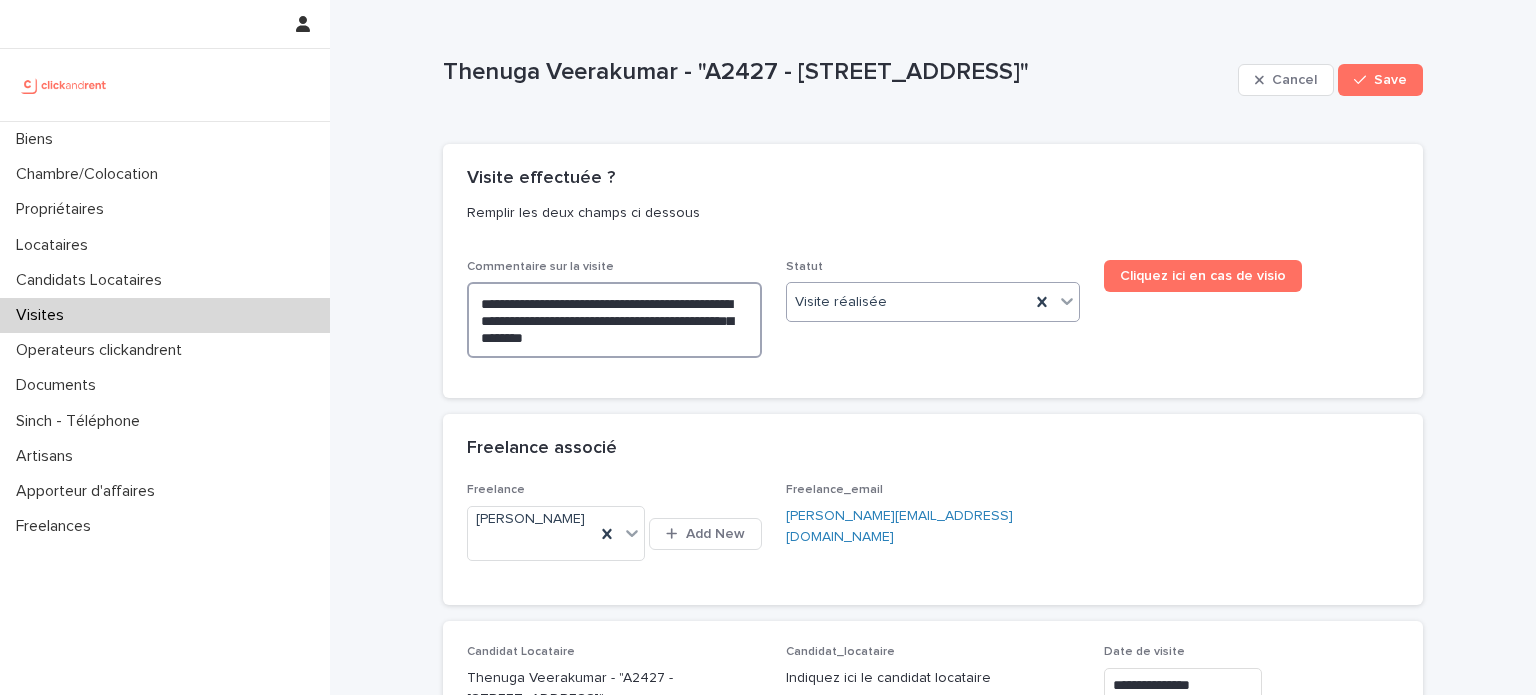 type on "**********" 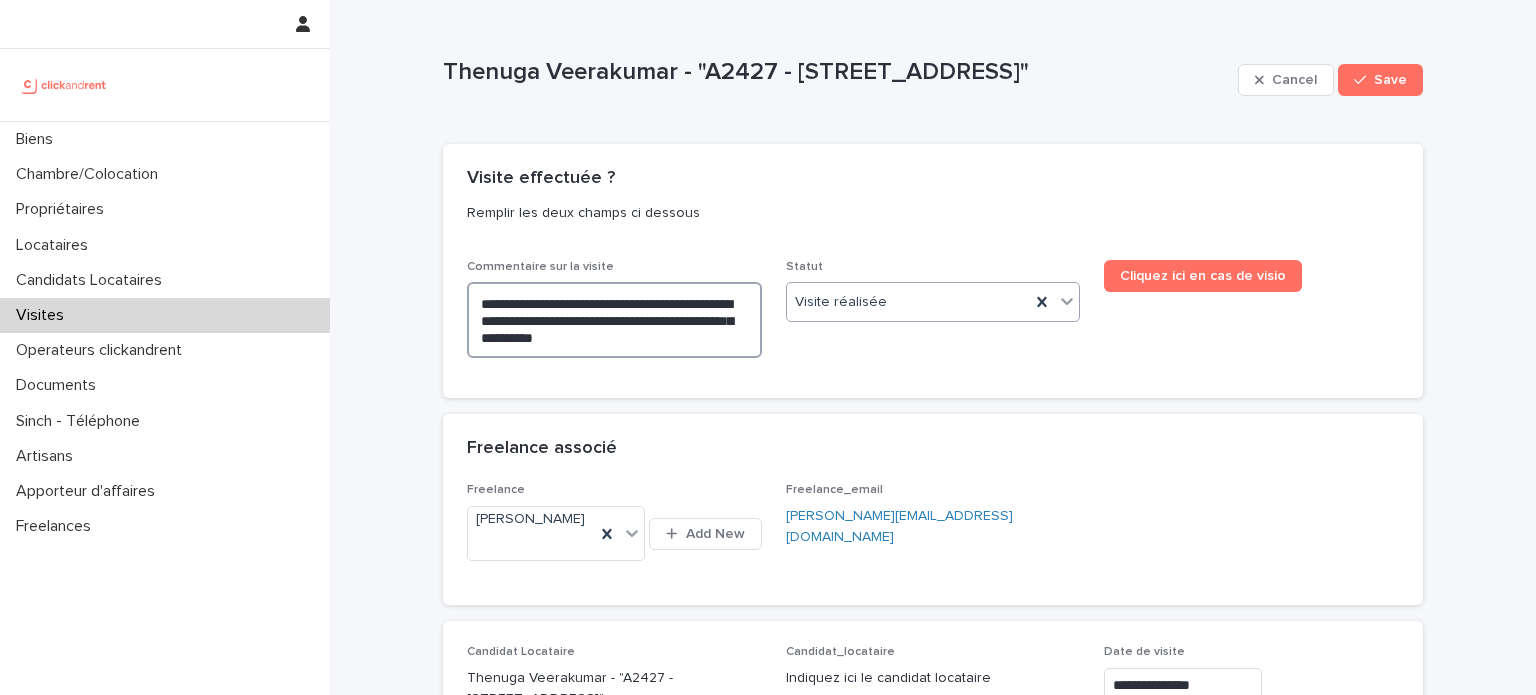 type on "**********" 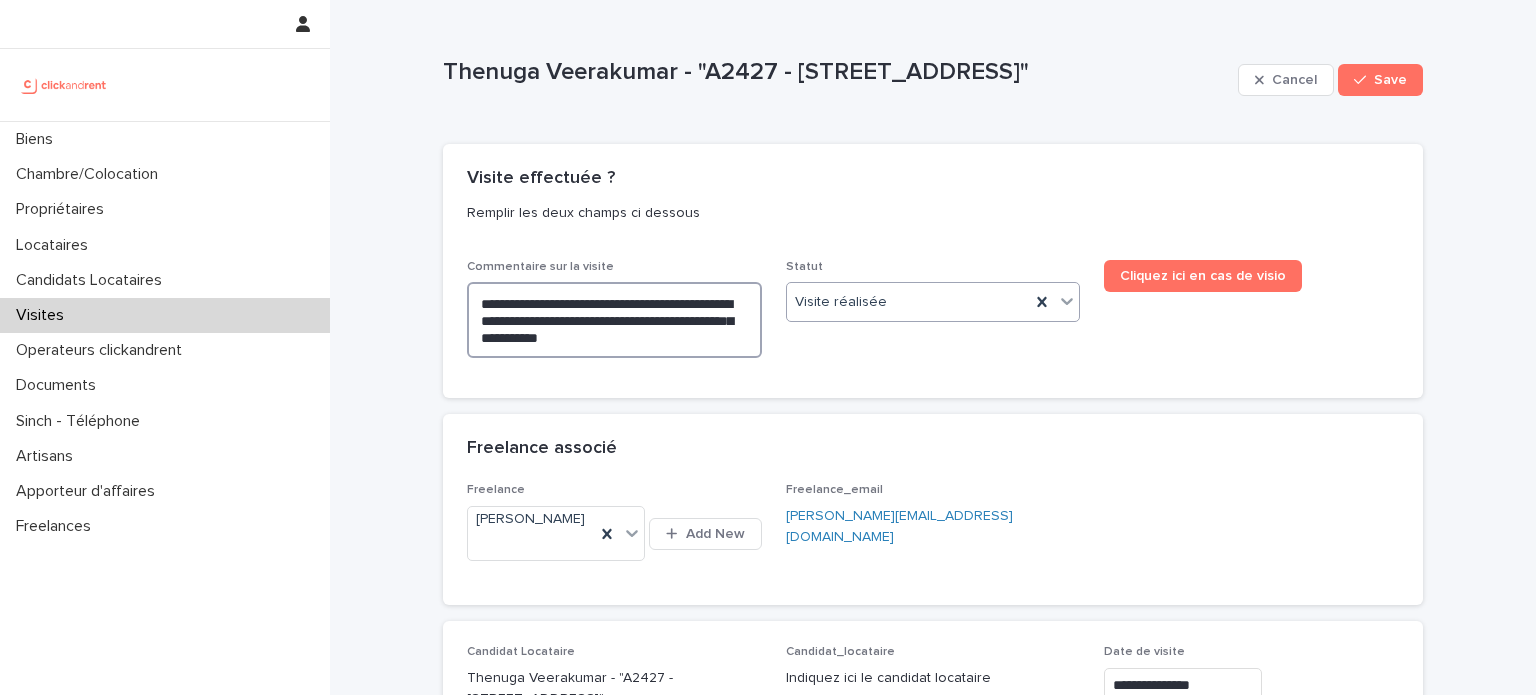 type on "**********" 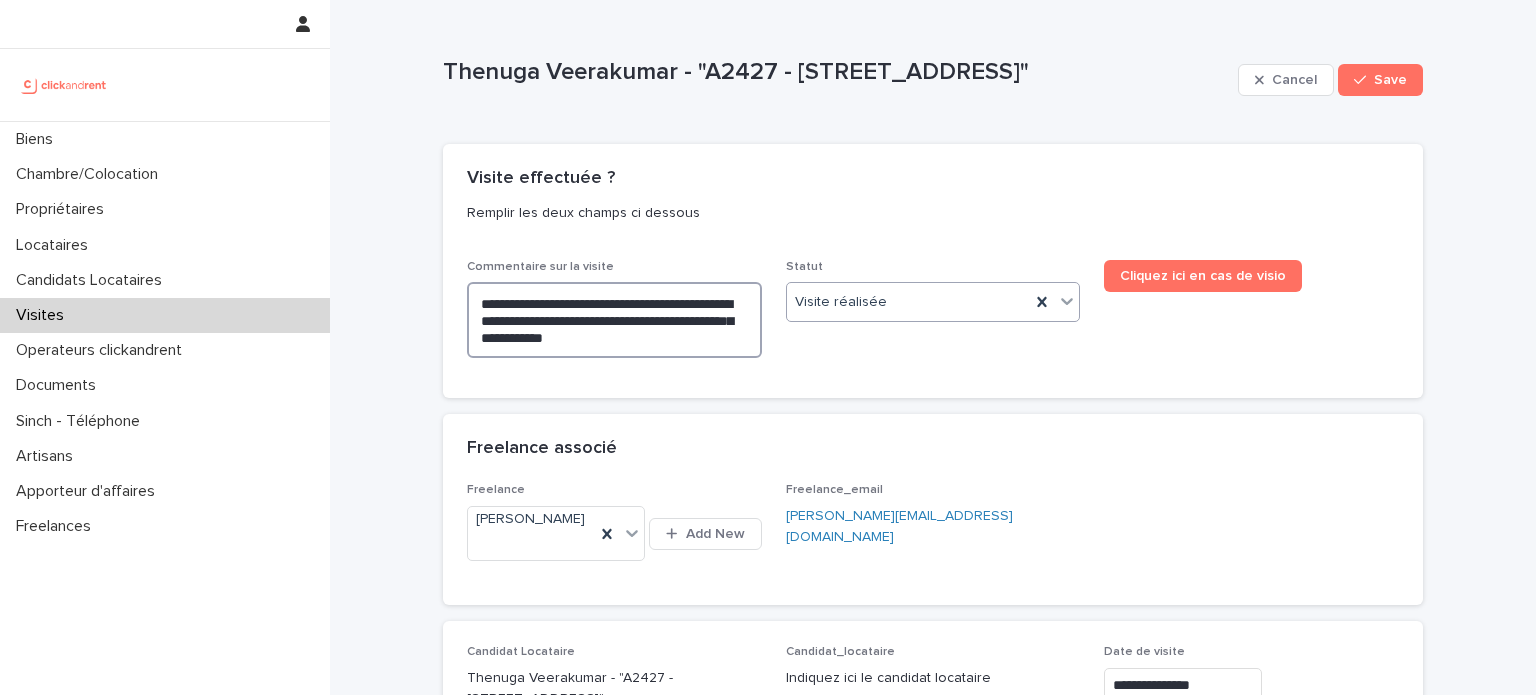 type on "**********" 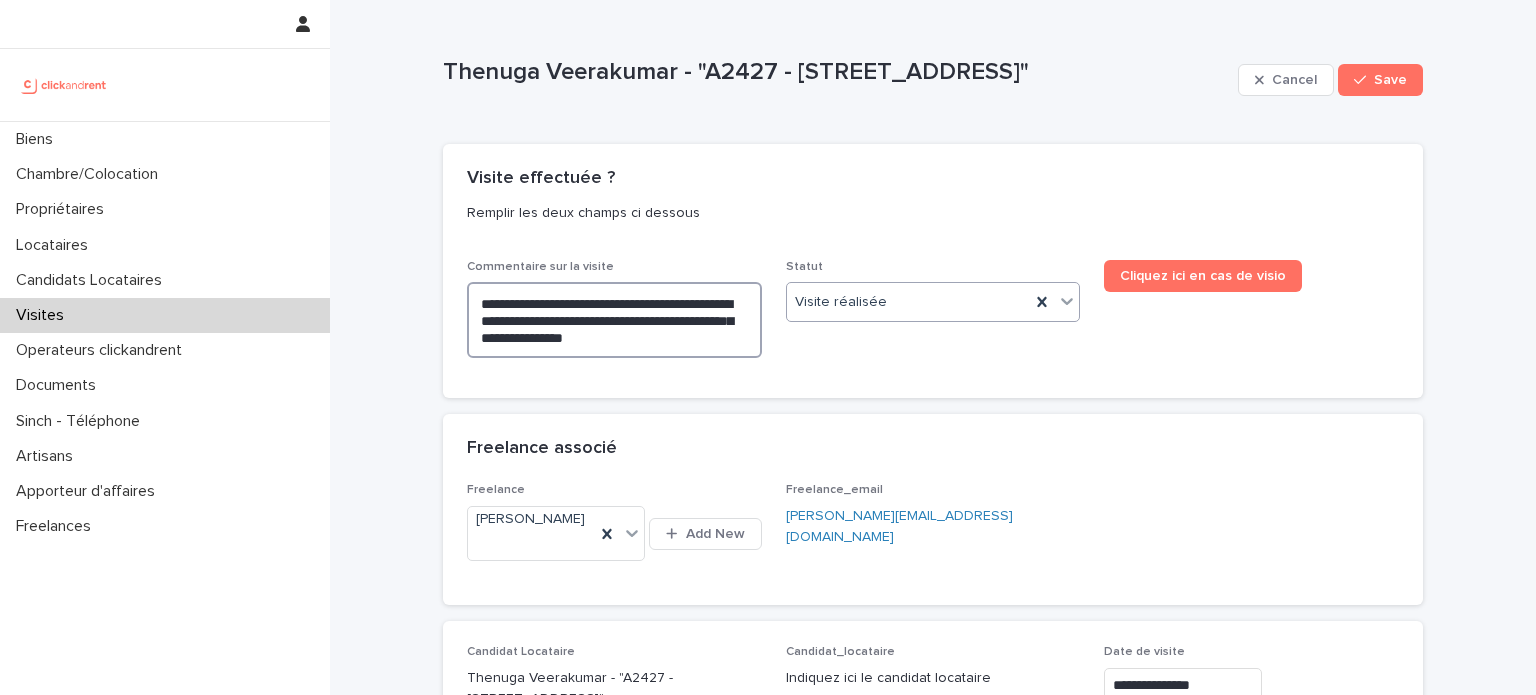 type on "**********" 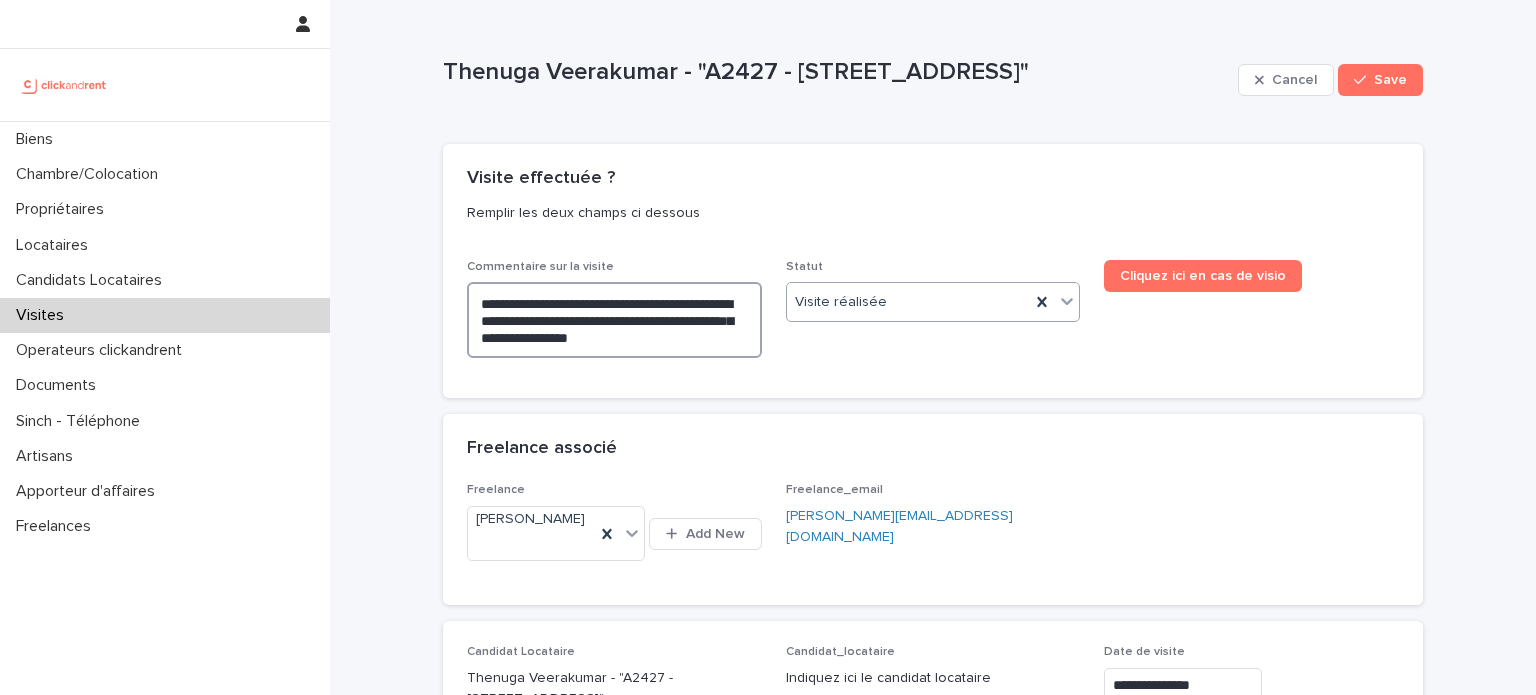 type on "**********" 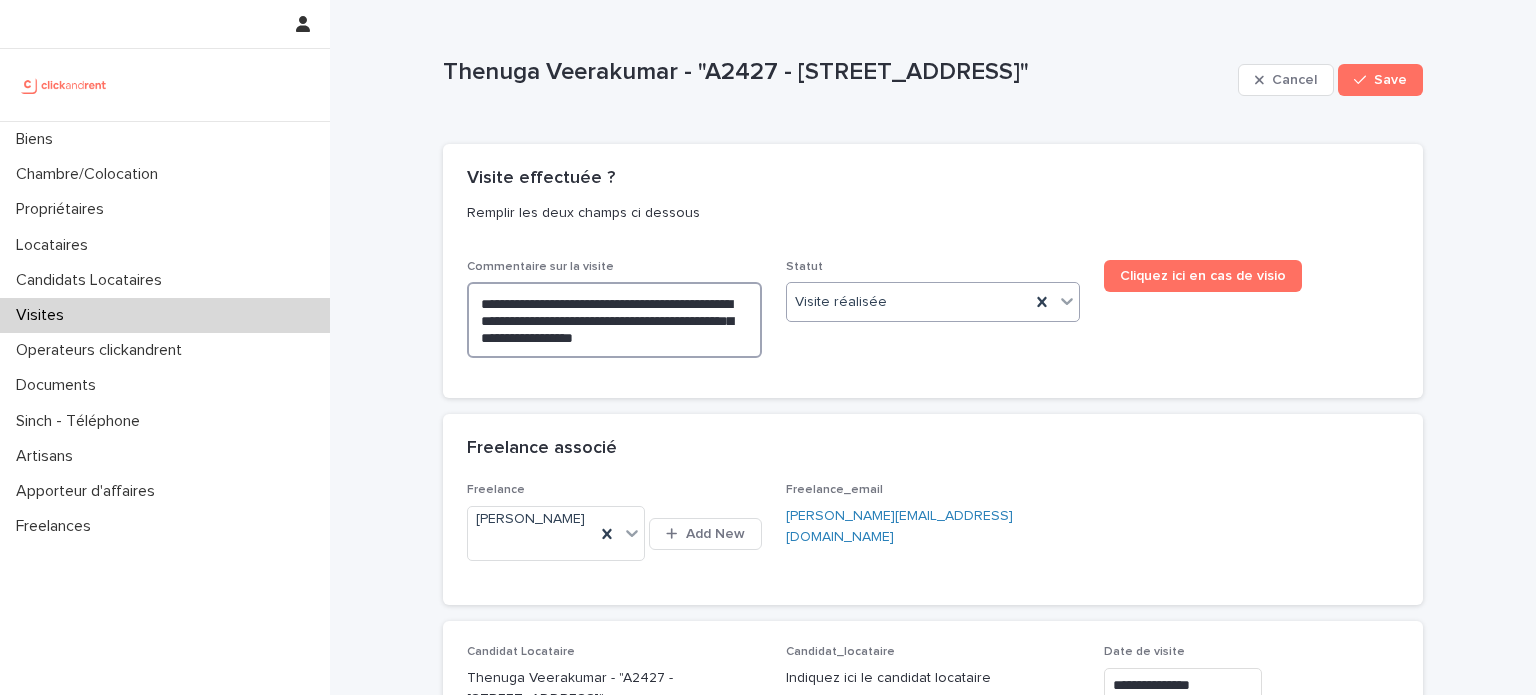 type on "**********" 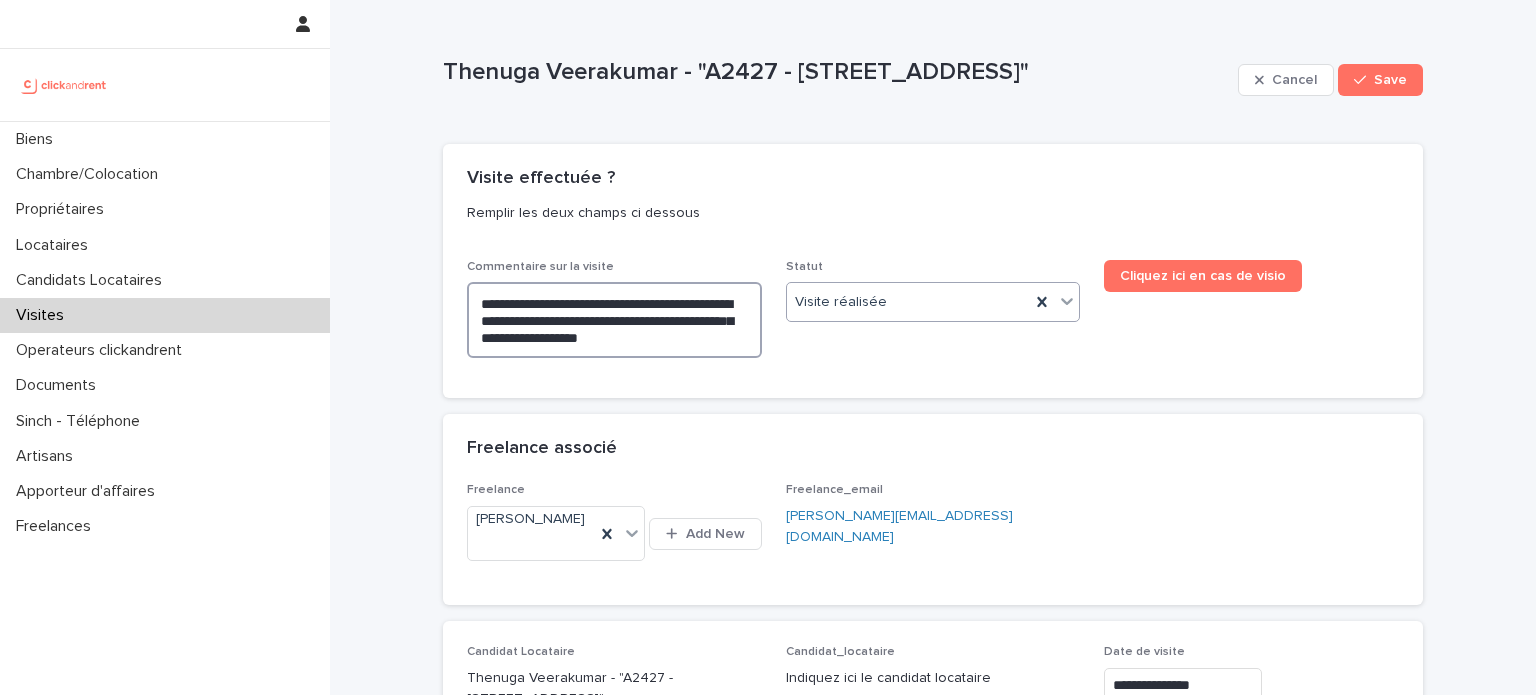 type on "**********" 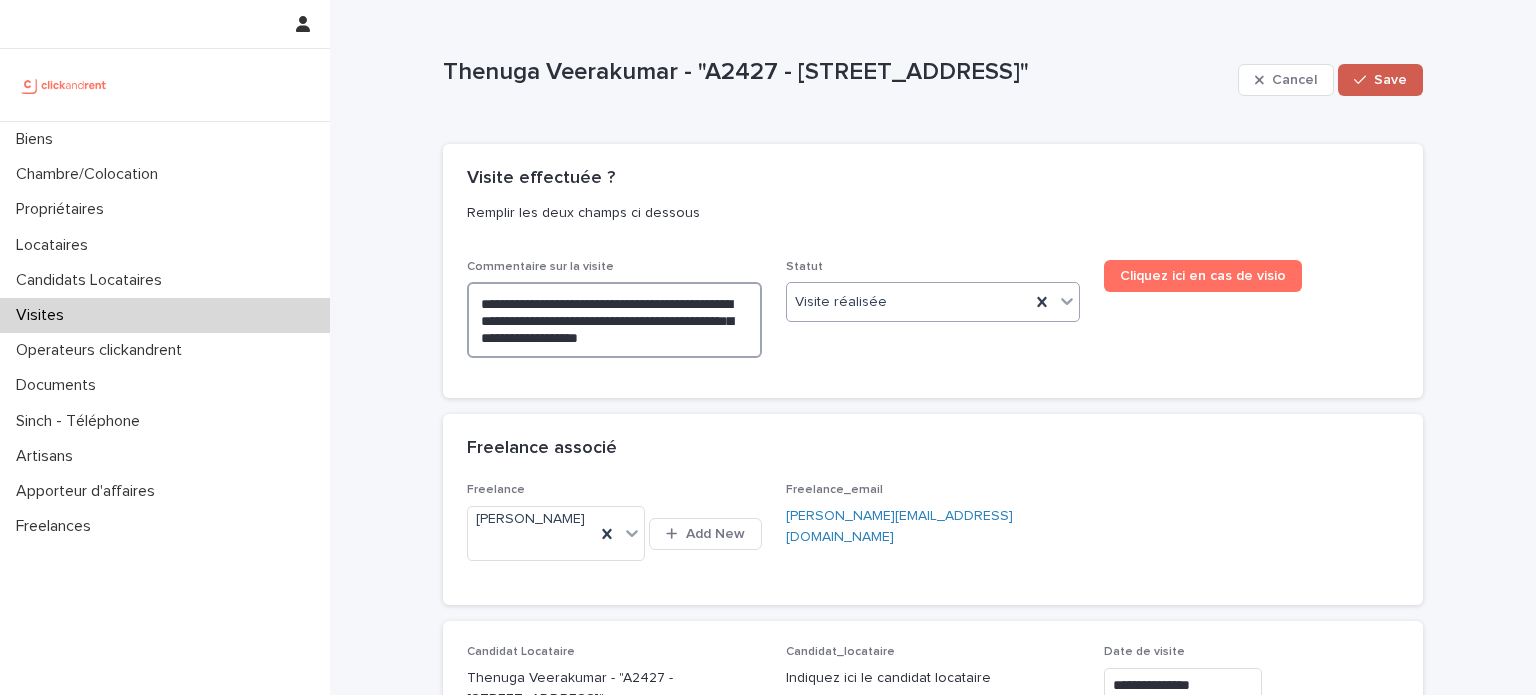 type on "**********" 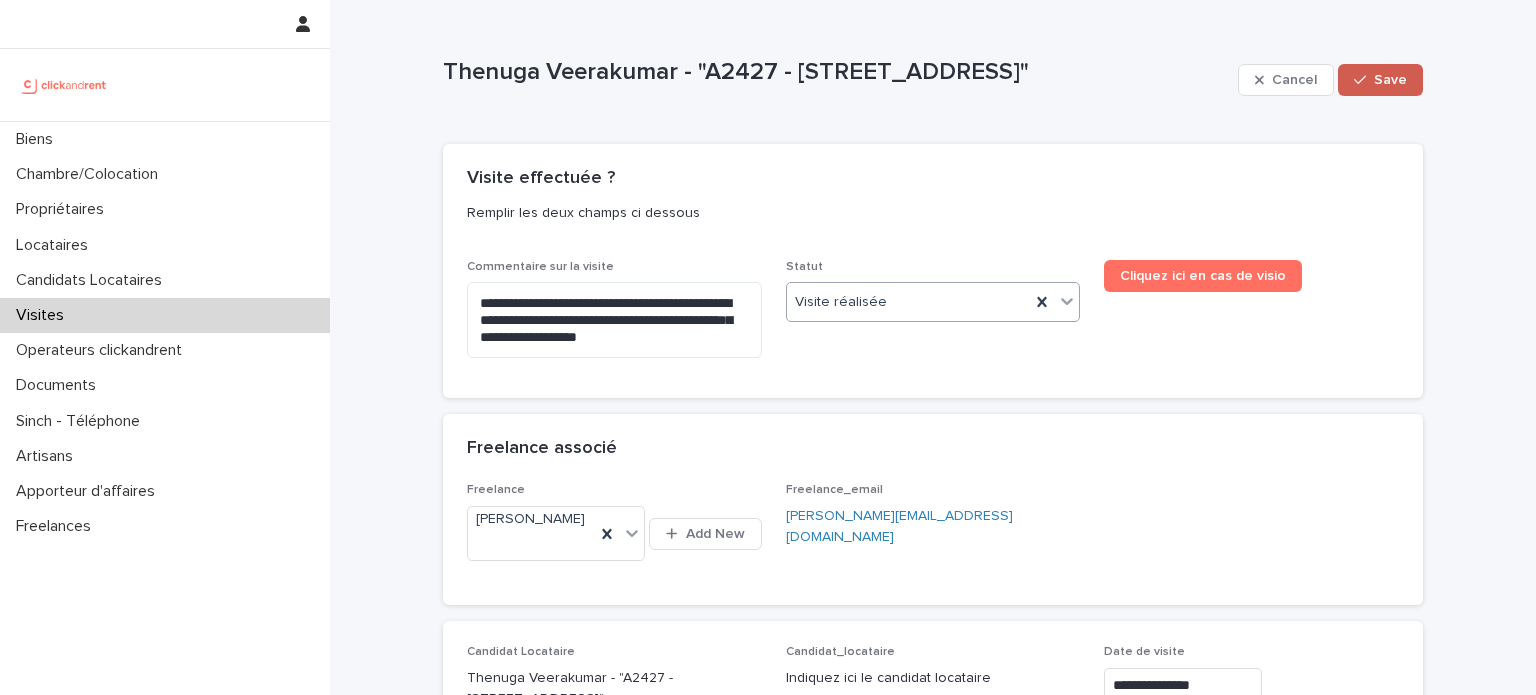 click on "Save" at bounding box center [1390, 80] 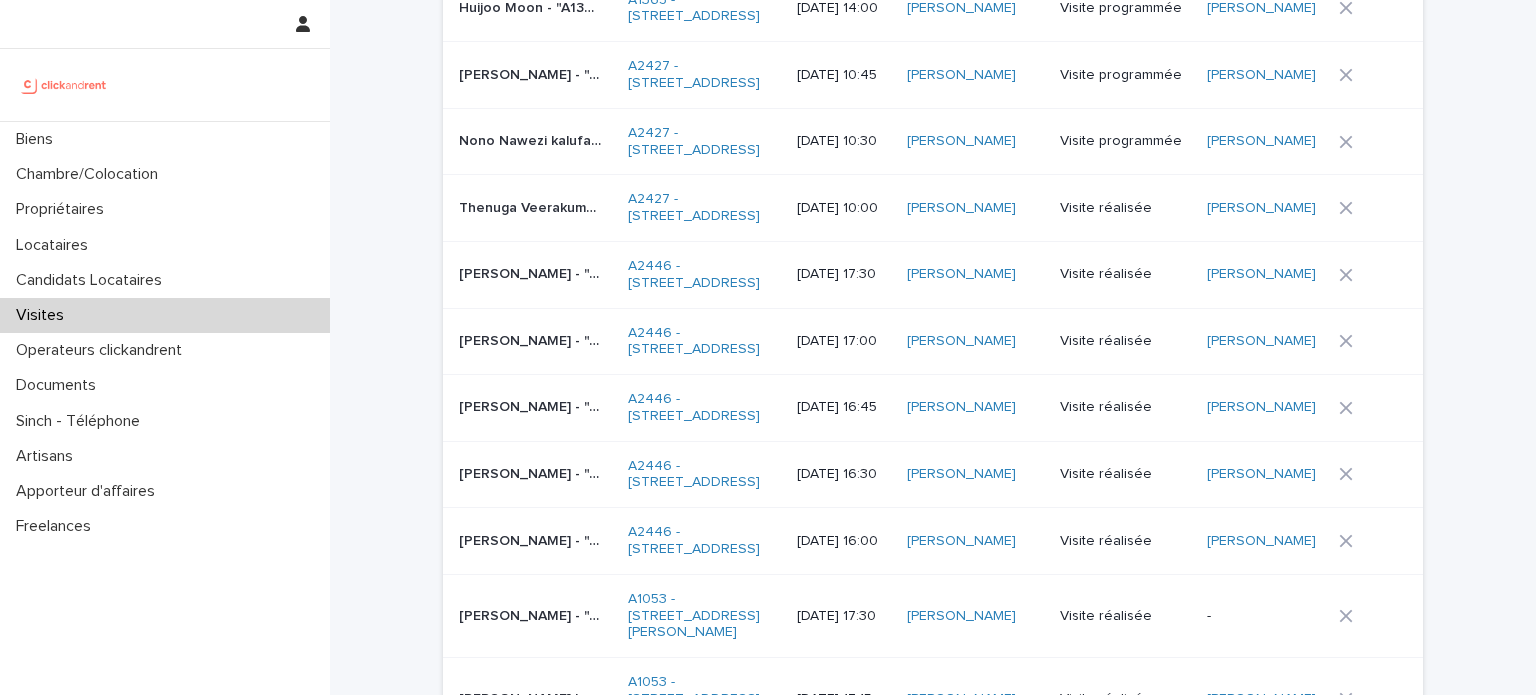 scroll, scrollTop: 859, scrollLeft: 0, axis: vertical 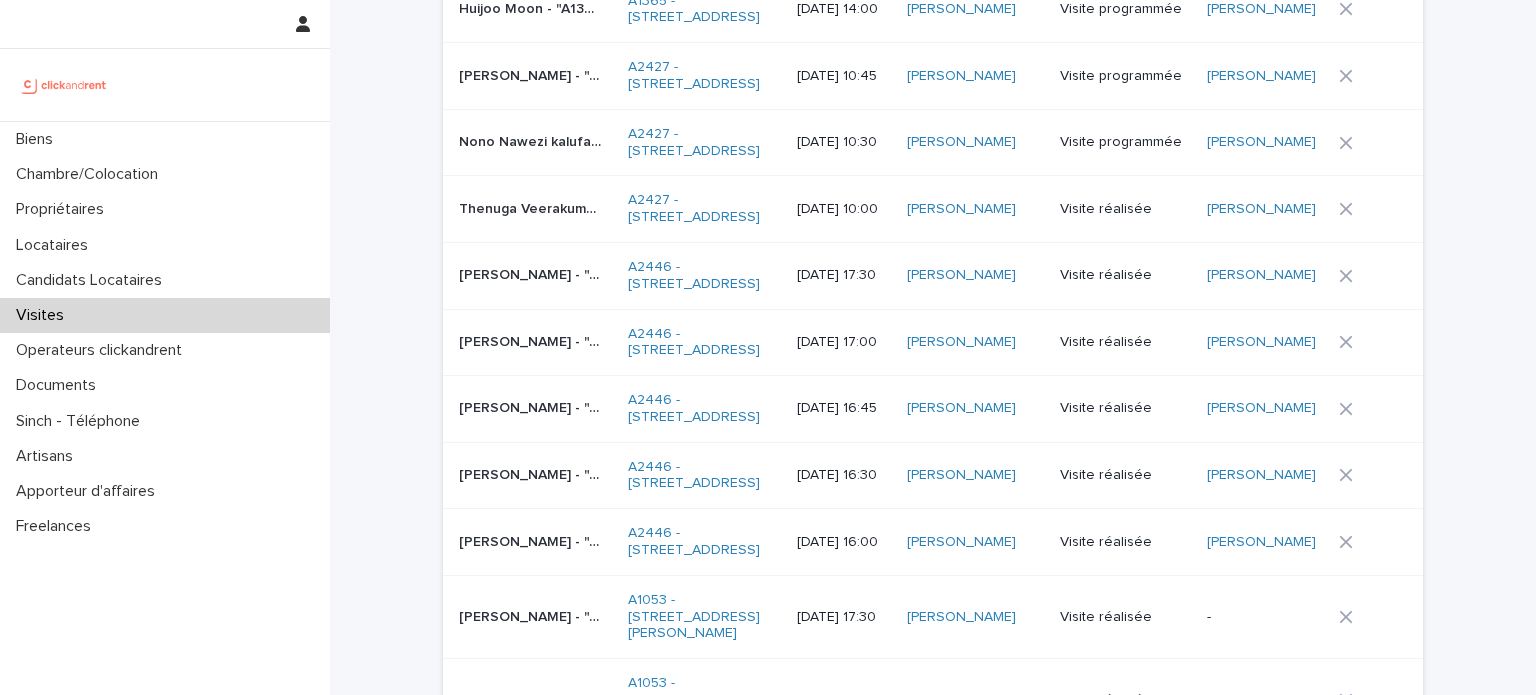 click on "Visite programmée" at bounding box center (1125, 142) 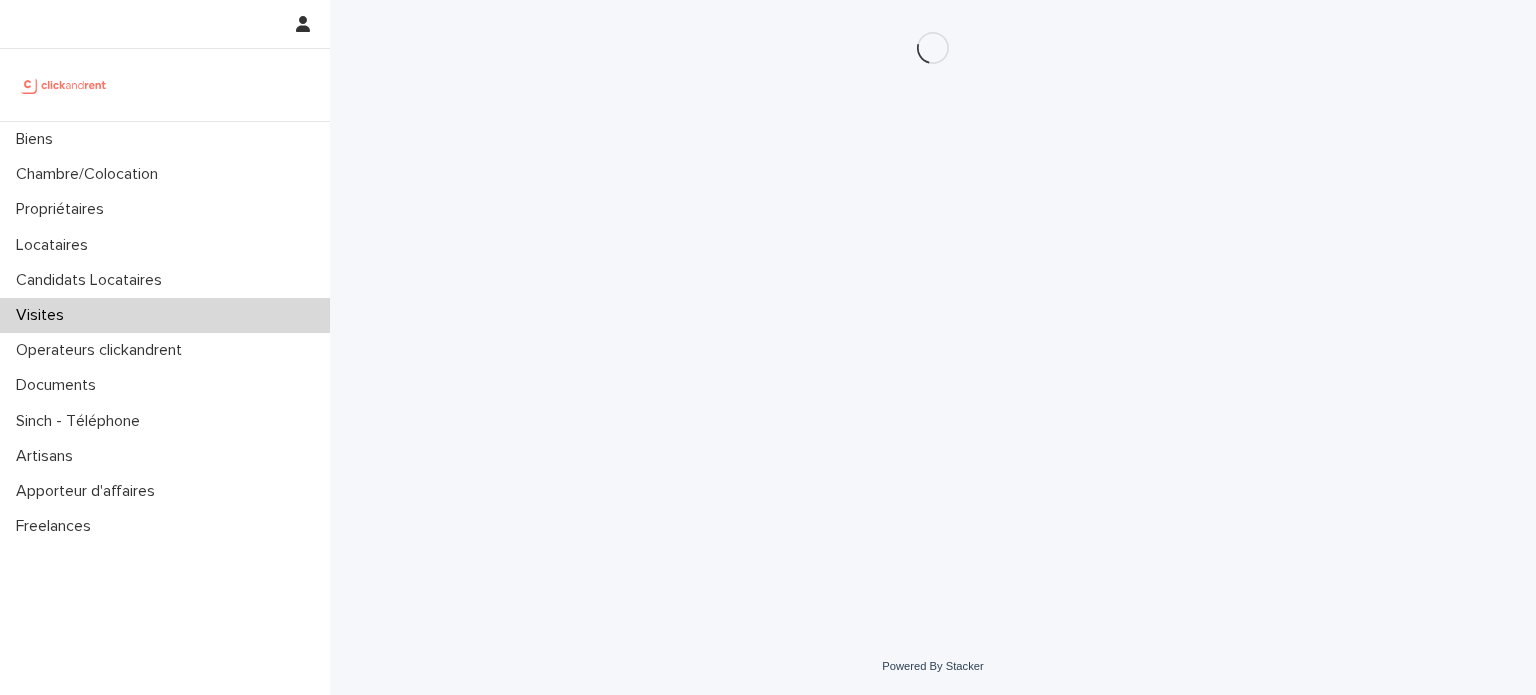 scroll, scrollTop: 0, scrollLeft: 0, axis: both 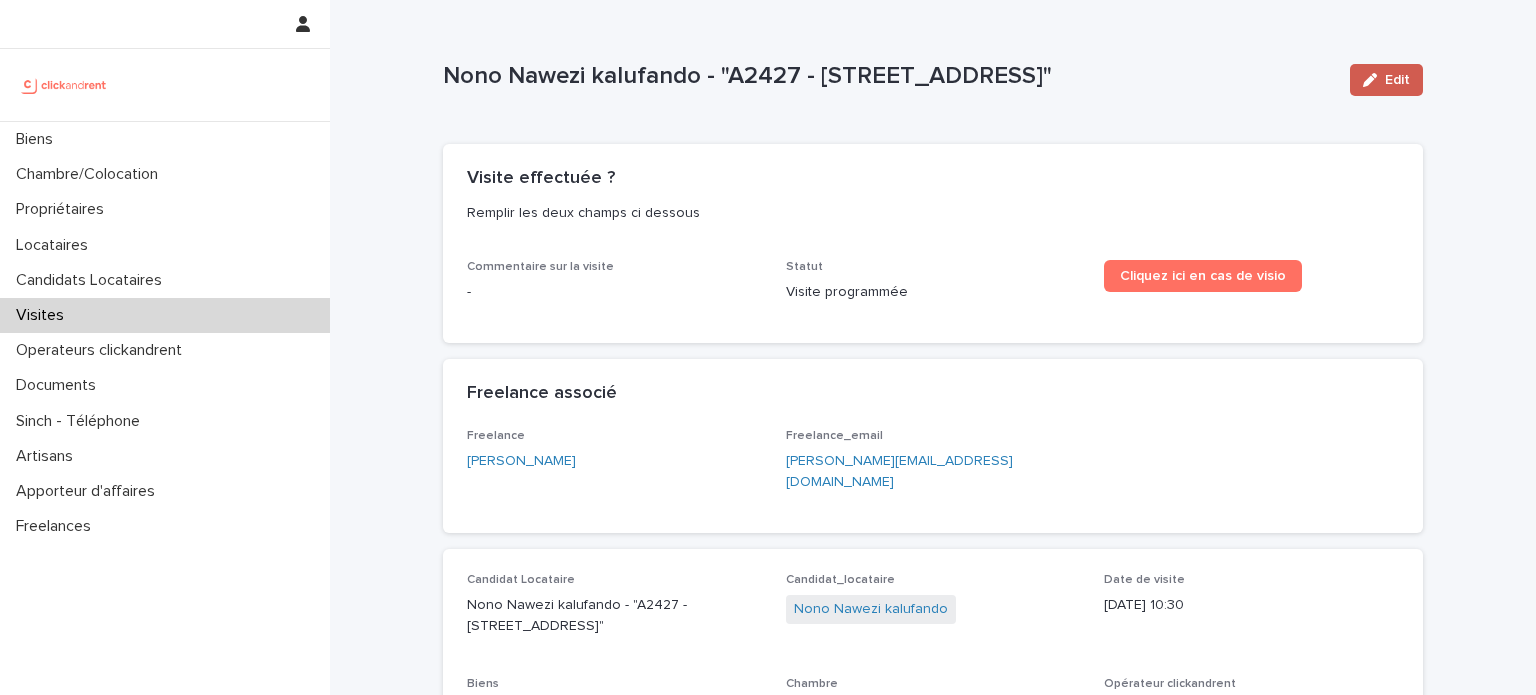 click on "Edit" at bounding box center [1386, 80] 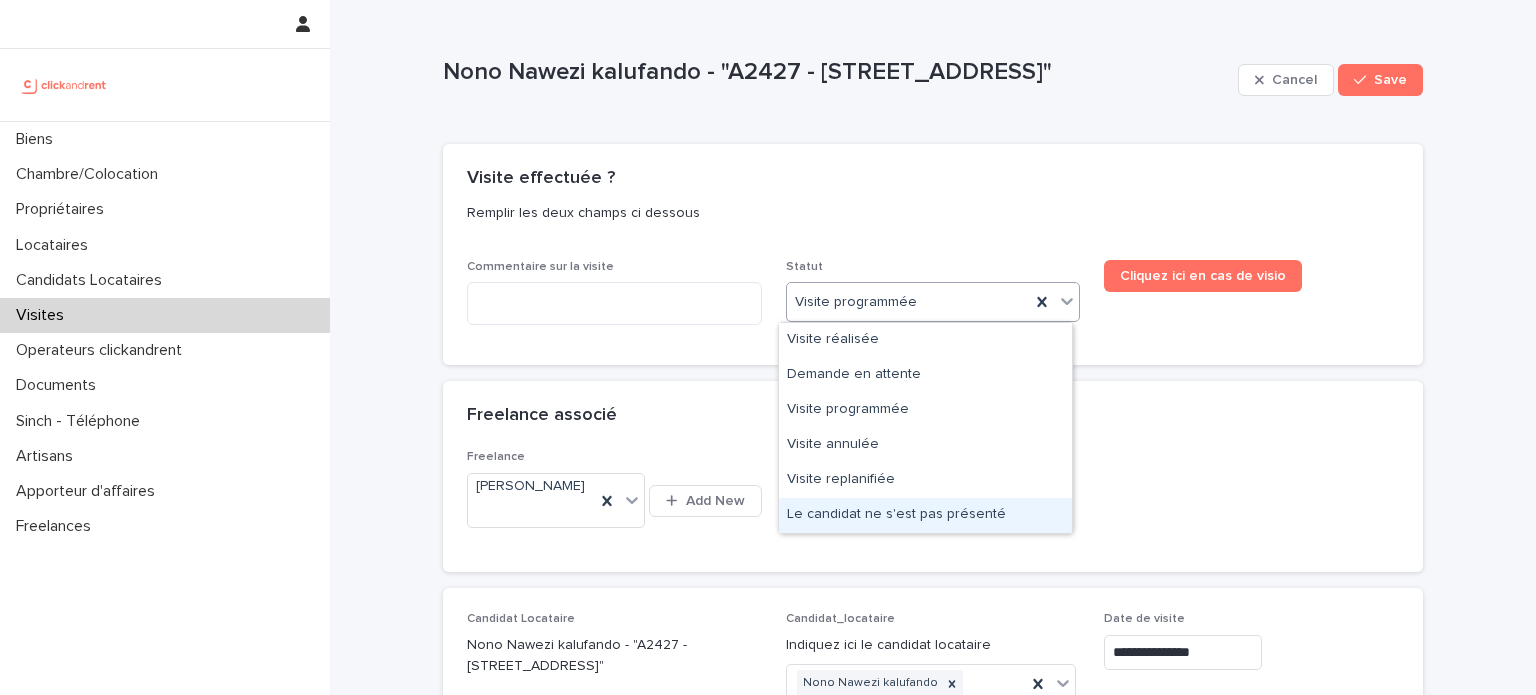 click on "Le candidat ne s'est pas présenté" at bounding box center [925, 515] 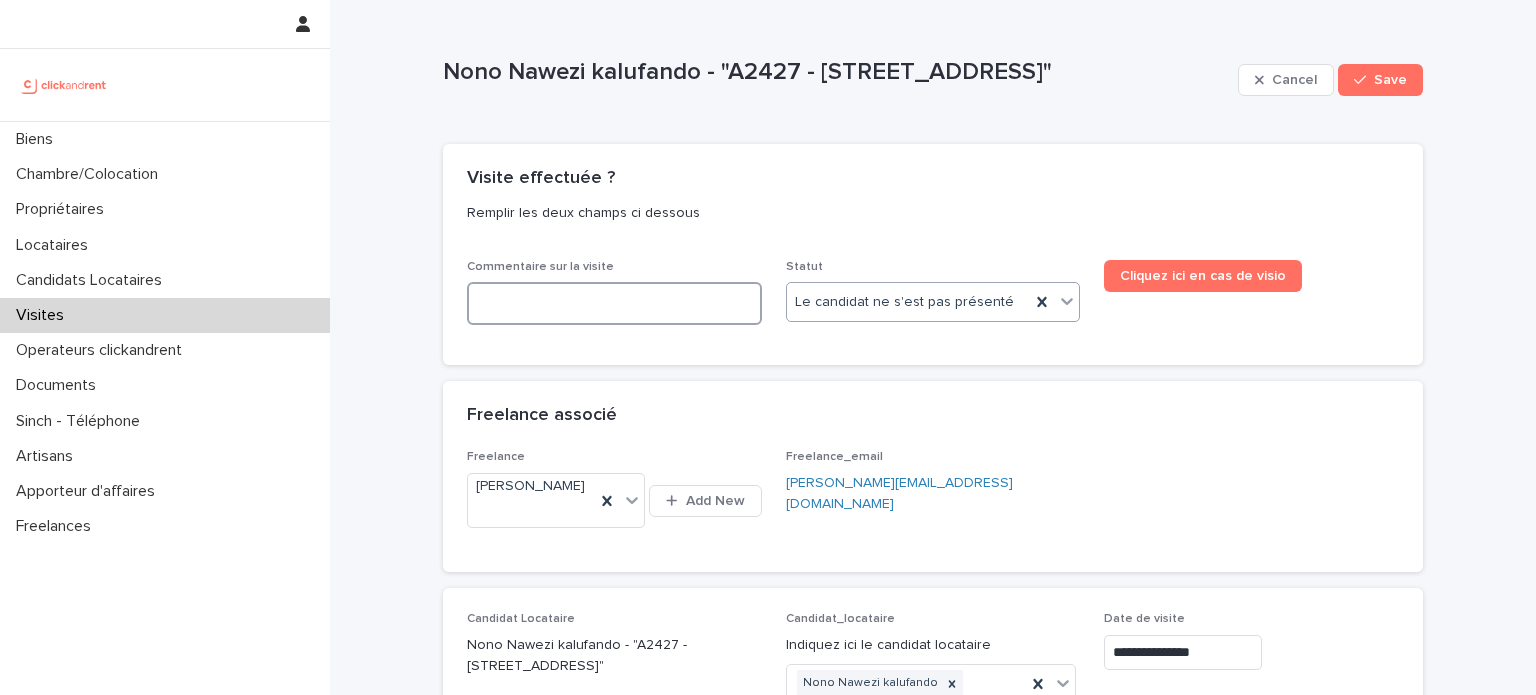 click at bounding box center [614, 303] 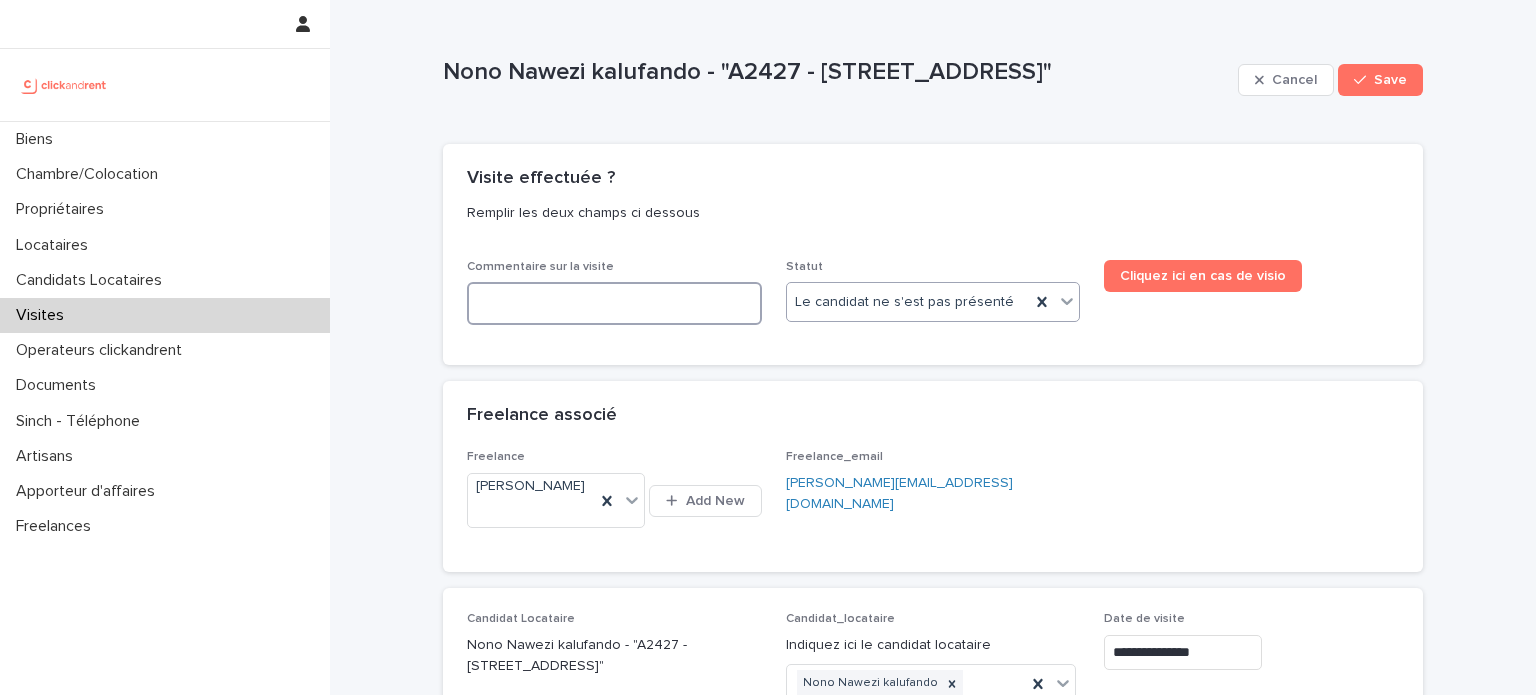 type on "*" 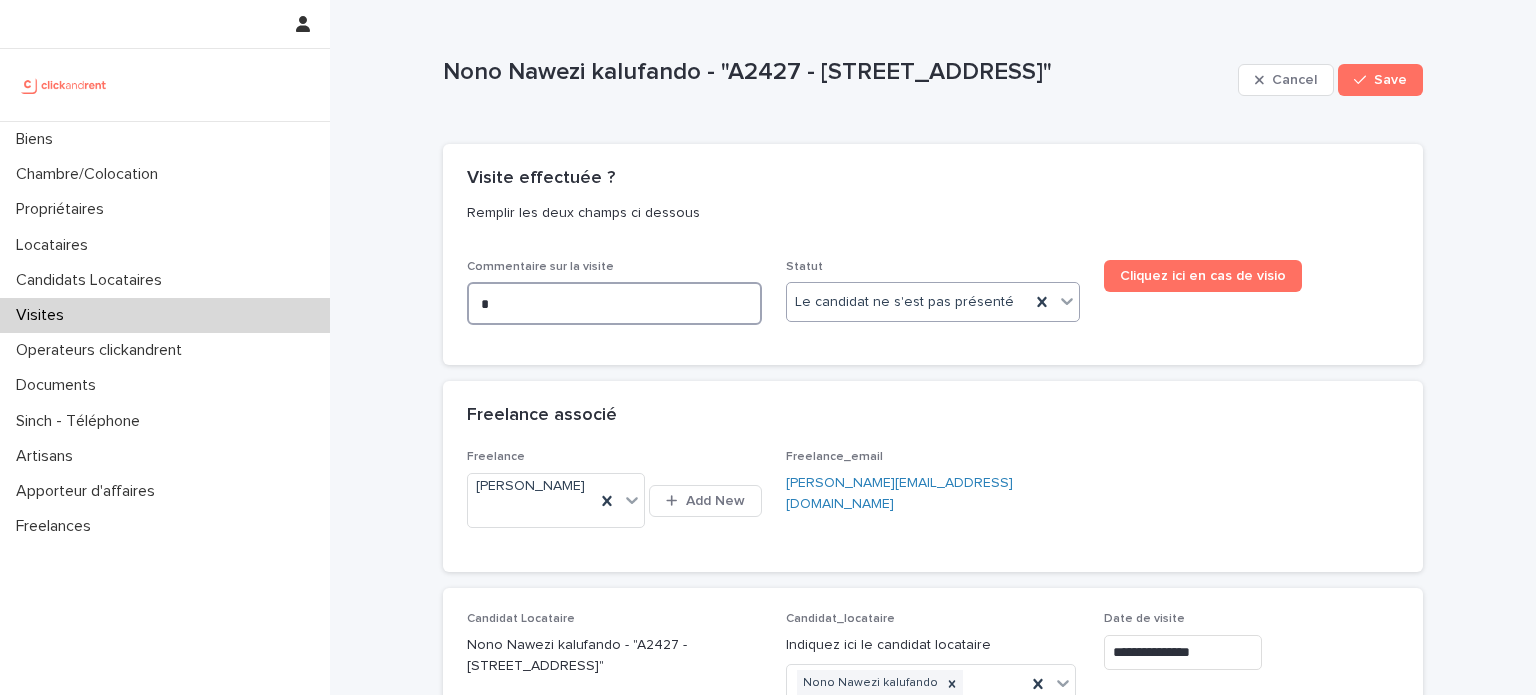 type on "*" 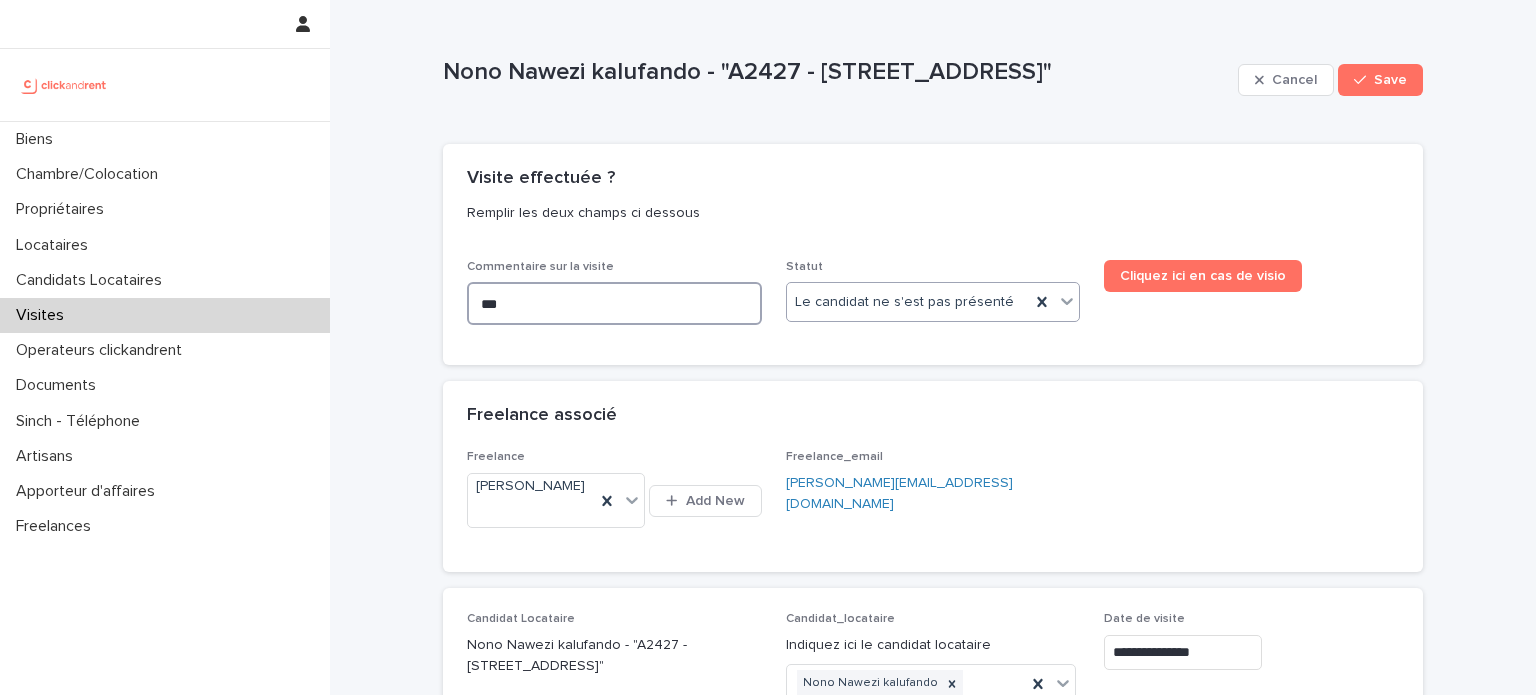 type on "****" 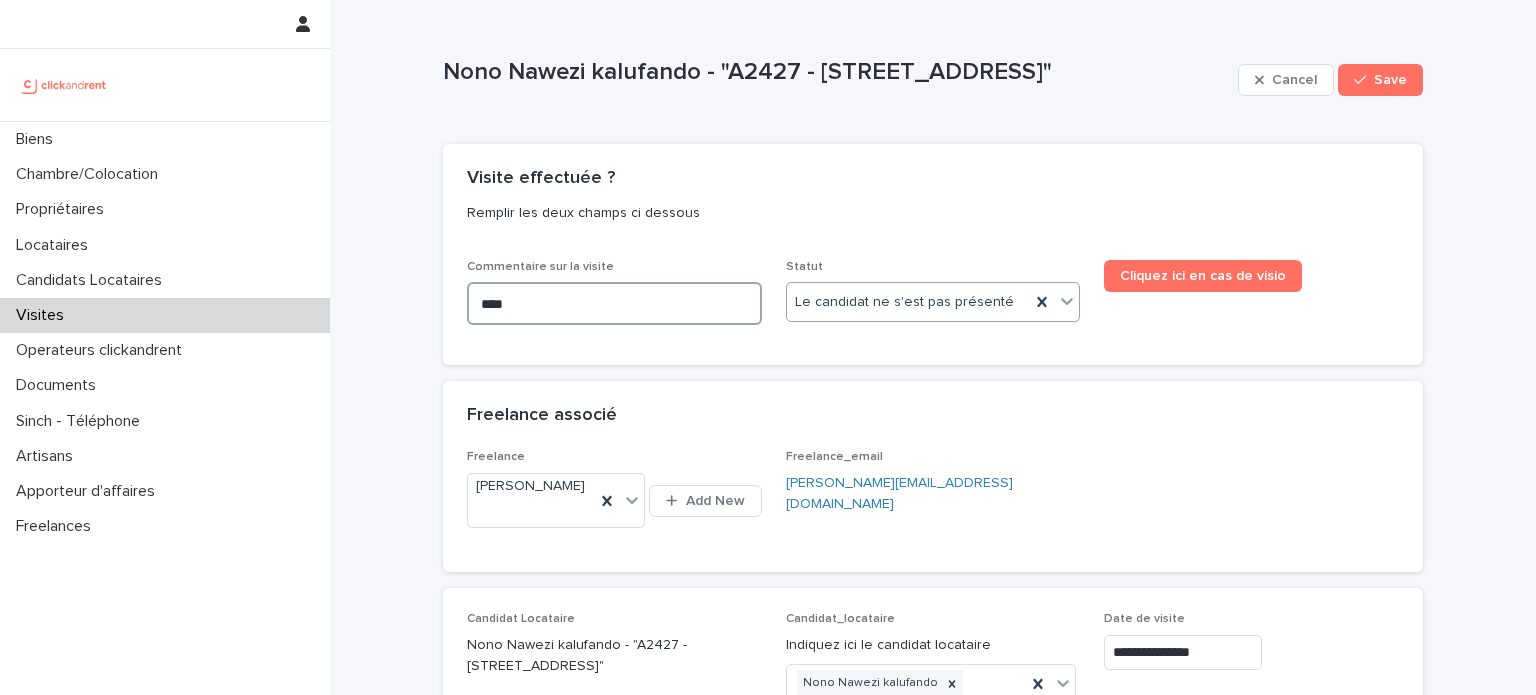 type on "****" 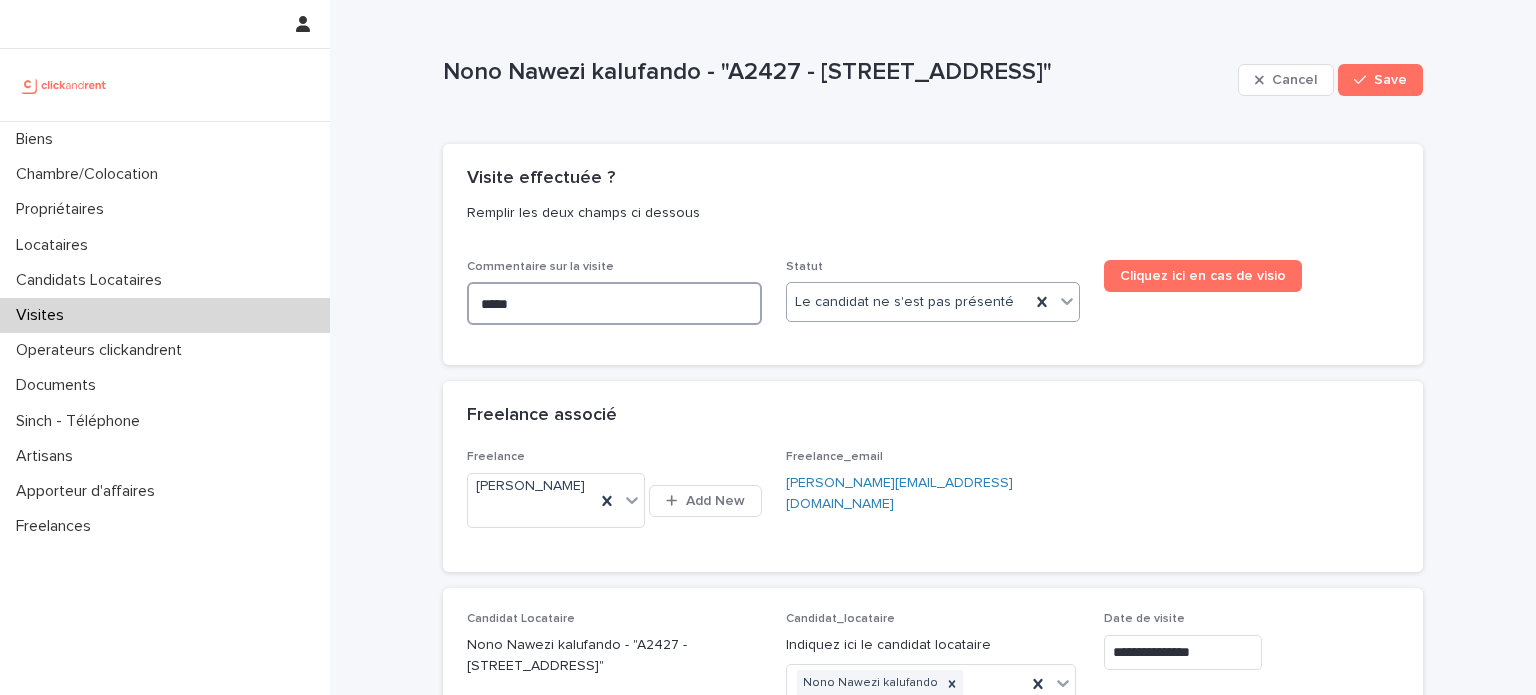 type on "******" 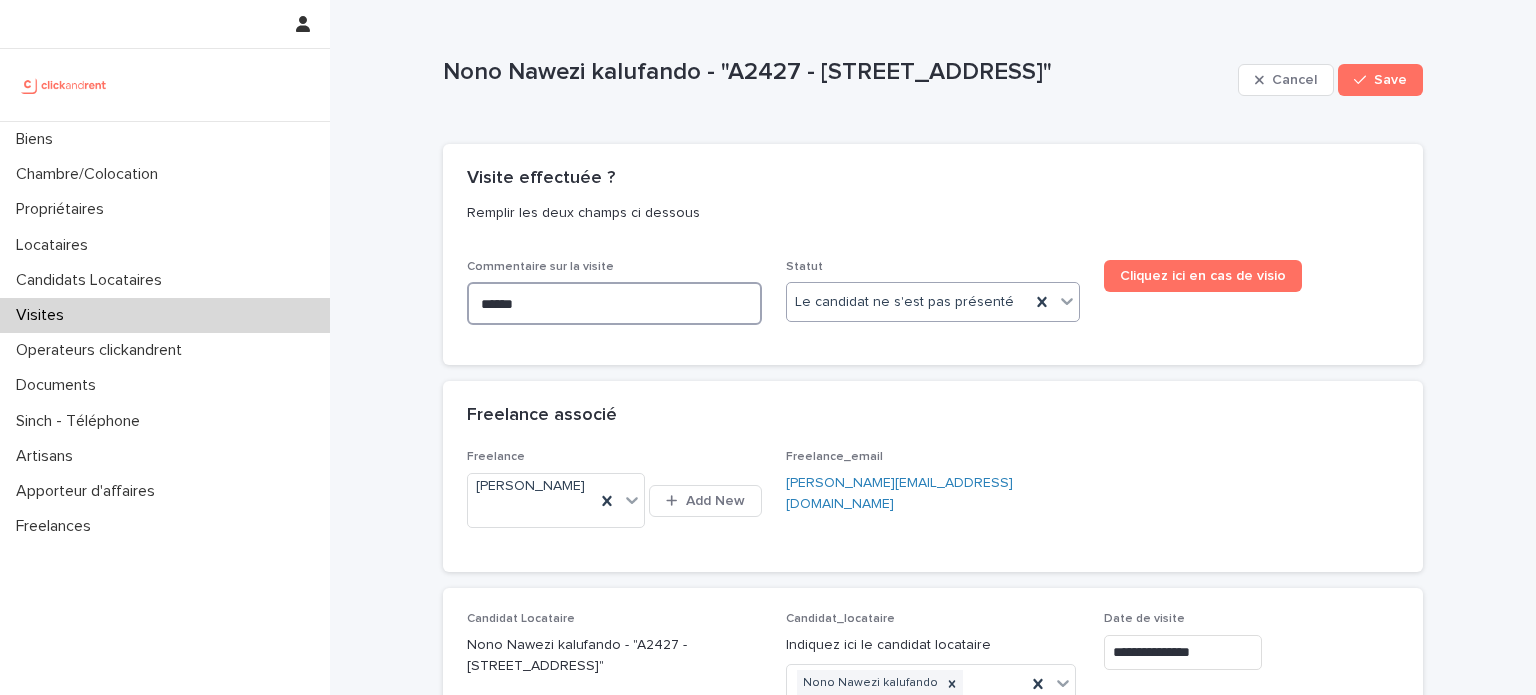type on "******" 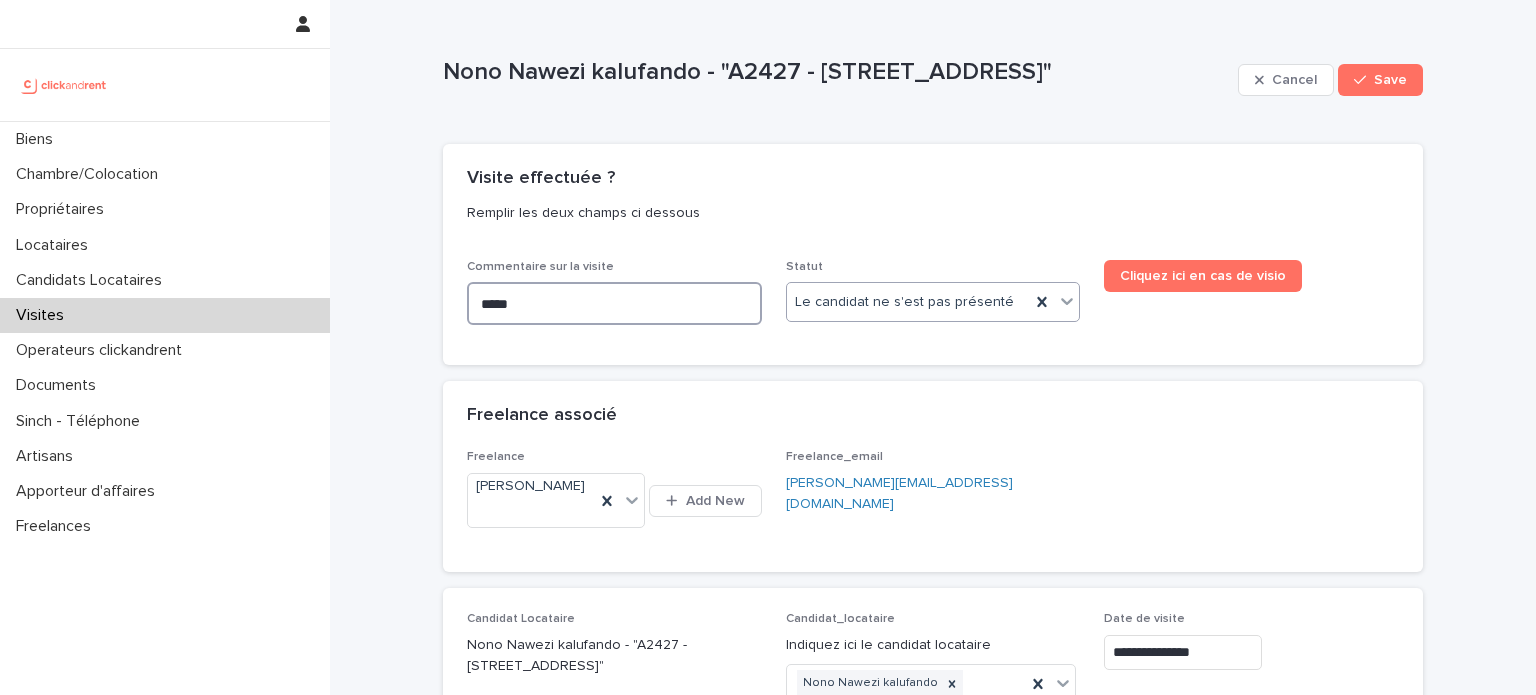 type on "****" 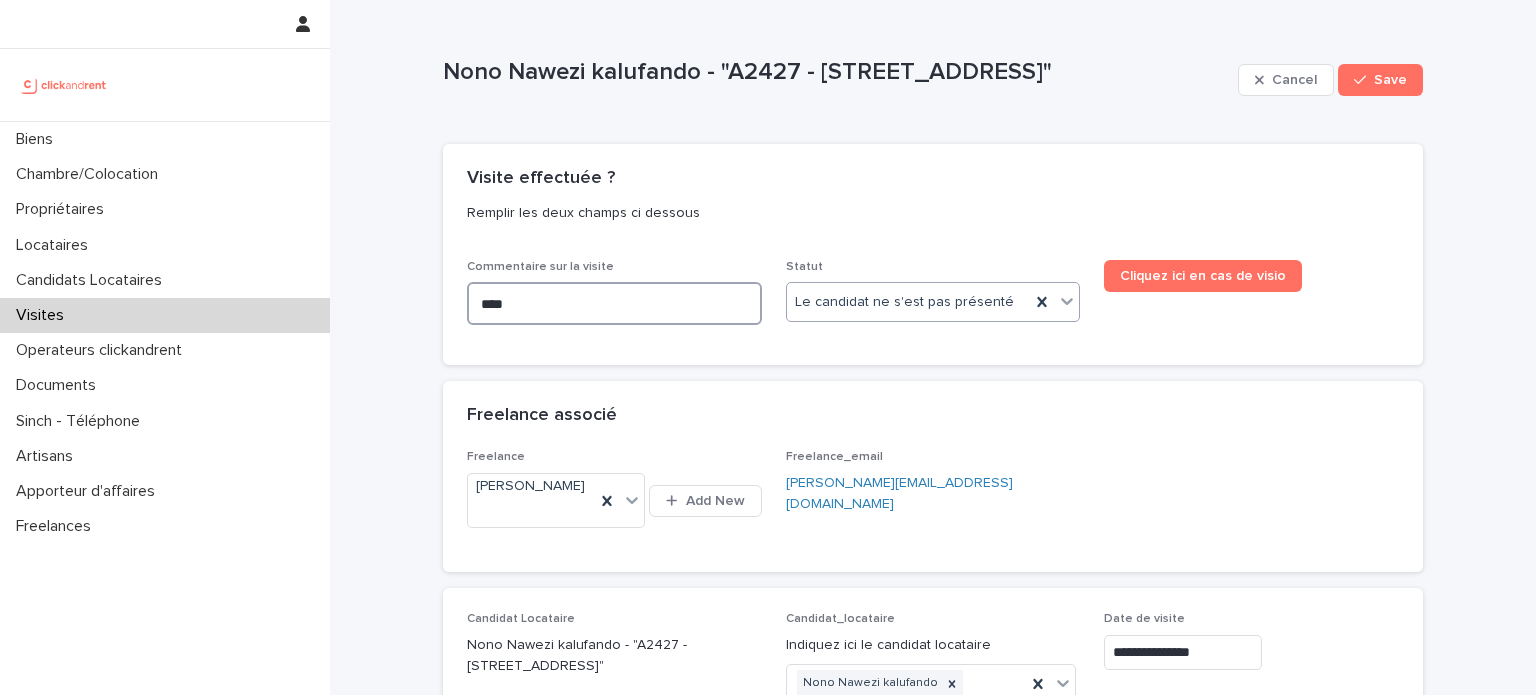 type on "****" 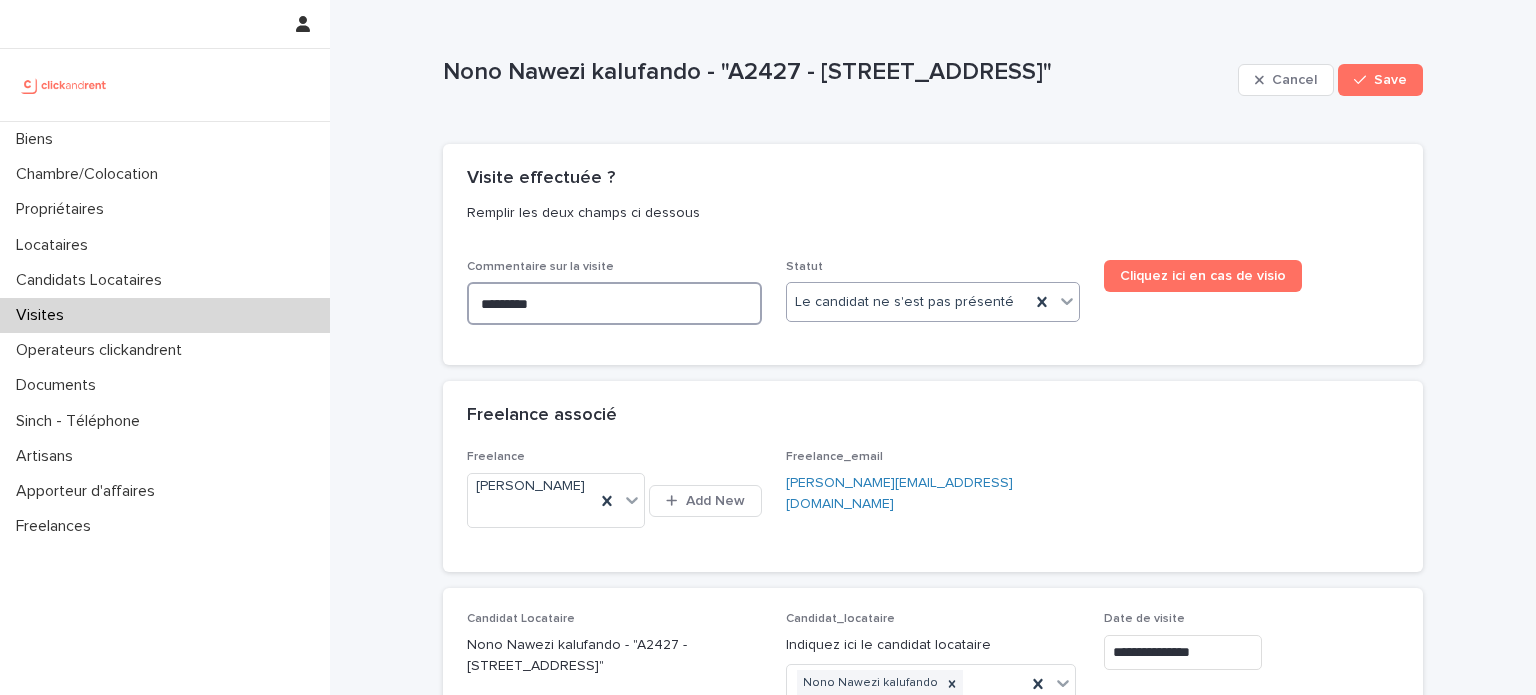 type on "**********" 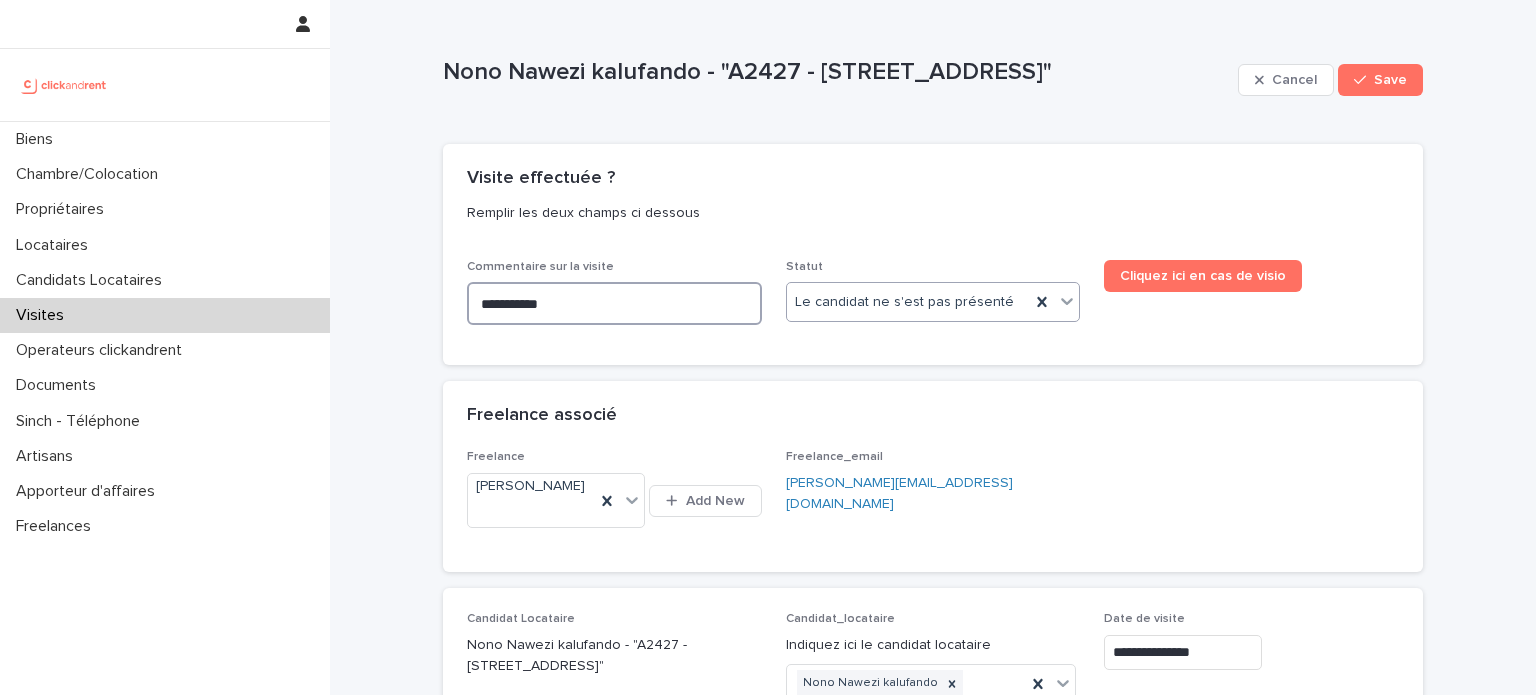type on "**********" 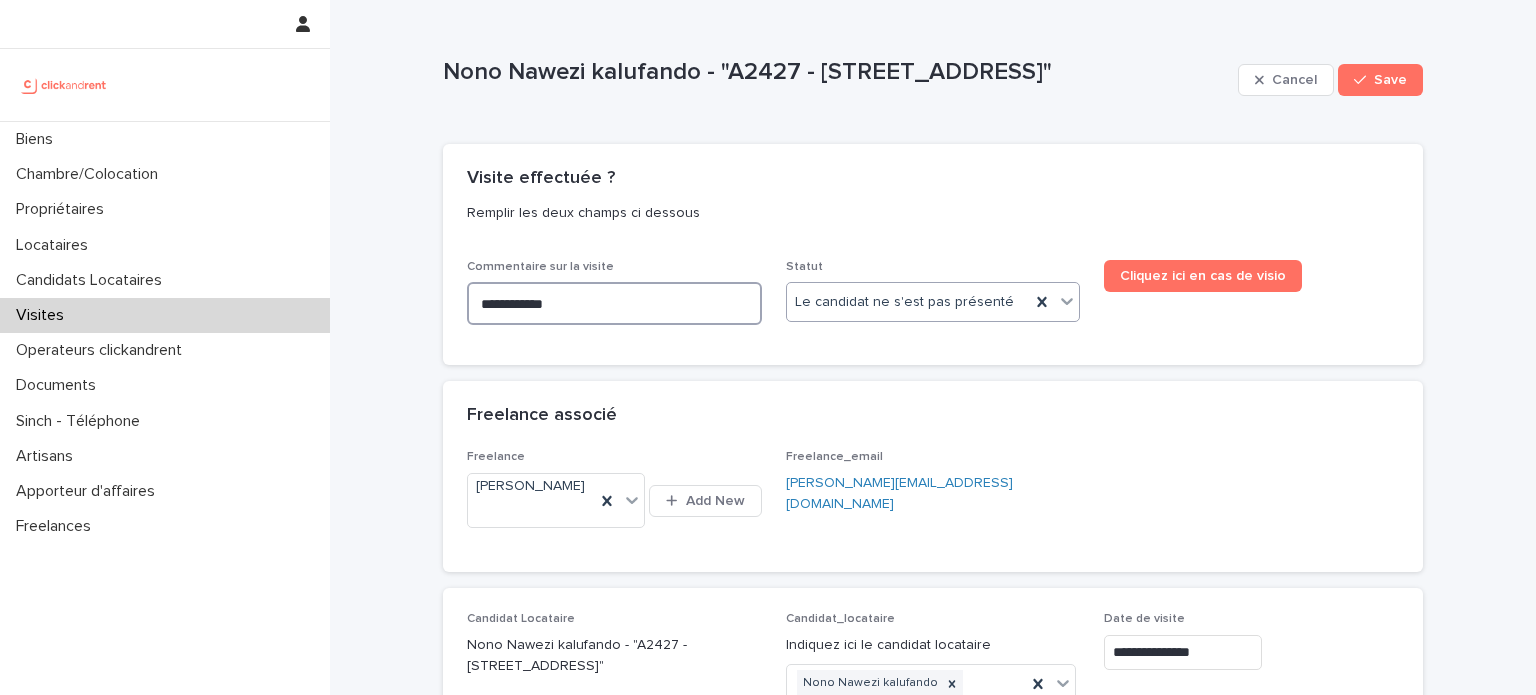 type on "**********" 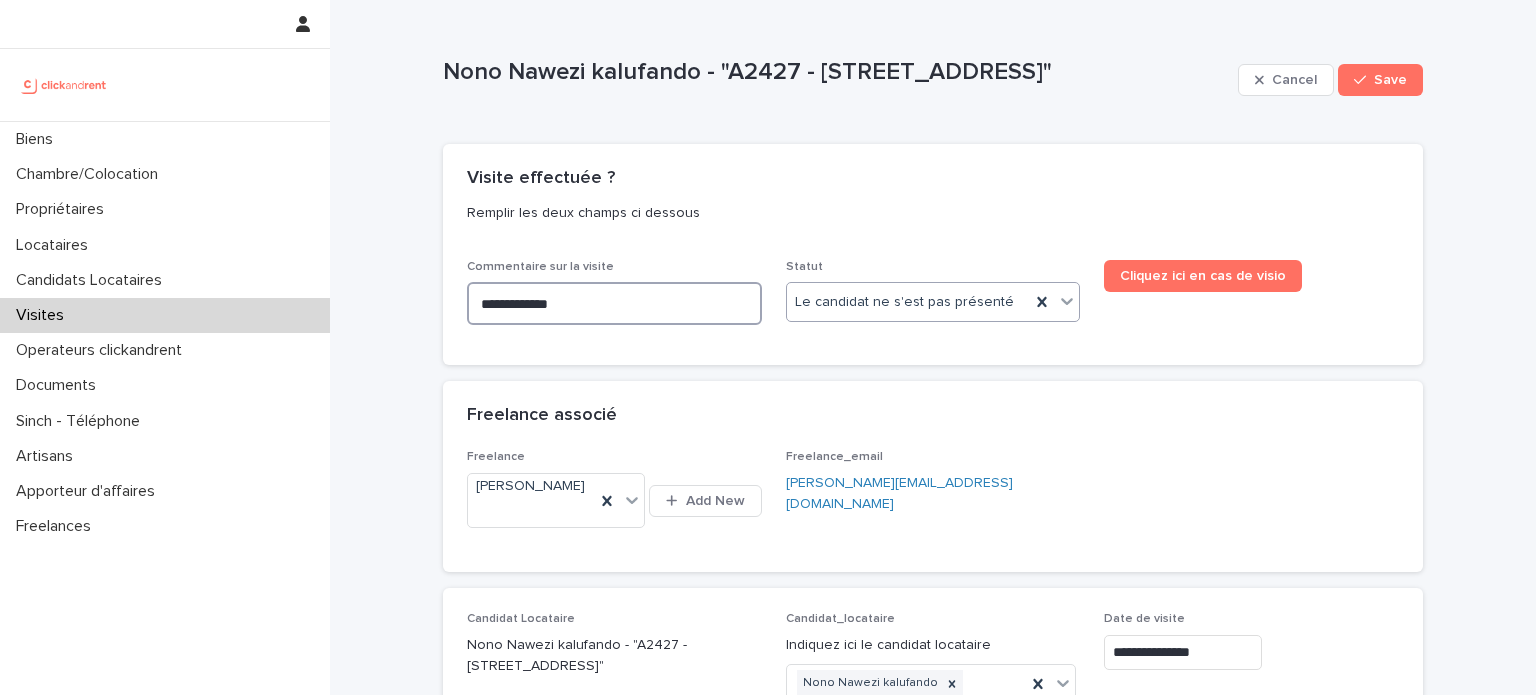 type on "**********" 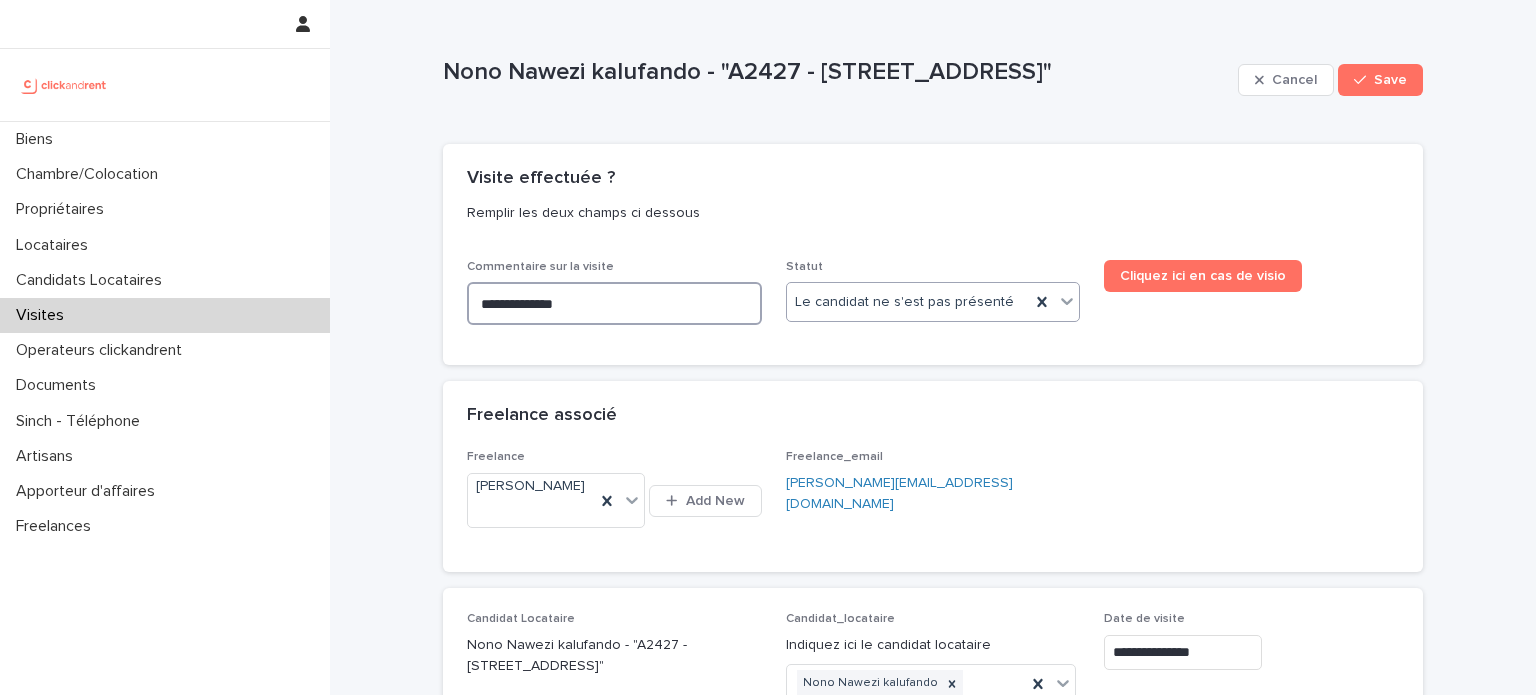type on "**********" 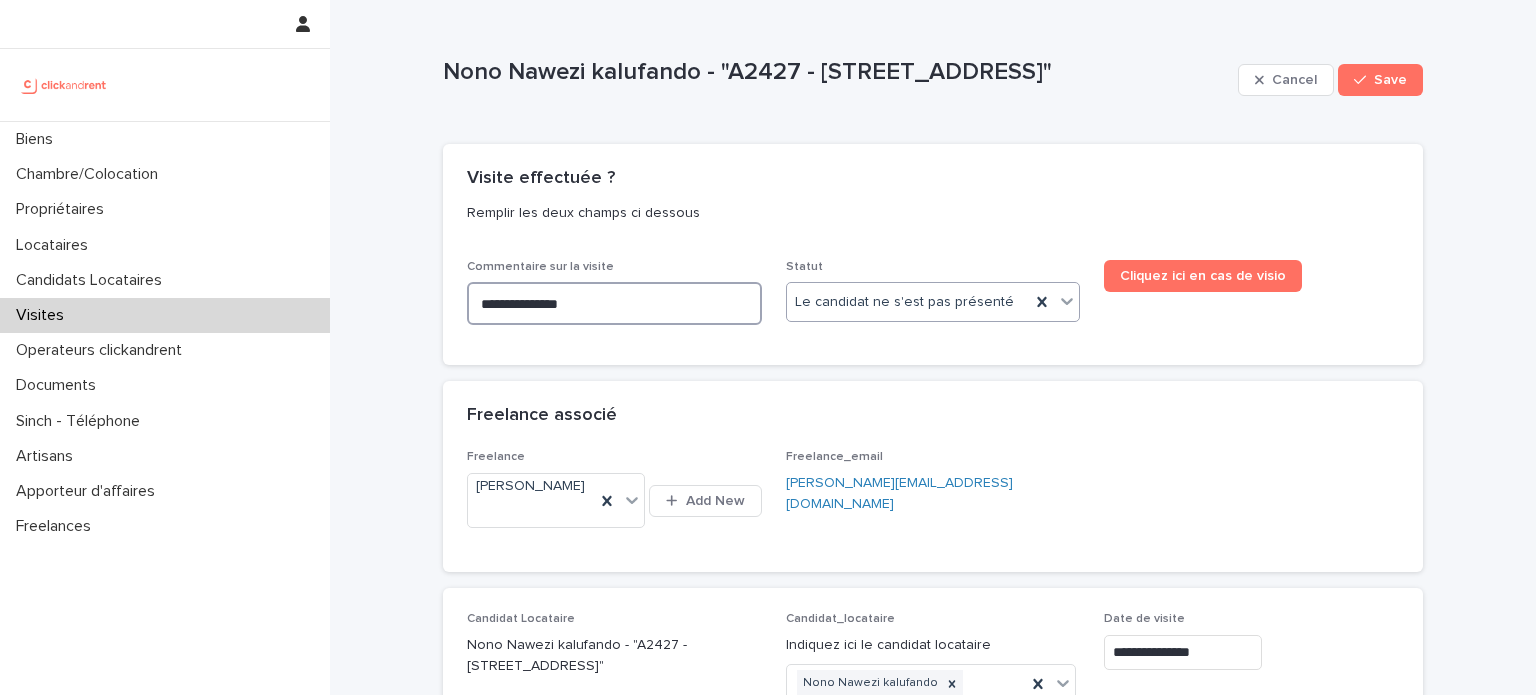 type on "**********" 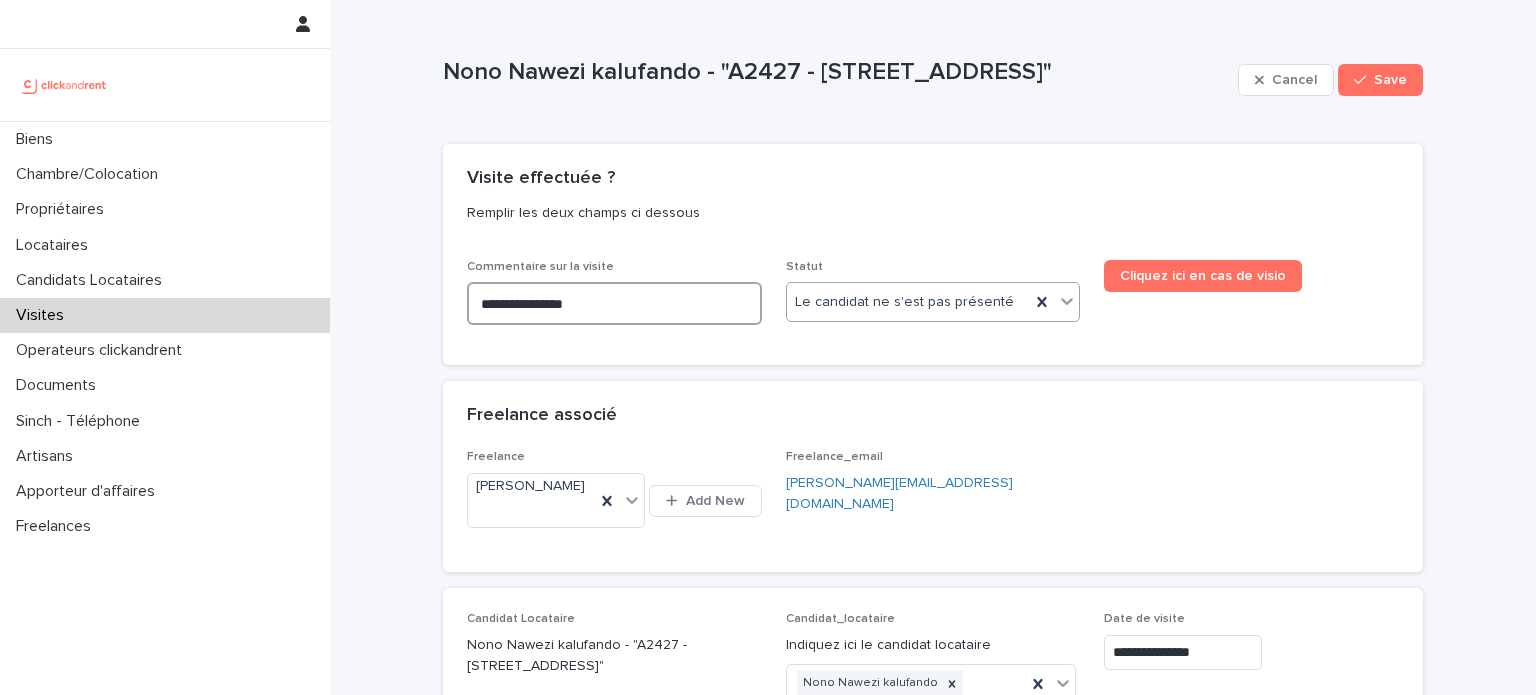 type on "**********" 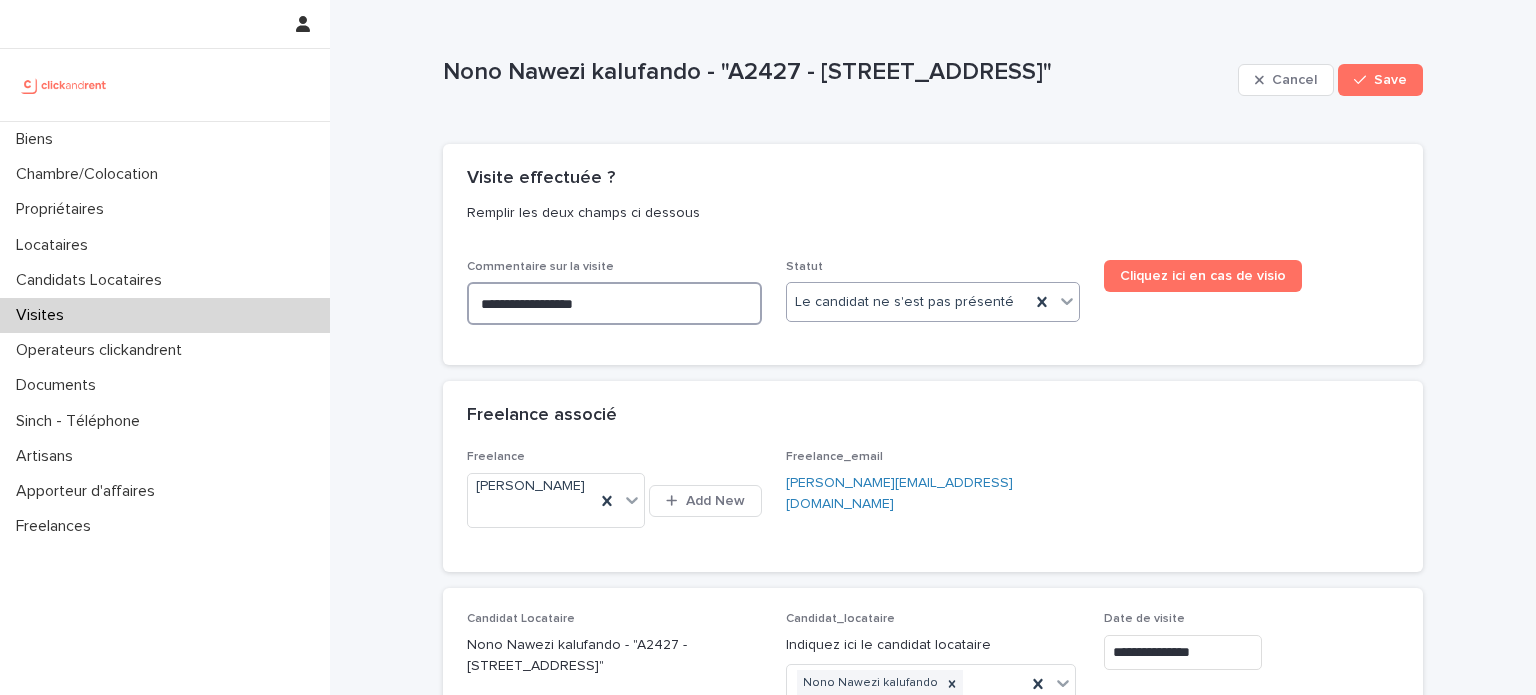 type on "**********" 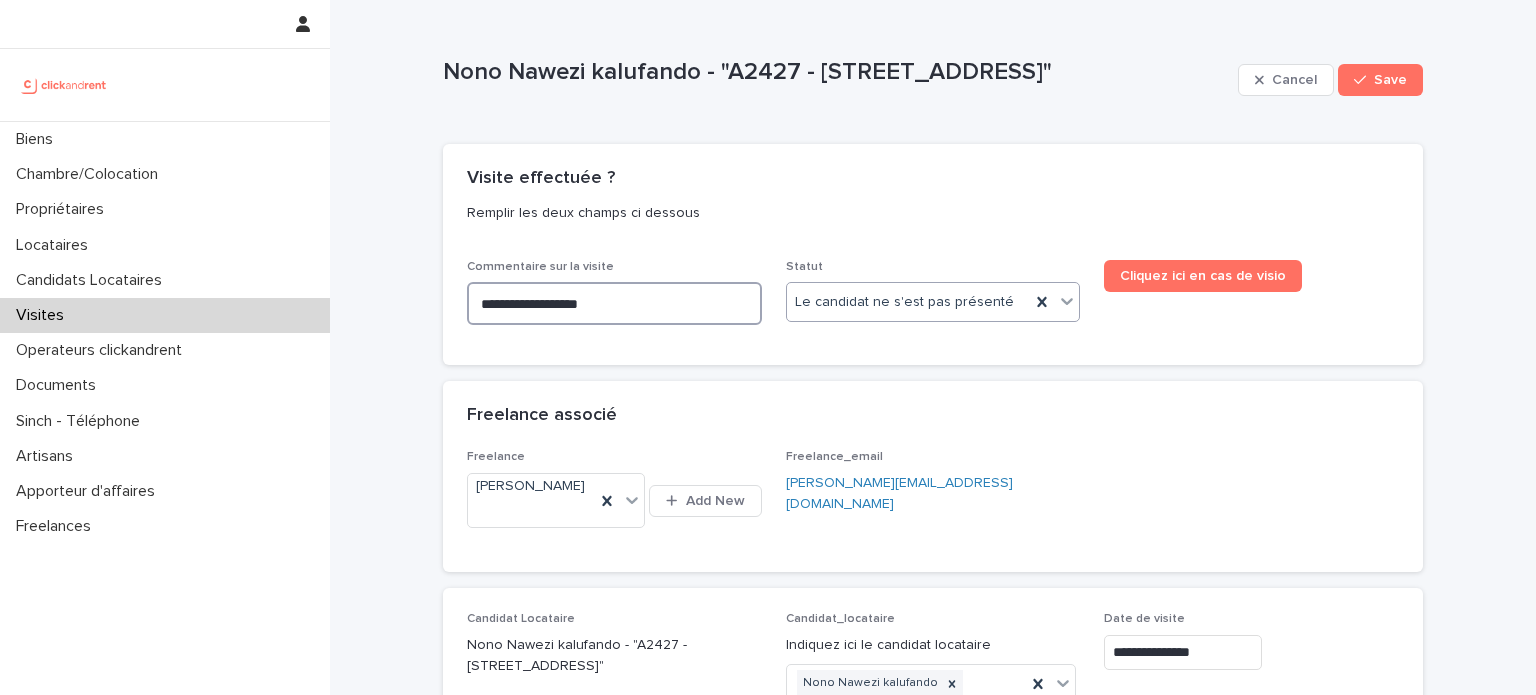 type 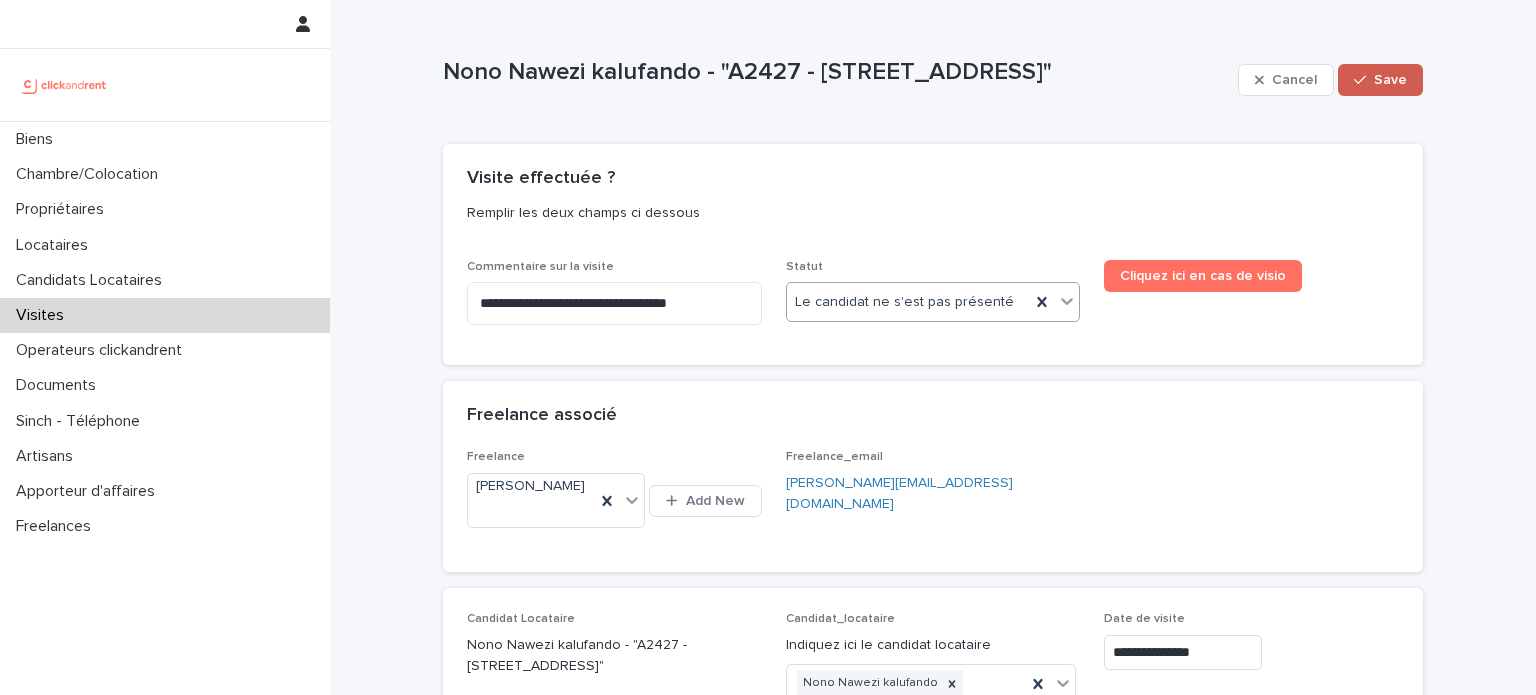 click on "Save" at bounding box center [1390, 80] 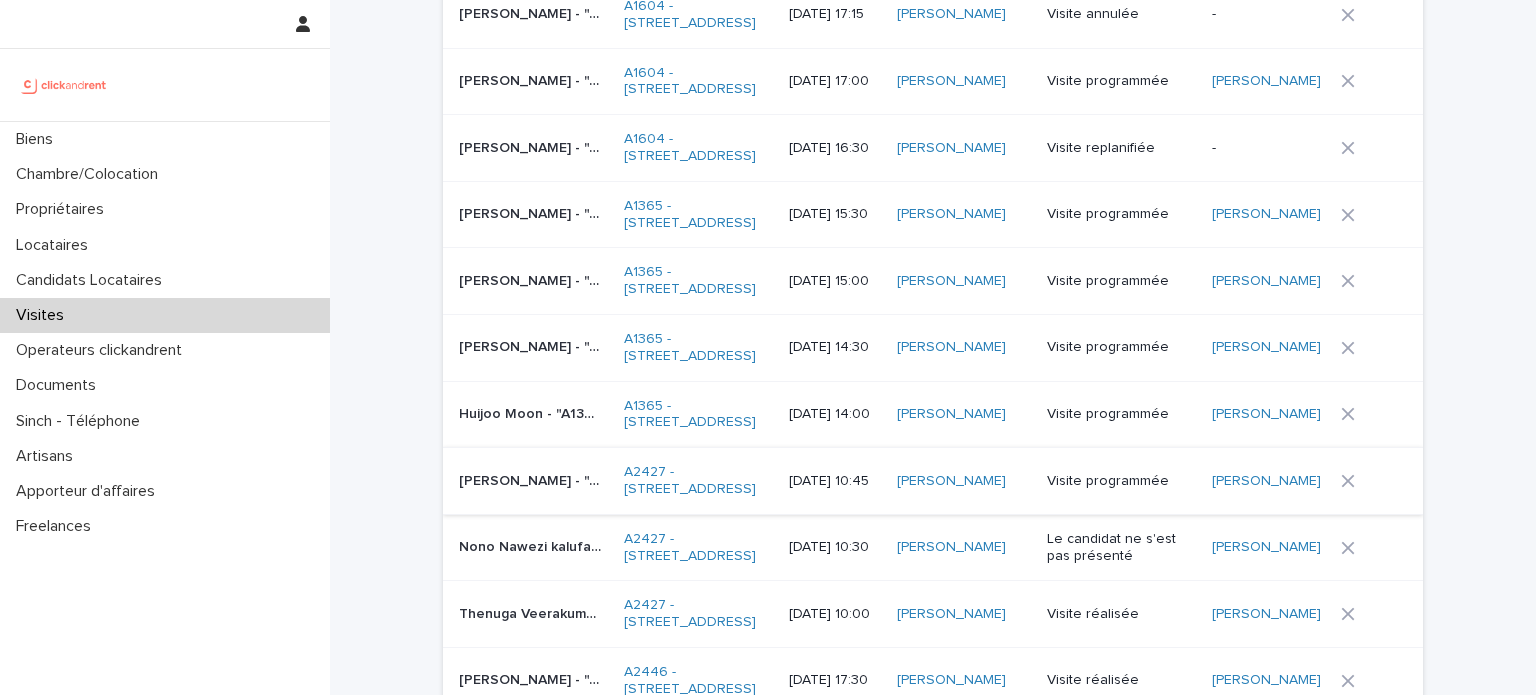 scroll, scrollTop: 602, scrollLeft: 0, axis: vertical 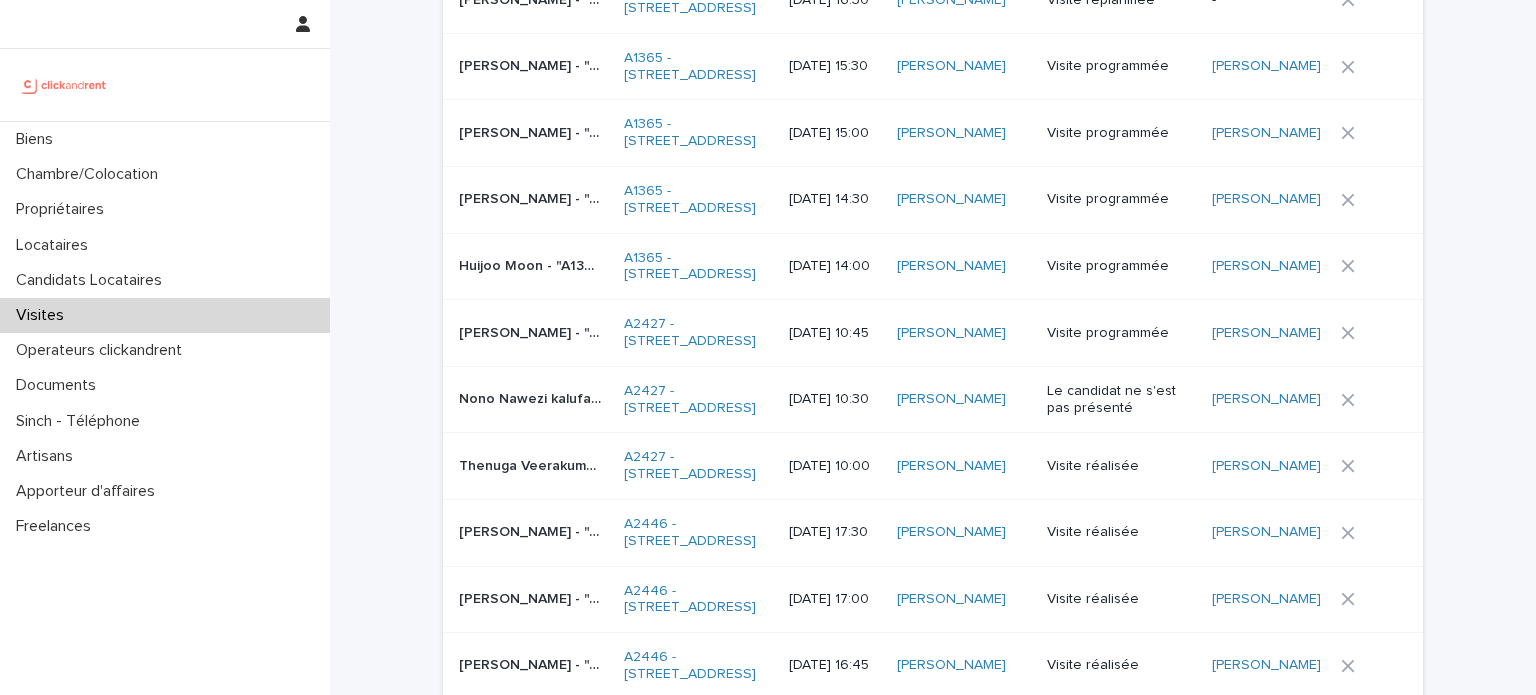 click on "Visite programmée" at bounding box center (1121, 333) 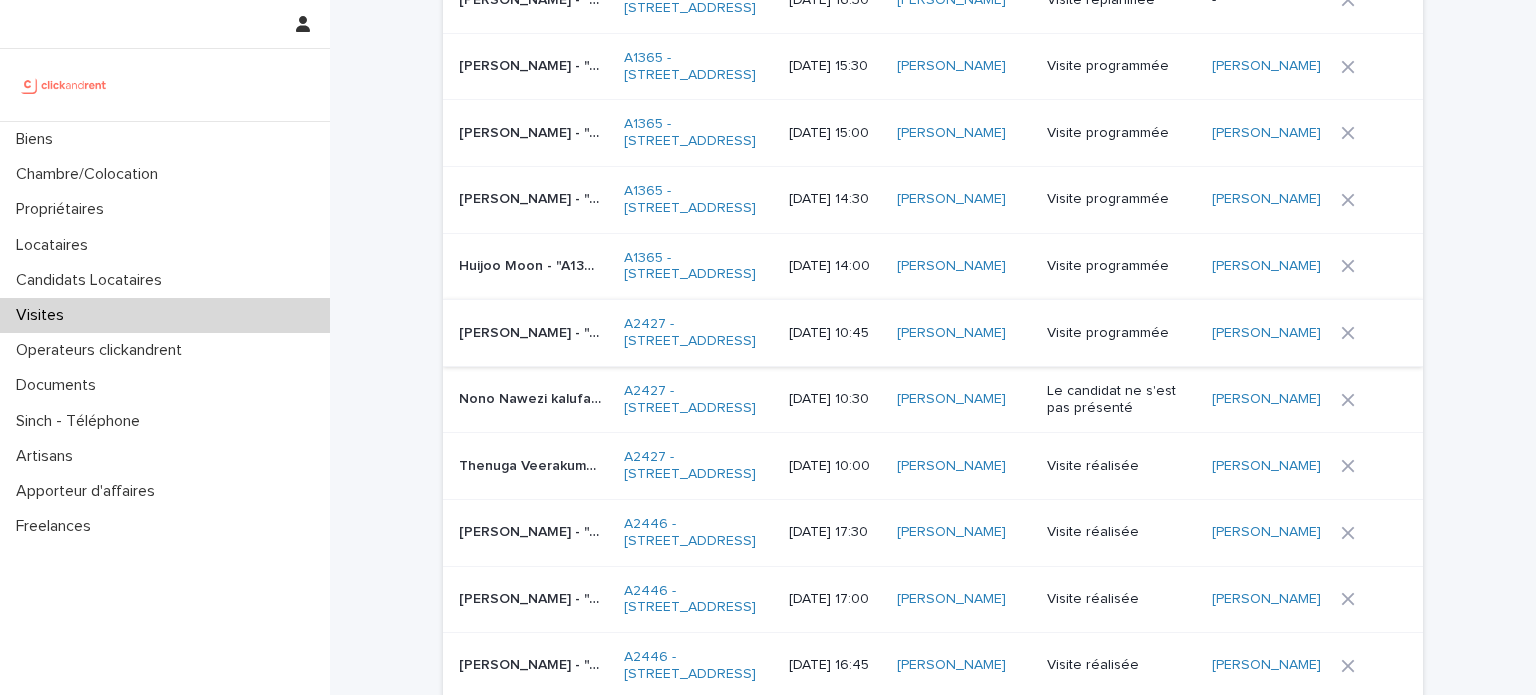 scroll, scrollTop: 0, scrollLeft: 0, axis: both 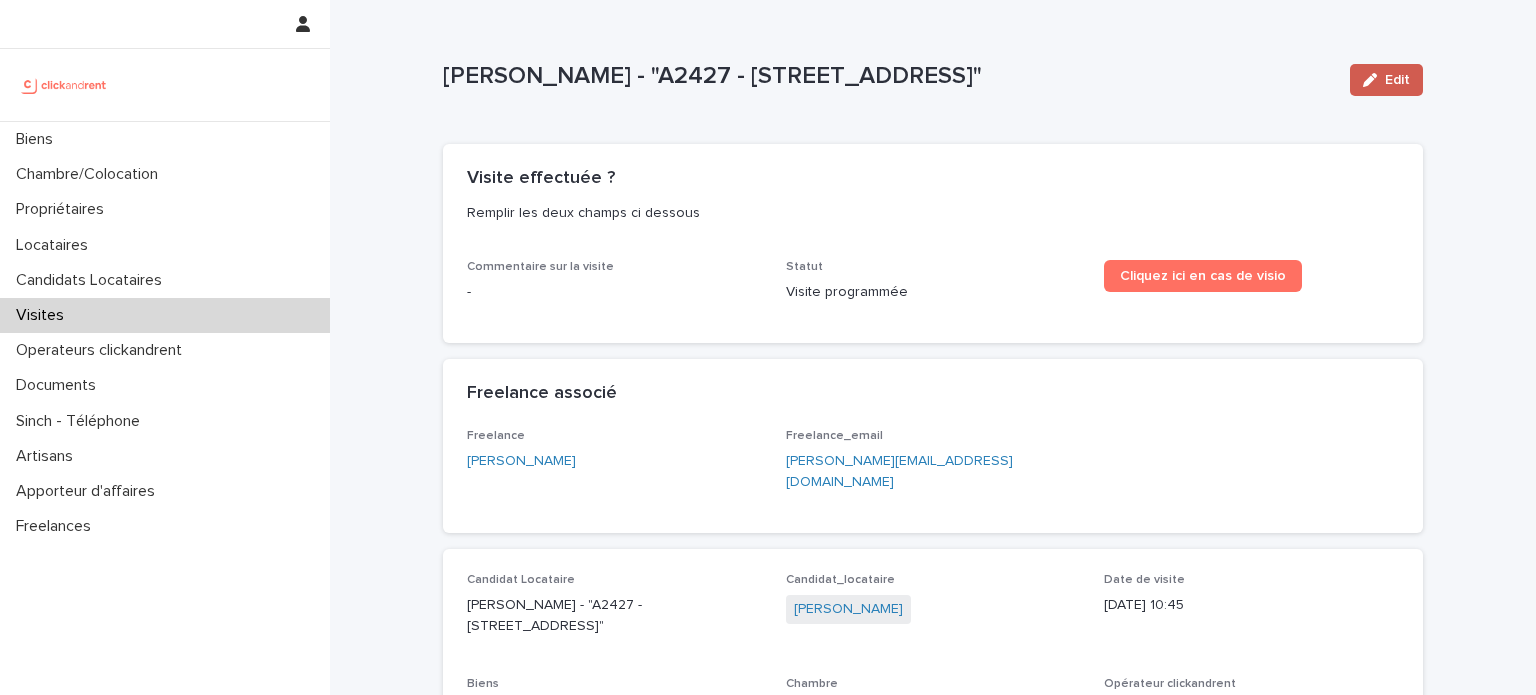 click on "Edit" at bounding box center [1397, 80] 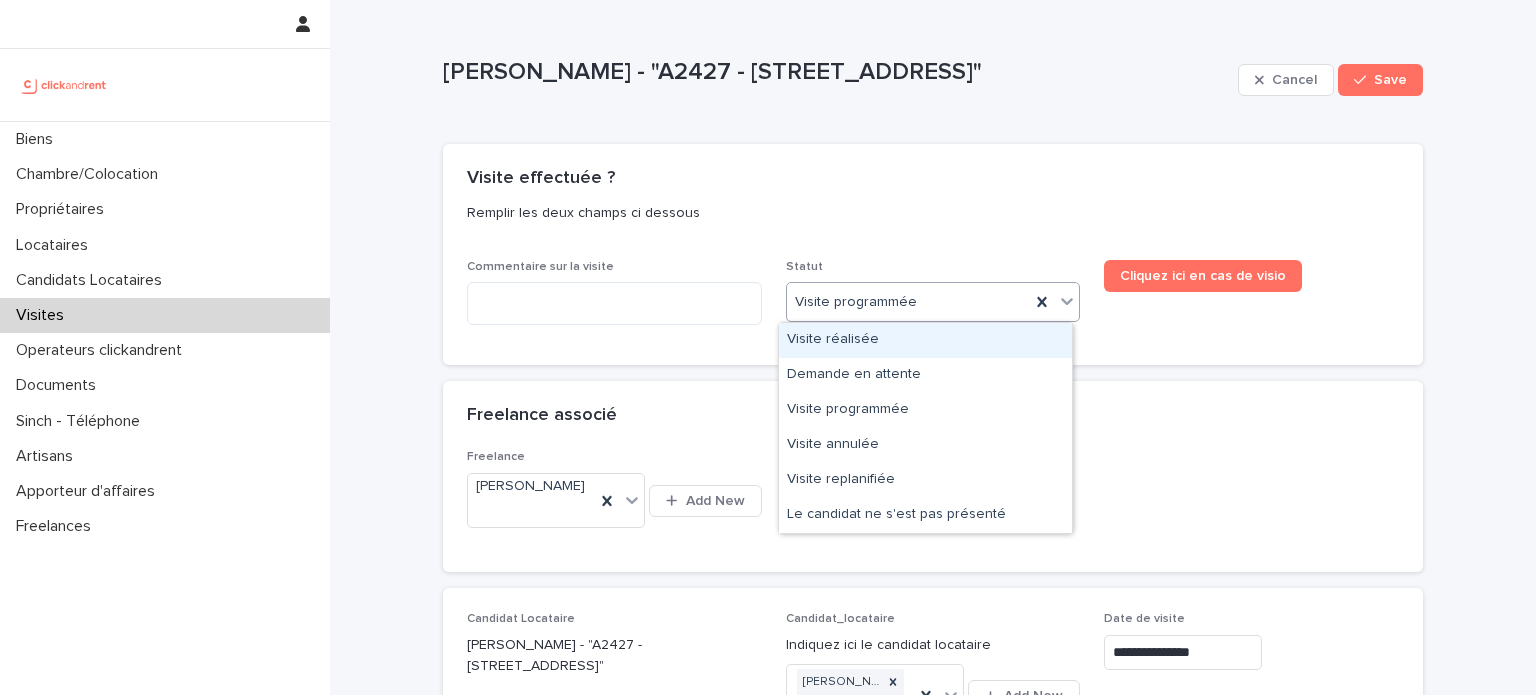 click on "Visite programmée" at bounding box center (909, 302) 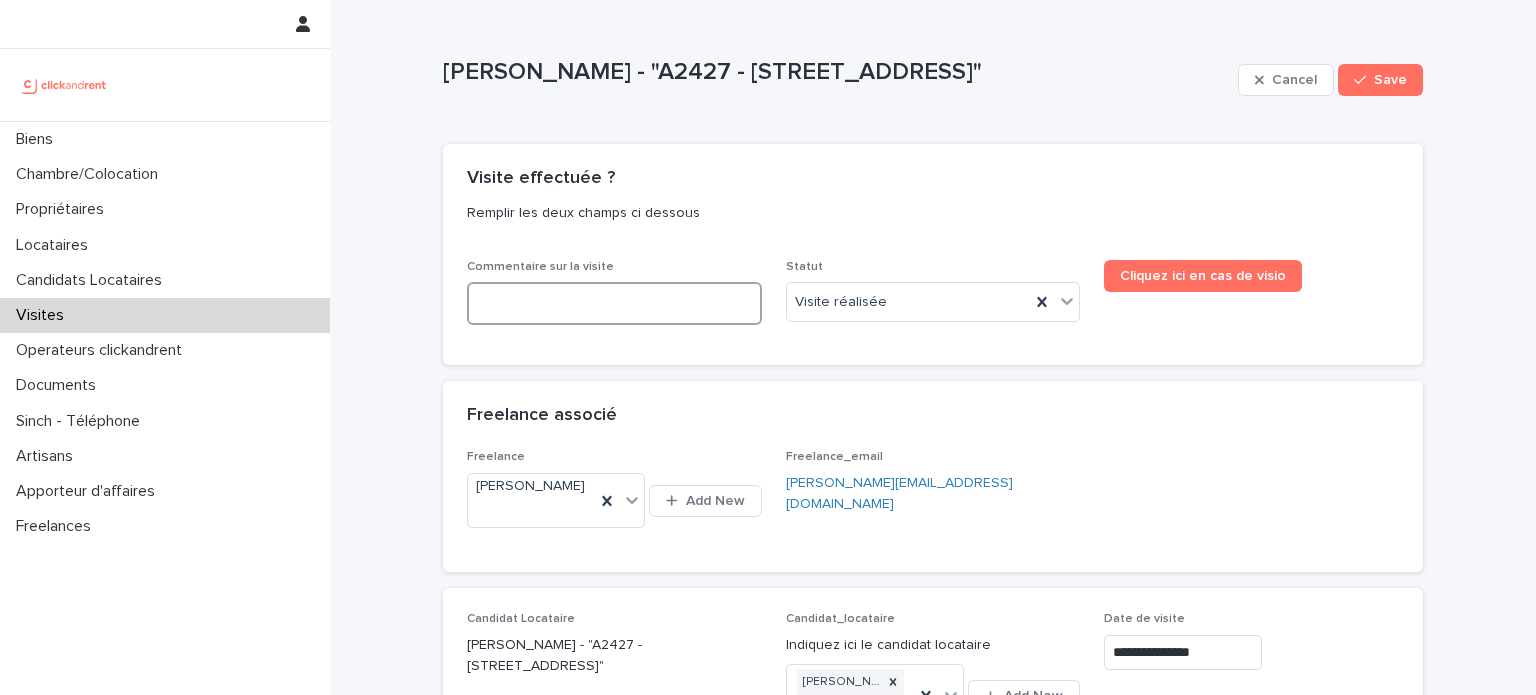 click at bounding box center [614, 303] 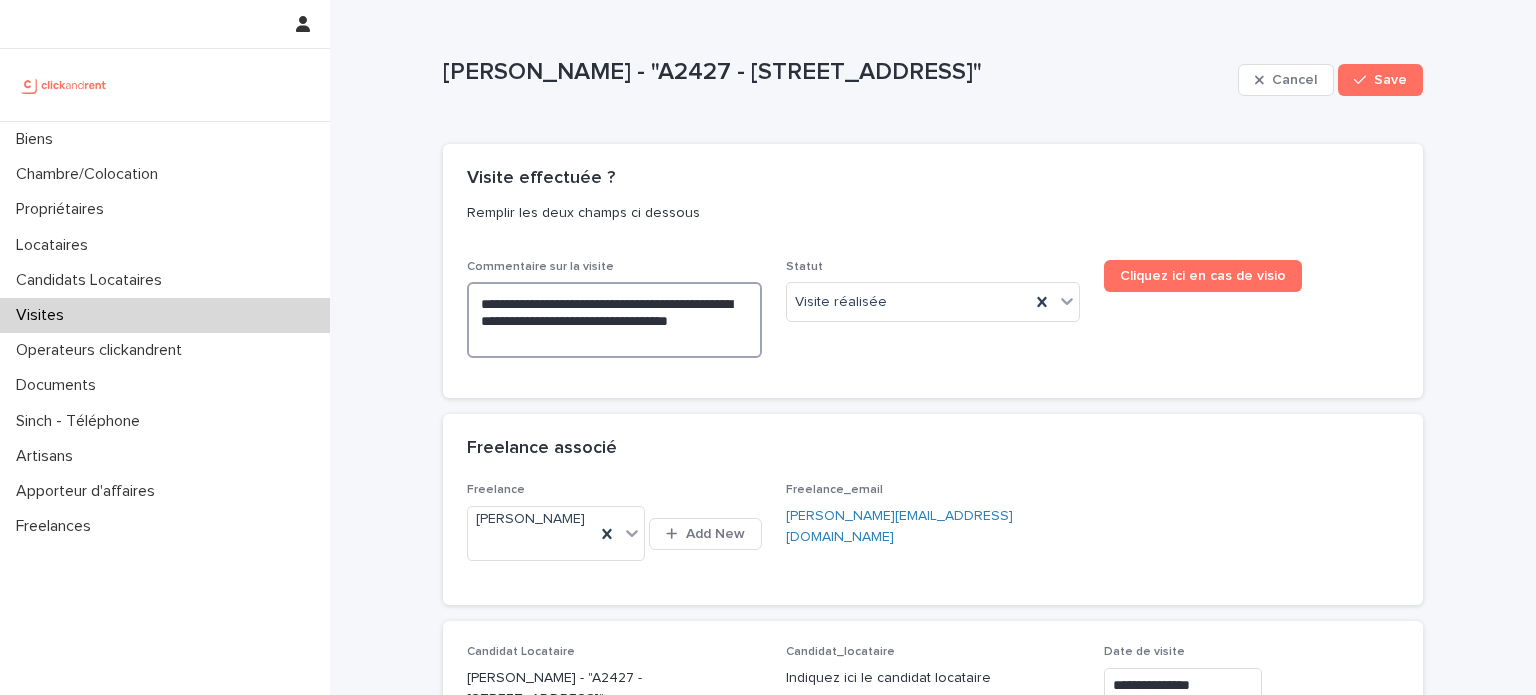 click on "**********" at bounding box center [614, 320] 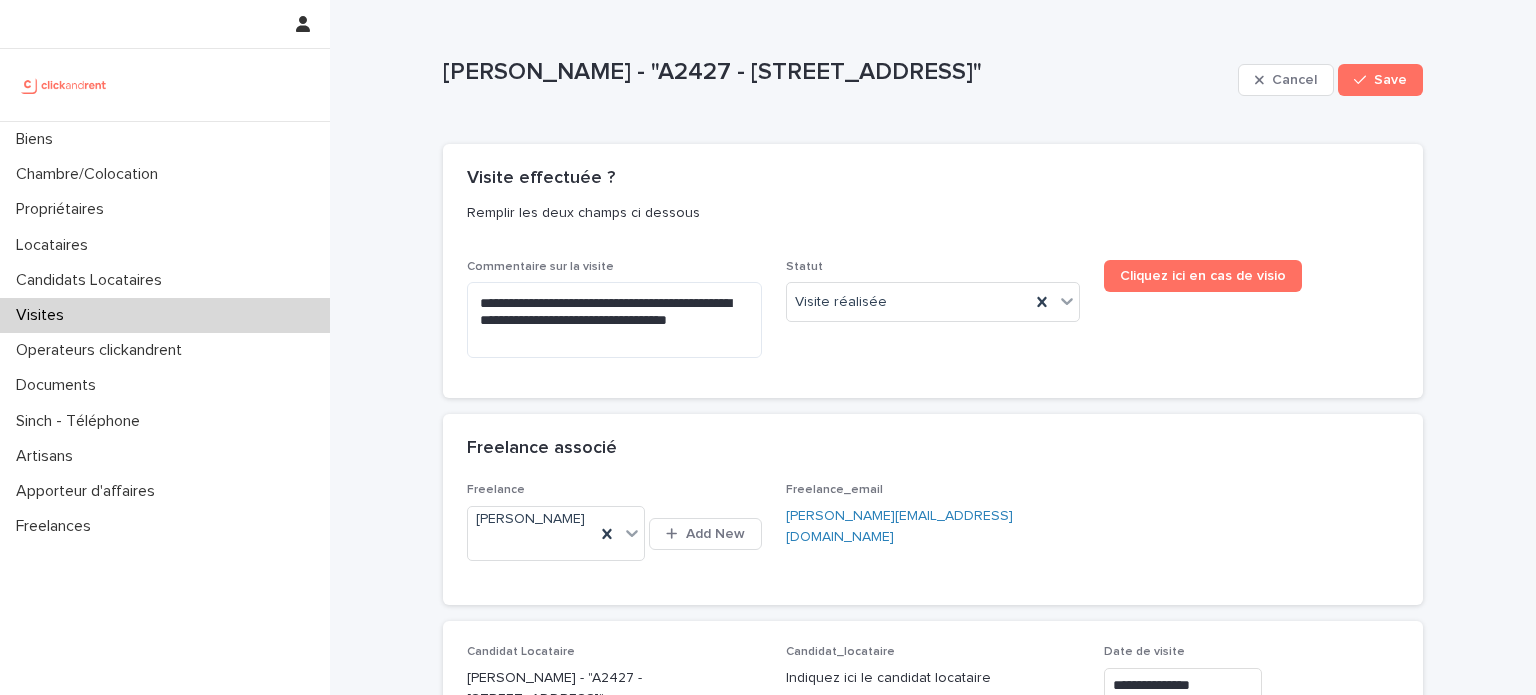 click on "Remplir les deux champs ci dessous" at bounding box center (929, 213) 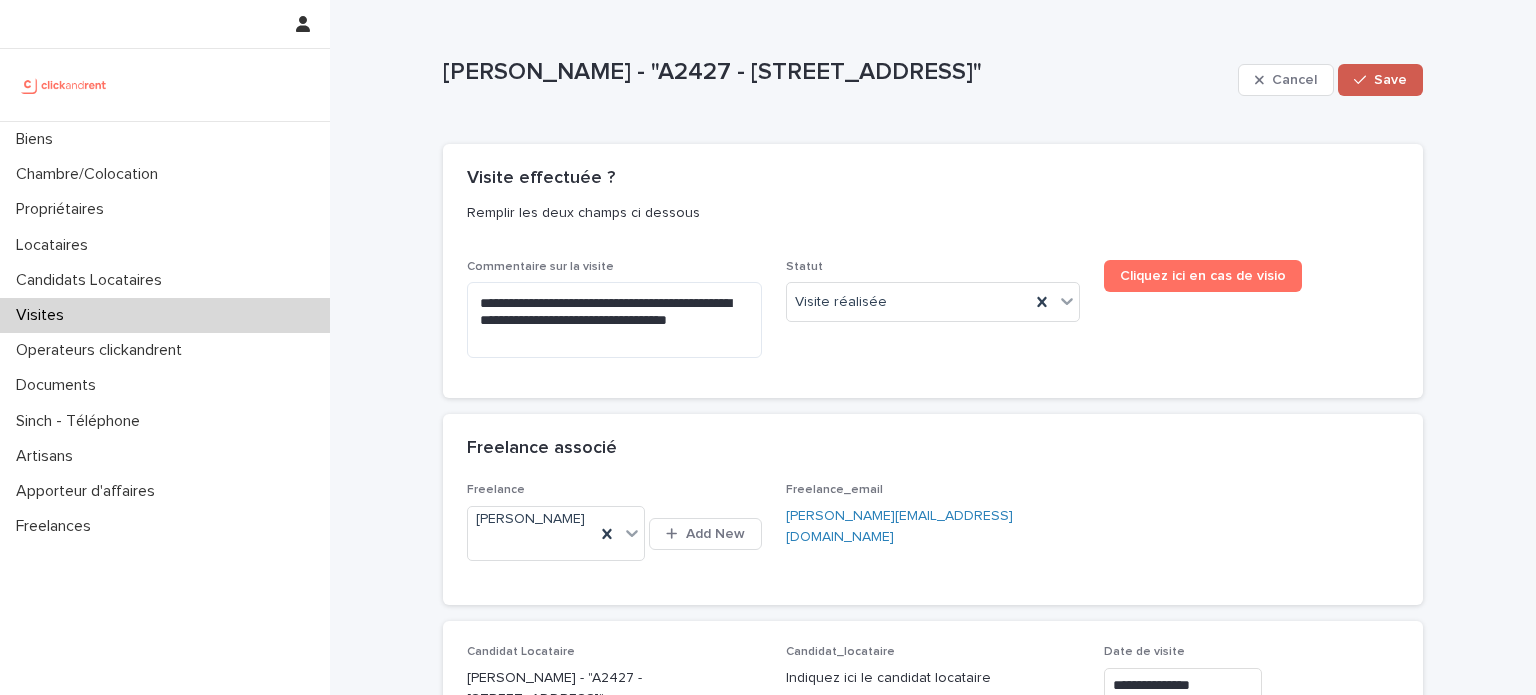 click on "Save" at bounding box center [1380, 80] 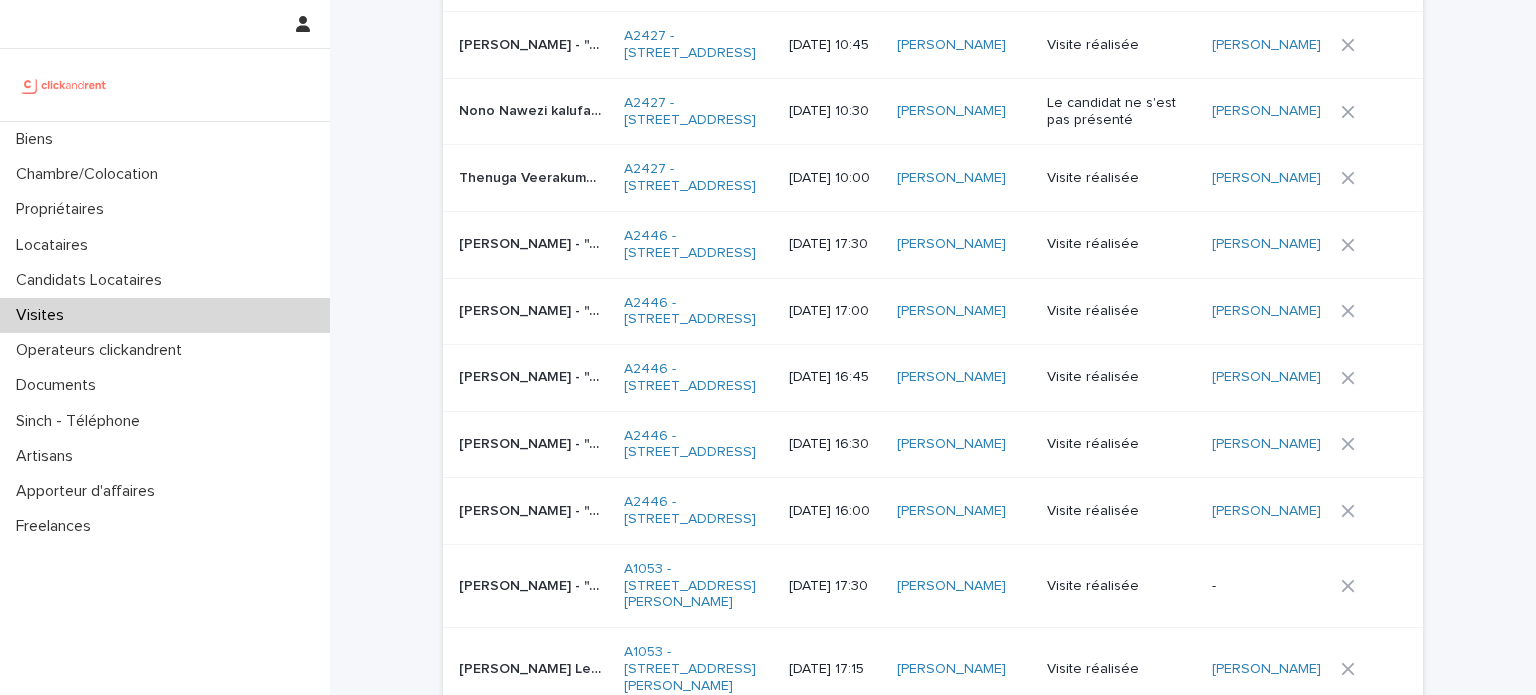 scroll, scrollTop: 888, scrollLeft: 0, axis: vertical 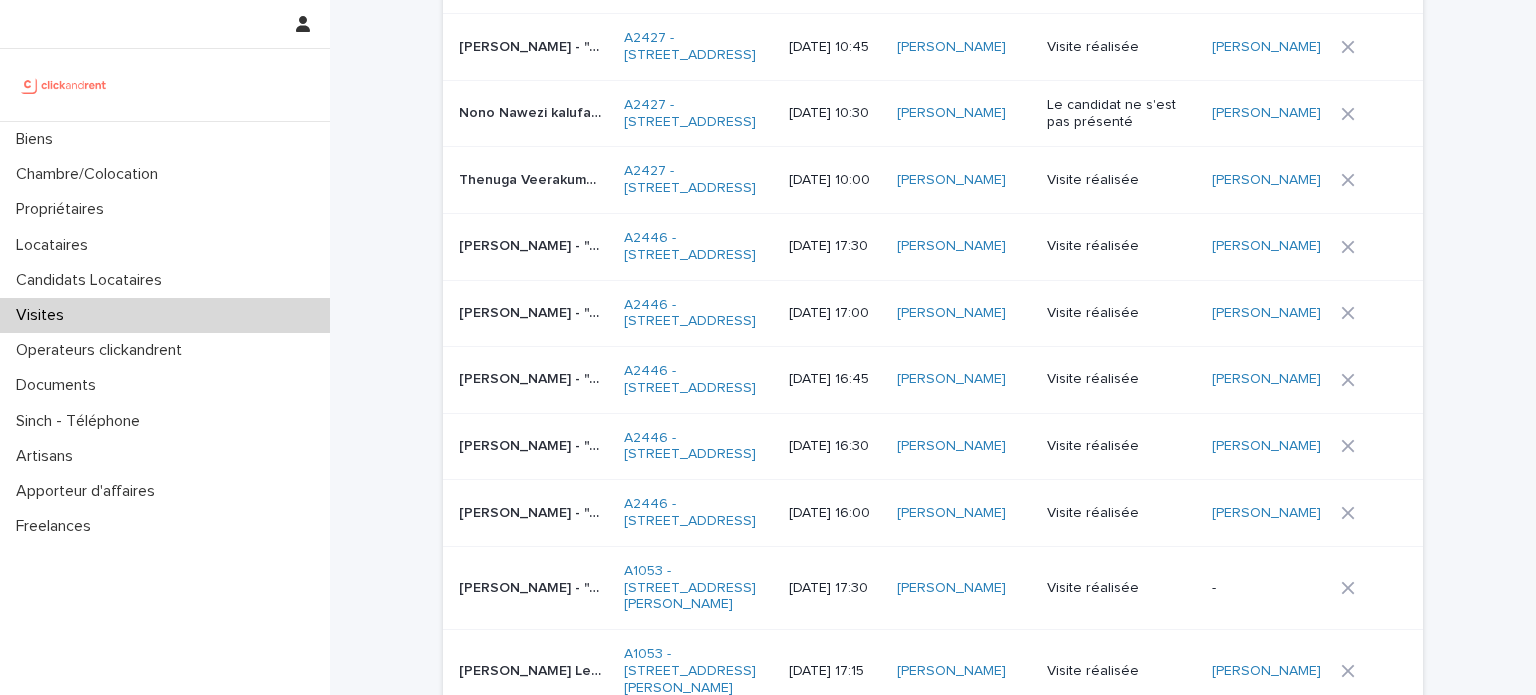 click on "Visite réalisée" at bounding box center (1121, 313) 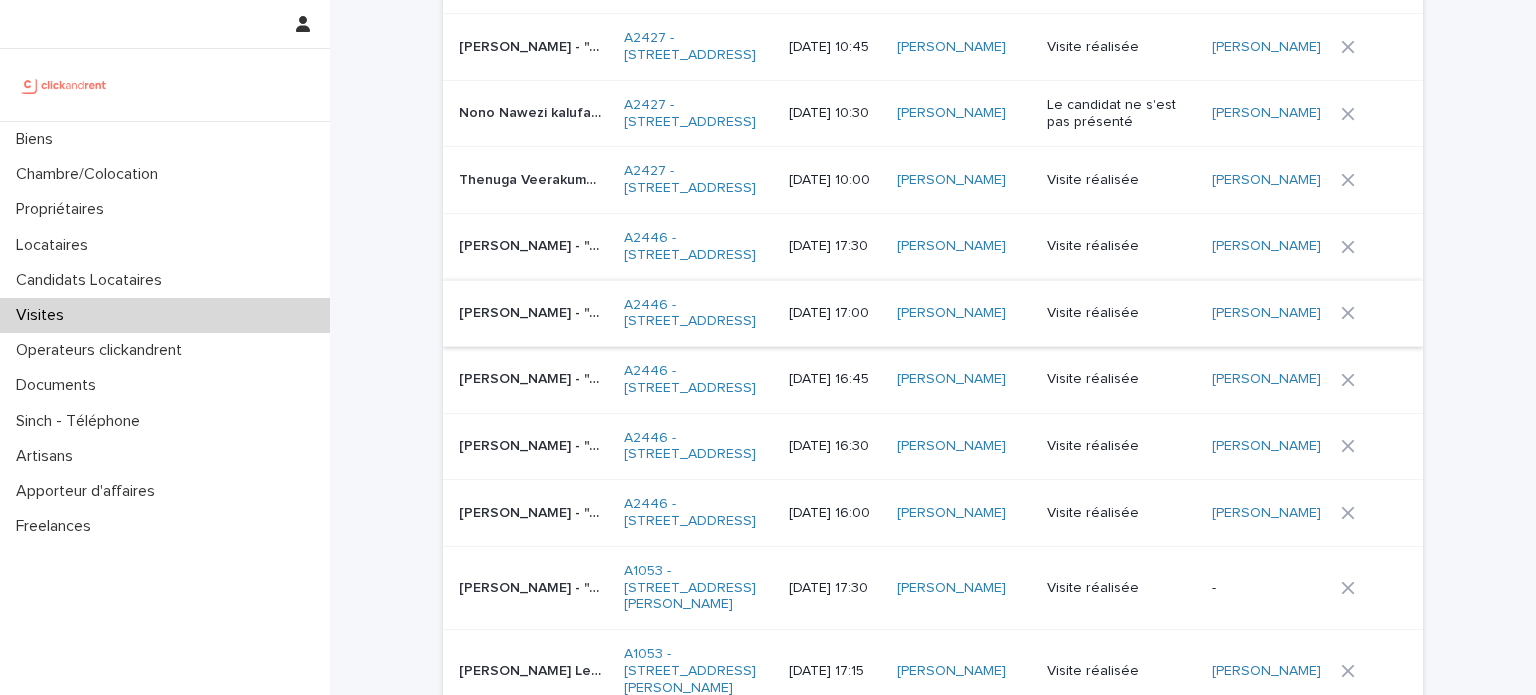 scroll, scrollTop: 0, scrollLeft: 0, axis: both 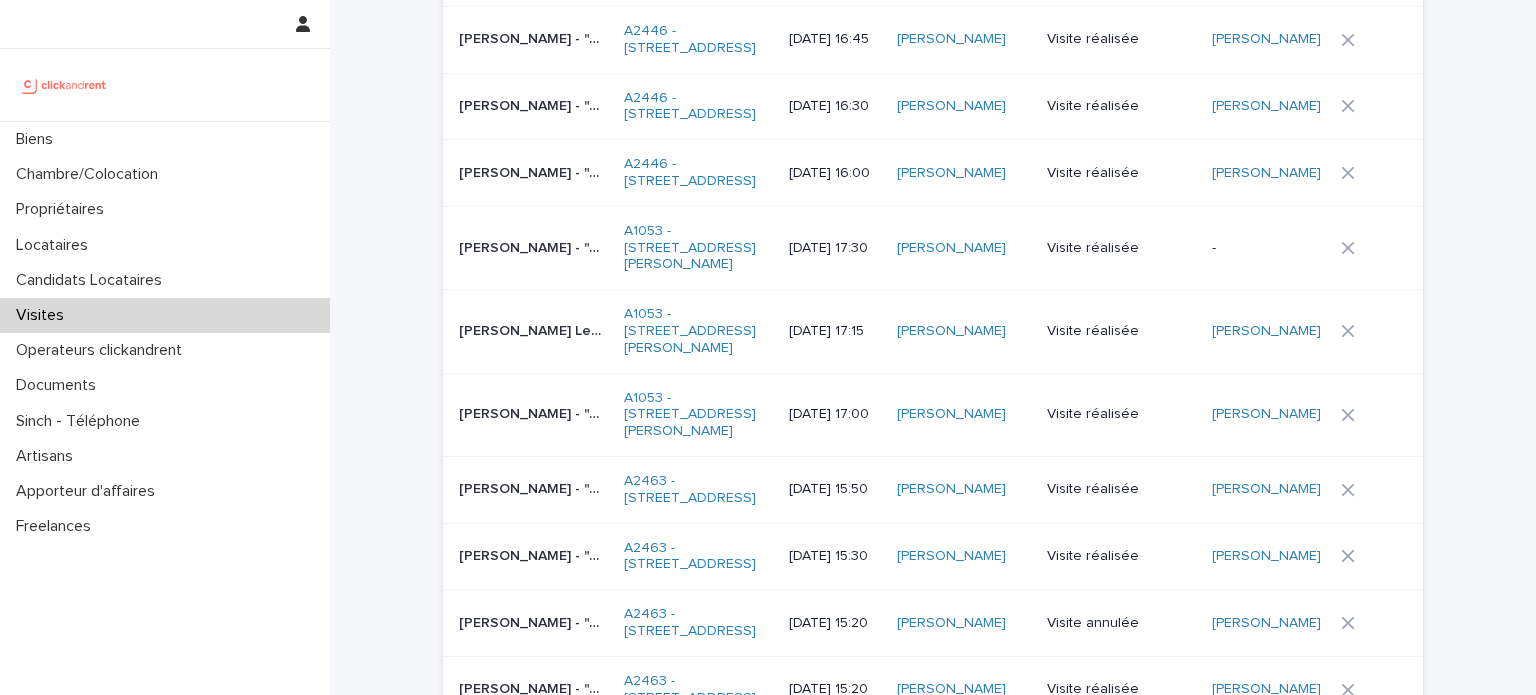 click on "10/7/2025 17:00" at bounding box center [835, -27] 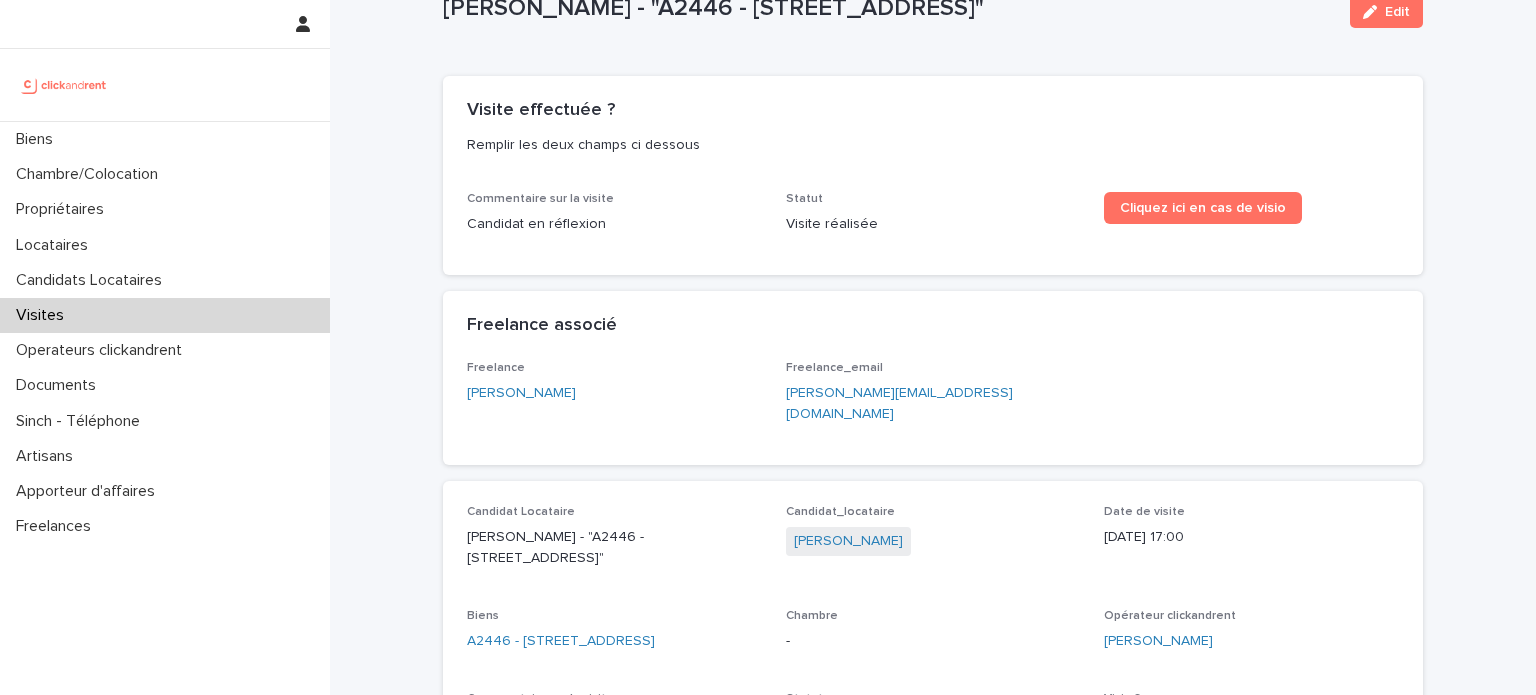 scroll, scrollTop: 65, scrollLeft: 0, axis: vertical 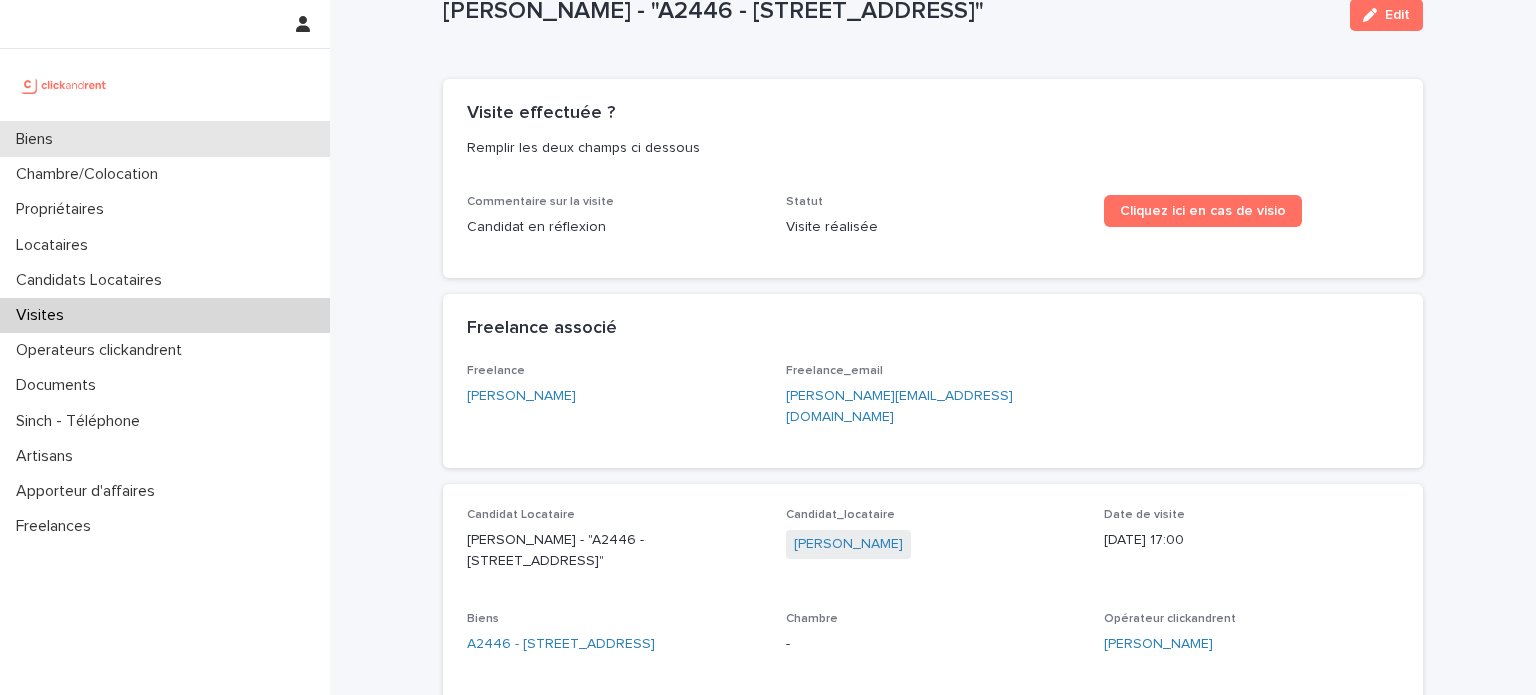 click on "Biens" at bounding box center [165, 139] 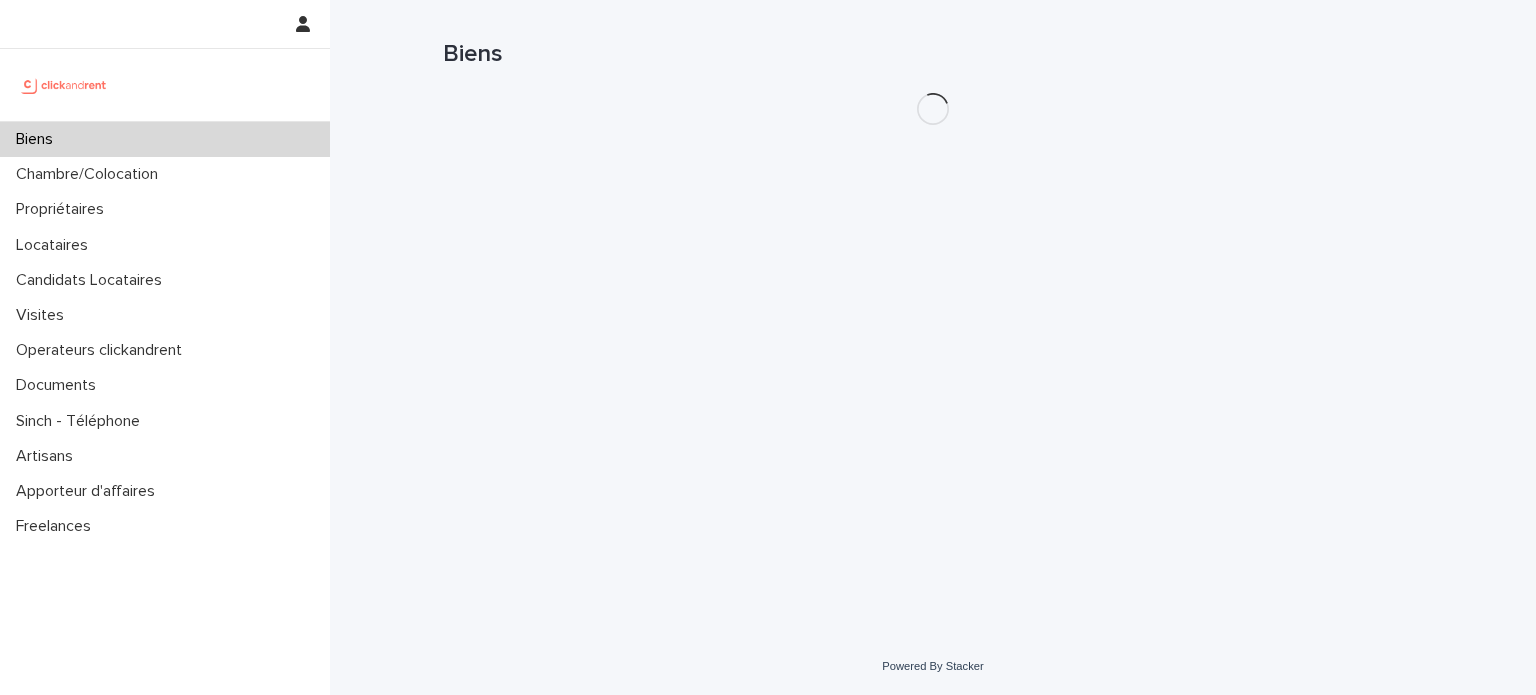 scroll, scrollTop: 0, scrollLeft: 0, axis: both 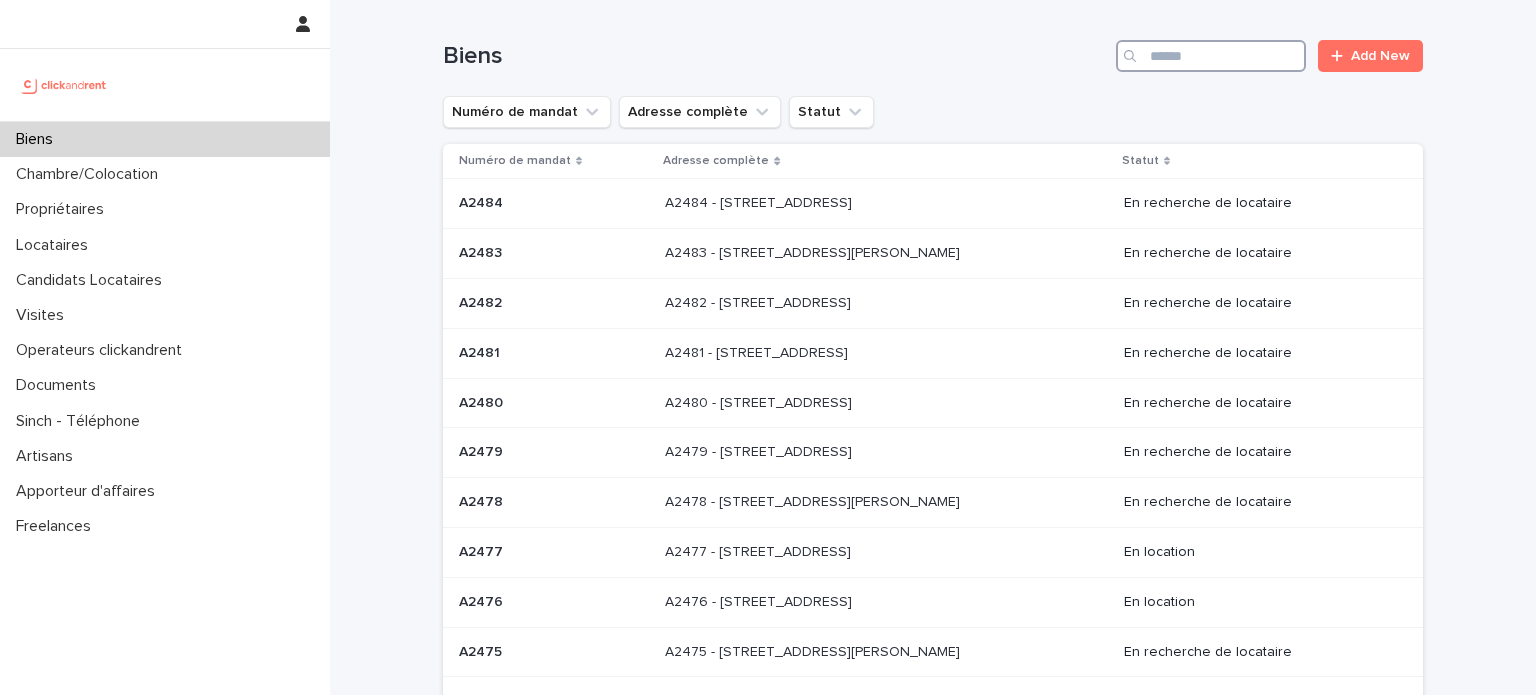 click at bounding box center [1211, 56] 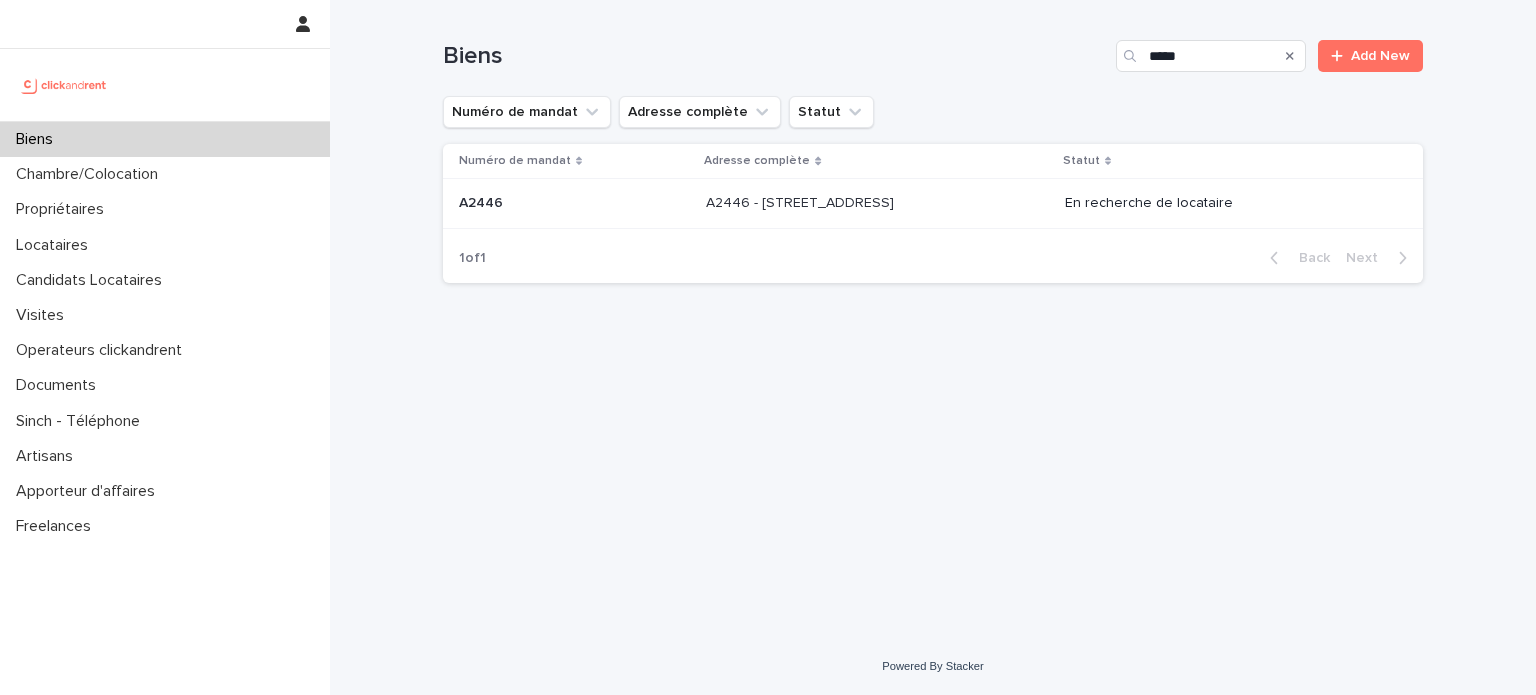 click on "A2446 - 99 Rue de Paris,  Tournan-en-Brie 77220" at bounding box center [802, 201] 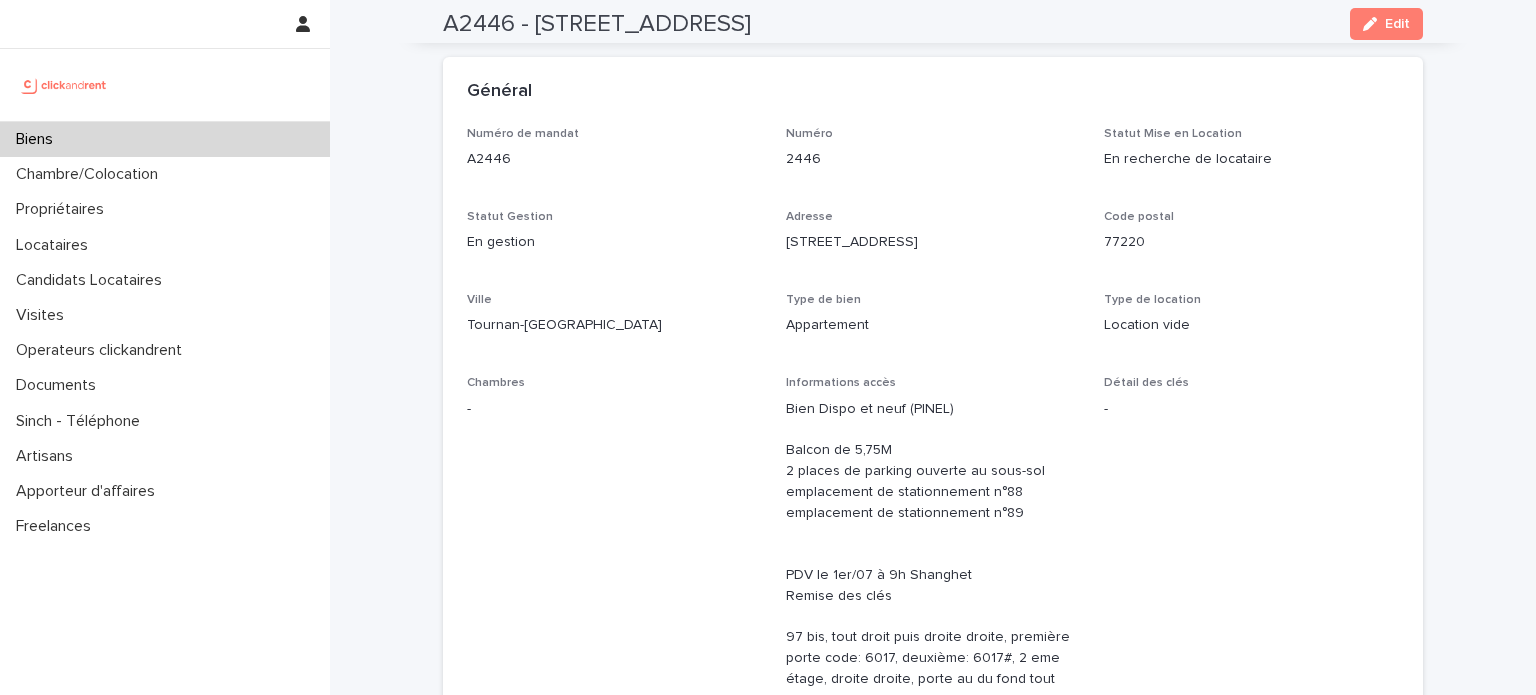 scroll, scrollTop: 0, scrollLeft: 0, axis: both 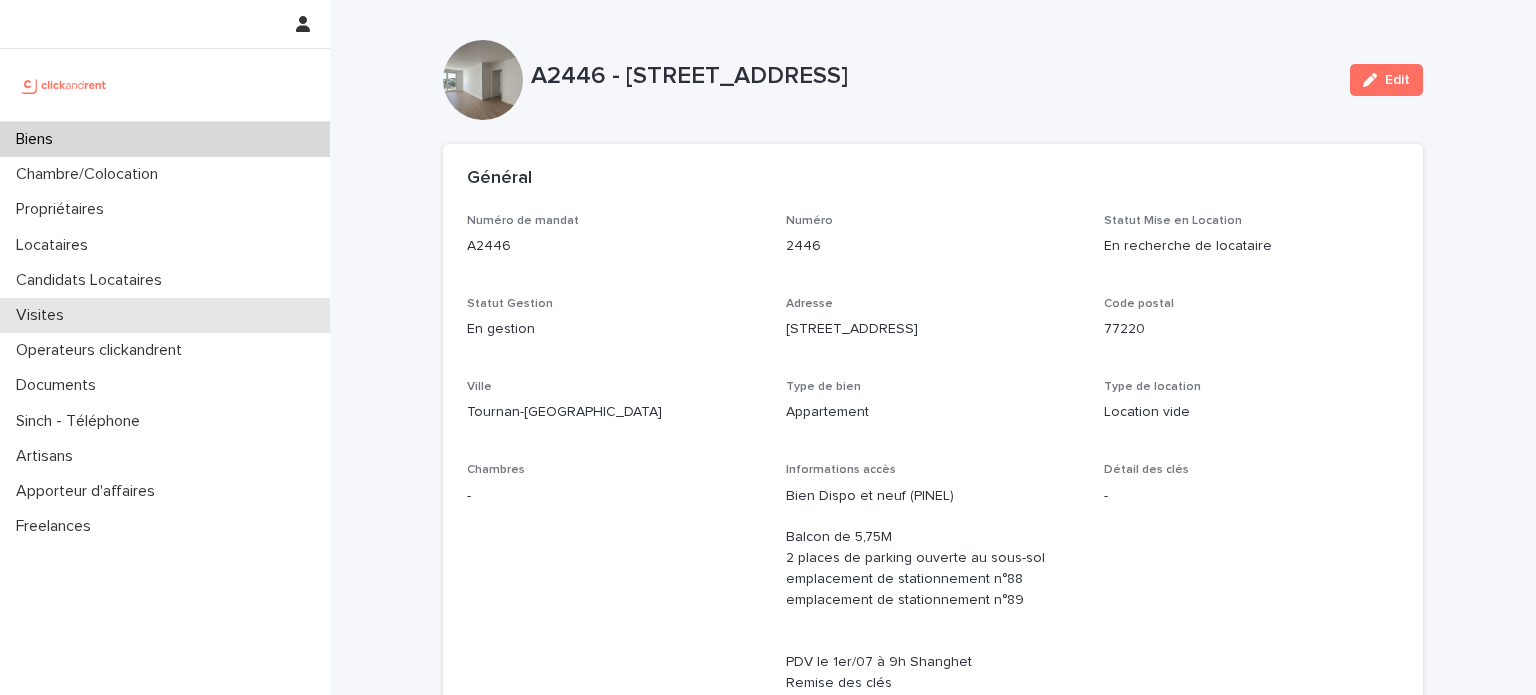 click on "Visites" at bounding box center (165, 315) 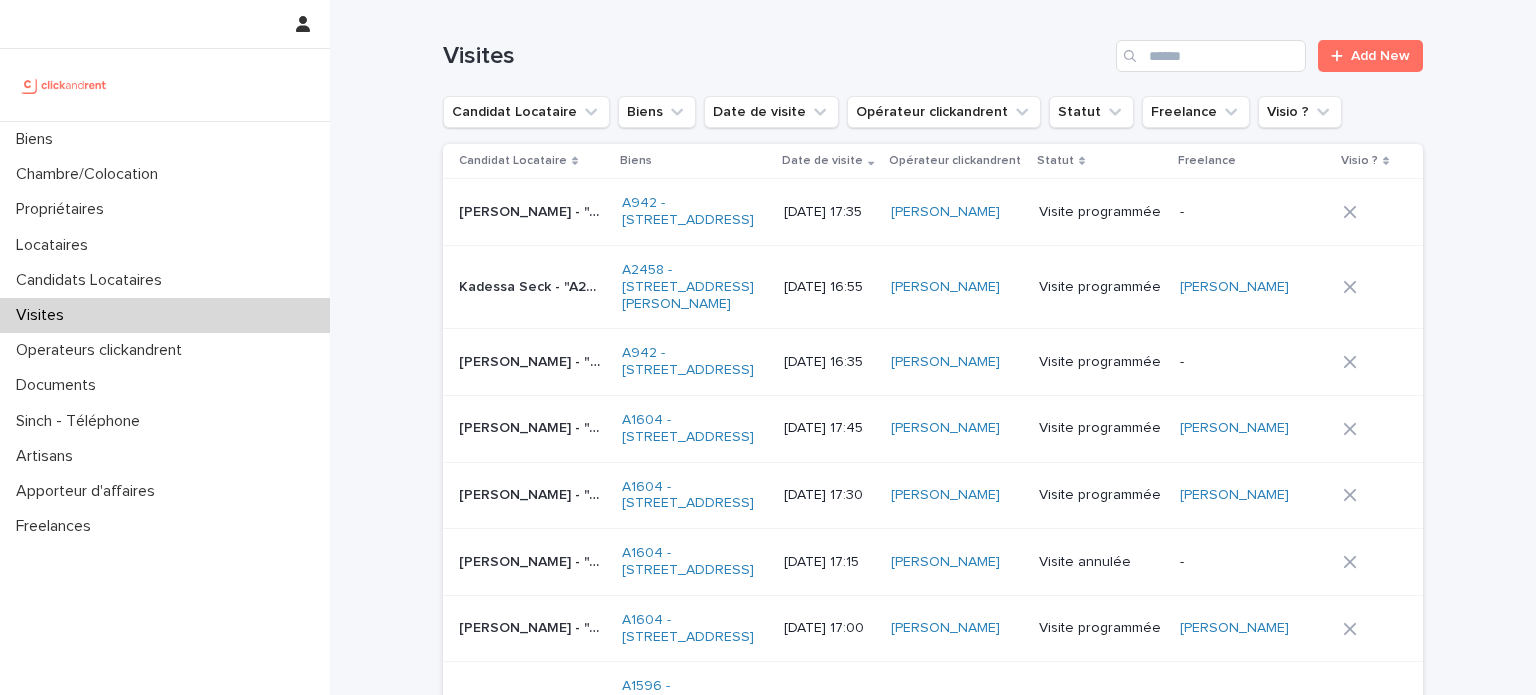 click on "16/7/2025 17:35" at bounding box center [829, 212] 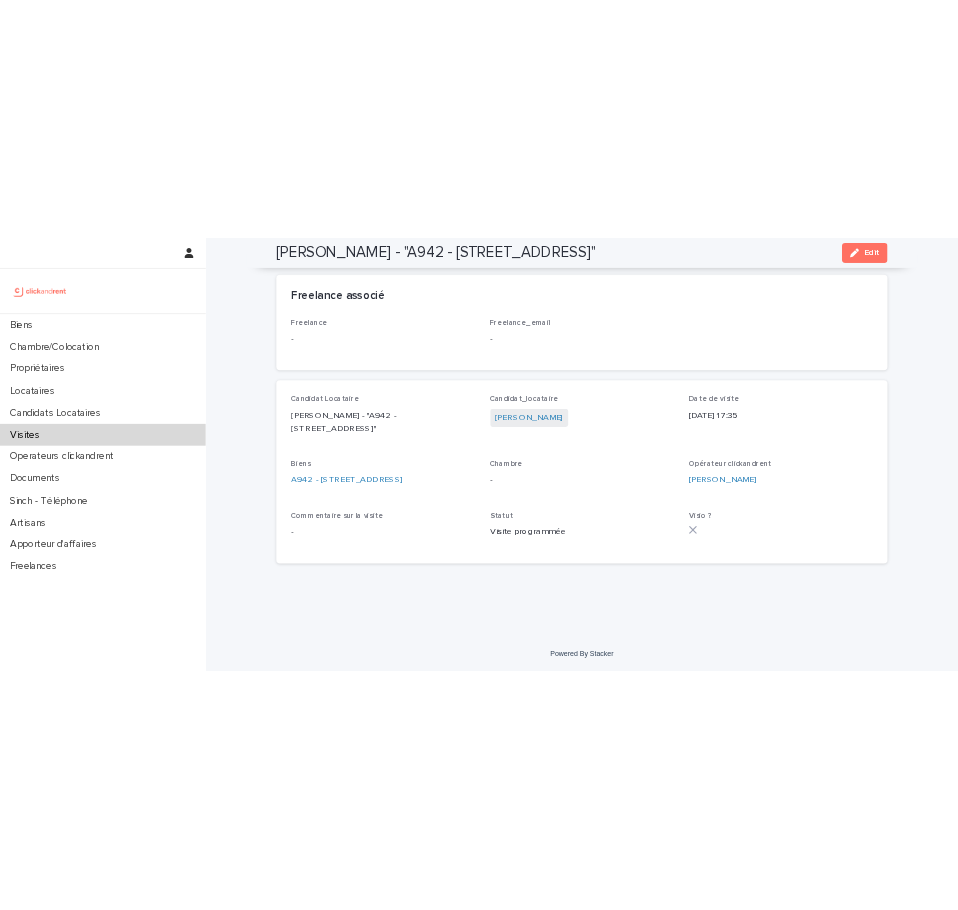 scroll, scrollTop: 0, scrollLeft: 0, axis: both 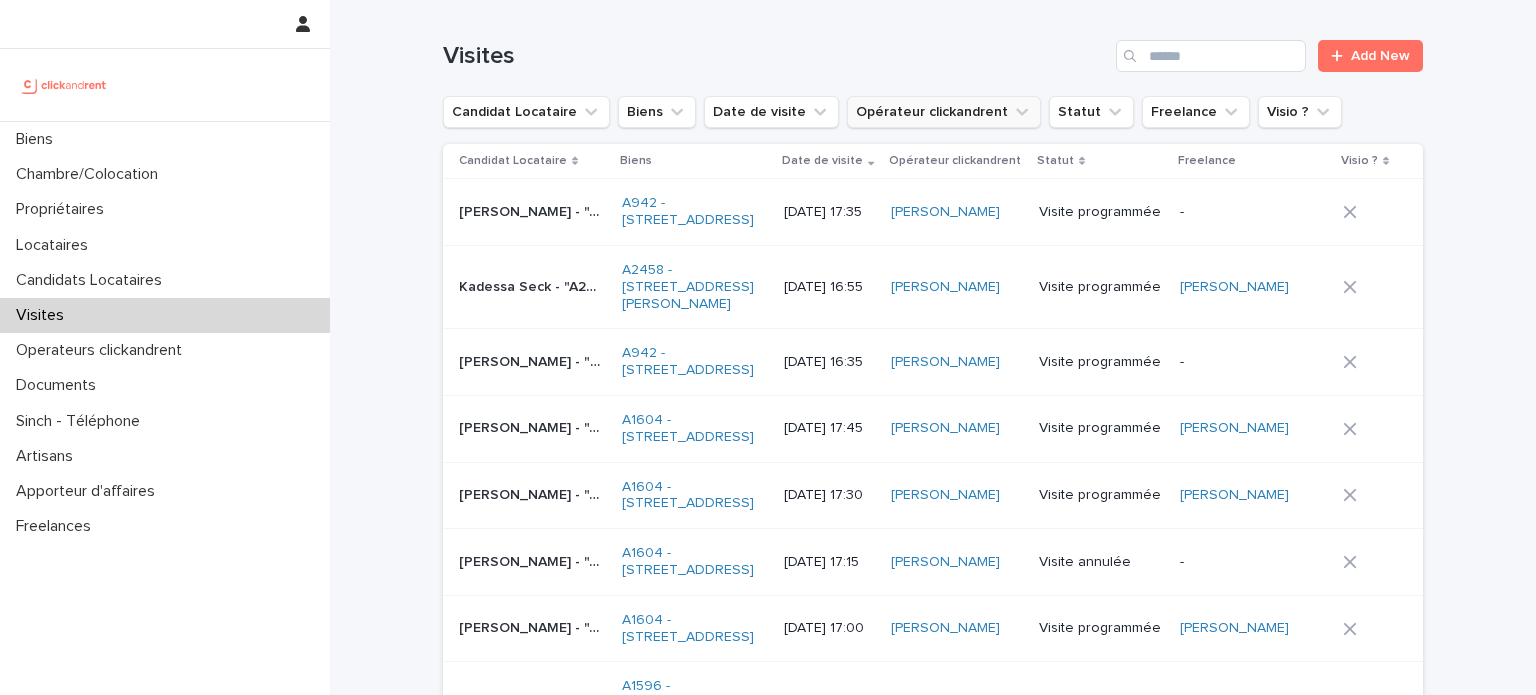 click on "Opérateur clickandrent" at bounding box center (944, 112) 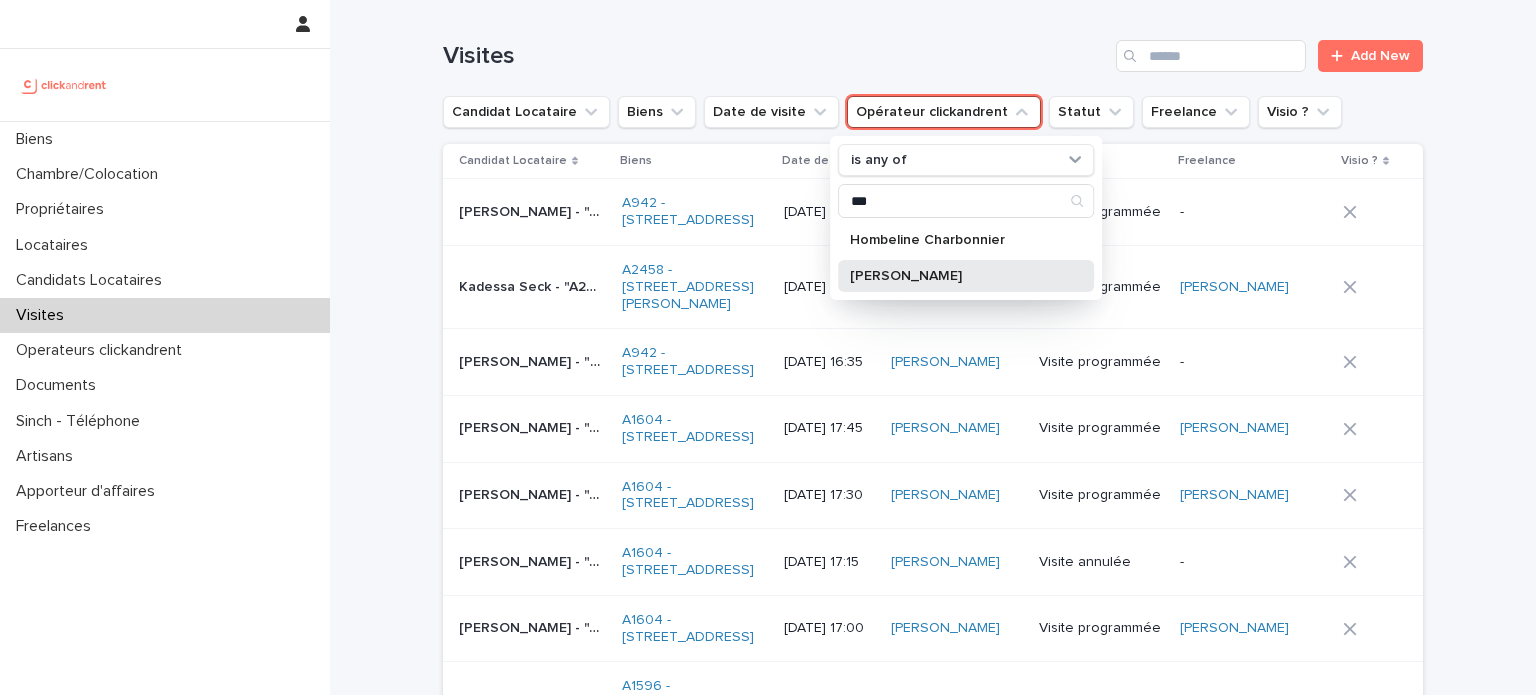 click on "[PERSON_NAME]" at bounding box center [966, 276] 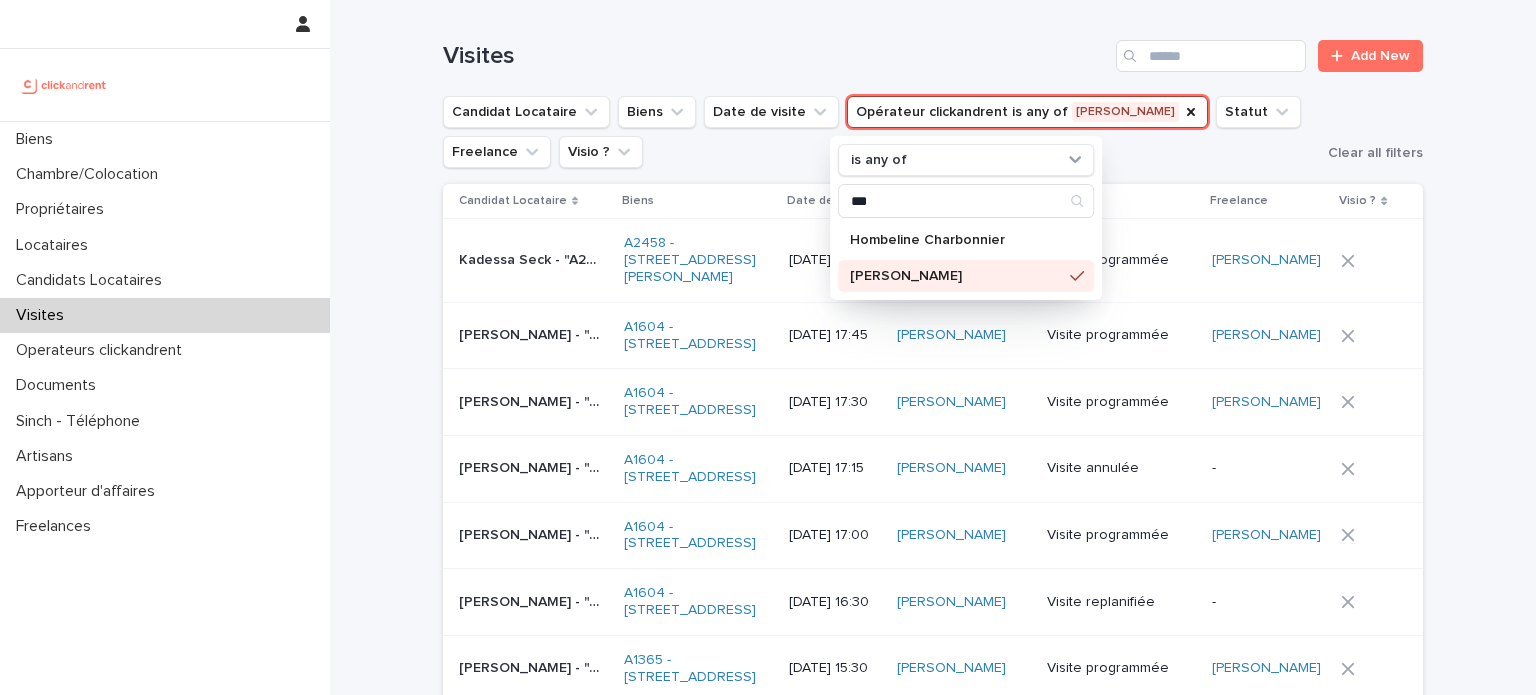 click on "Loading... Saving… Loading... Saving… Visites Add New Candidat Locataire Biens Date de visite Opérateur clickandrent is any of Lina Kamili is any of *** Hombeline Charbonnier Lina Kamili Statut Freelance Visio ? Clear all filters Candidat Locataire Biens Date de visite Opérateur clickandrent Statut Freelance Visio ? Kadessa Seck - "A2458 - 133 avenue Henri Barbusse,  Le Blanc-Mesnil 93150" Kadessa Seck - "A2458 - 133 avenue Henri Barbusse,  Le Blanc-Mesnil 93150"   A2458 - 133 avenue Henri Barbusse,  Le Blanc-Mesnil 93150   16/7/2025 16:55 Lina Kamili   Visite programmée Lina Kamili   Wan mohd kamal Wan muhammad - "A1604 - 13 Place de la Fontaine,  Bry-sur-Marne 94360" Wan mohd kamal Wan muhammad - "A1604 - 13 Place de la Fontaine,  Bry-sur-Marne 94360"   A1604 - 13 Place de la Fontaine,  Bry-sur-Marne 94360   15/7/2025 17:45 Lina Kamili   Visite programmée Lina Kamili   Loubna Mahdaouo - "A1604 - 13 Place de la Fontaine,  Bry-sur-Marne 94360"   A1604 - 13 Place de la Fontaine,  Bry-sur-Marne 94360" at bounding box center [933, 1252] 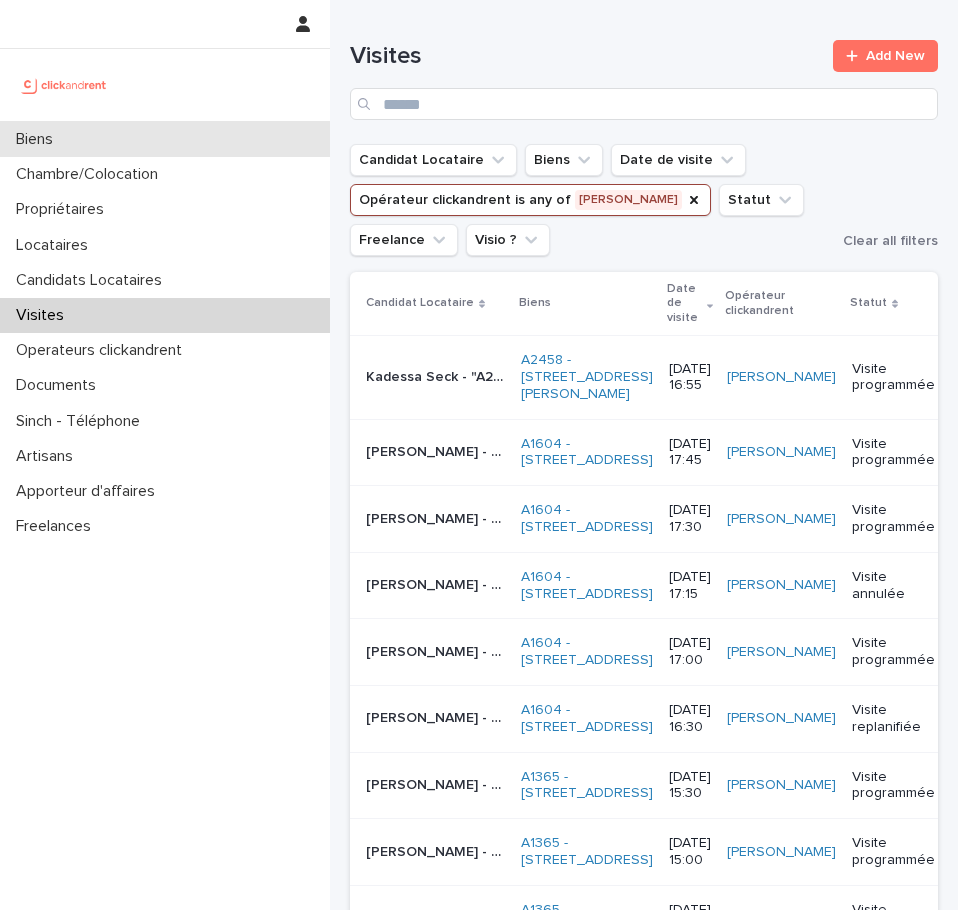 click on "Biens" at bounding box center [165, 139] 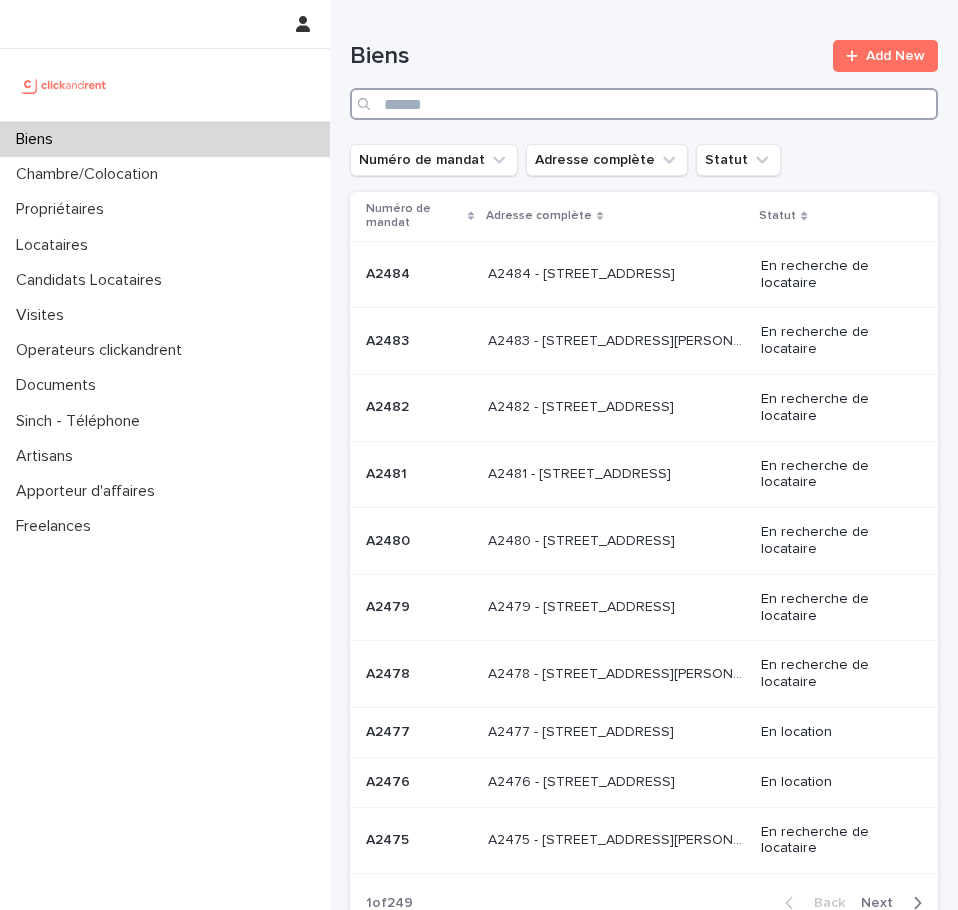 click at bounding box center [644, 104] 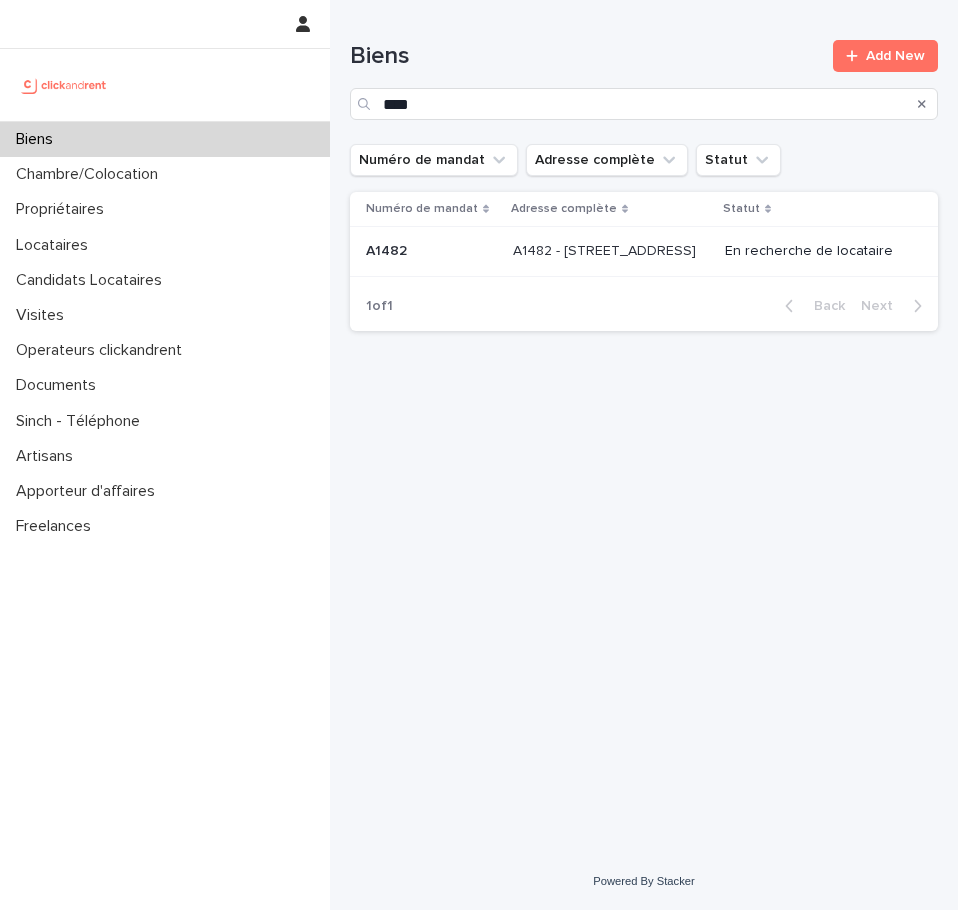 click at bounding box center [431, 251] 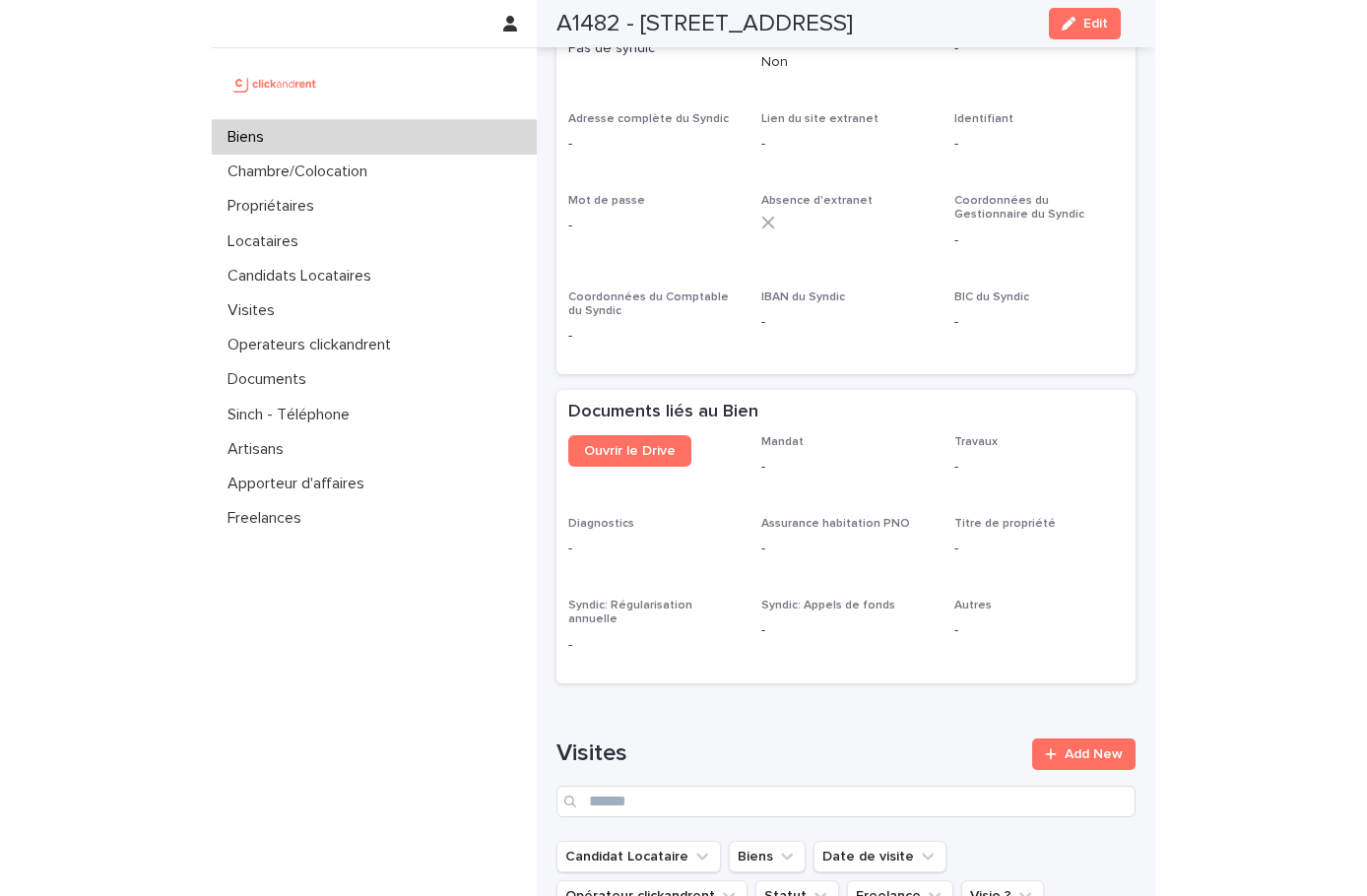 scroll, scrollTop: 7729, scrollLeft: 0, axis: vertical 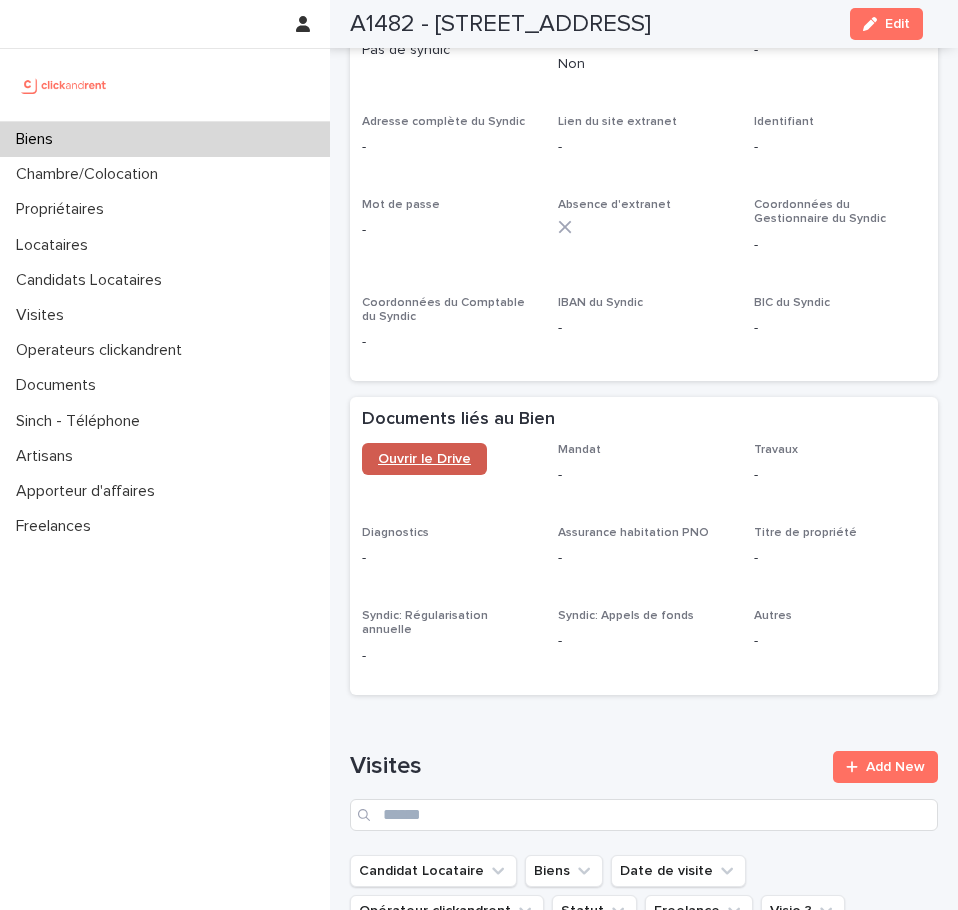 click on "Ouvrir le Drive" at bounding box center [424, 459] 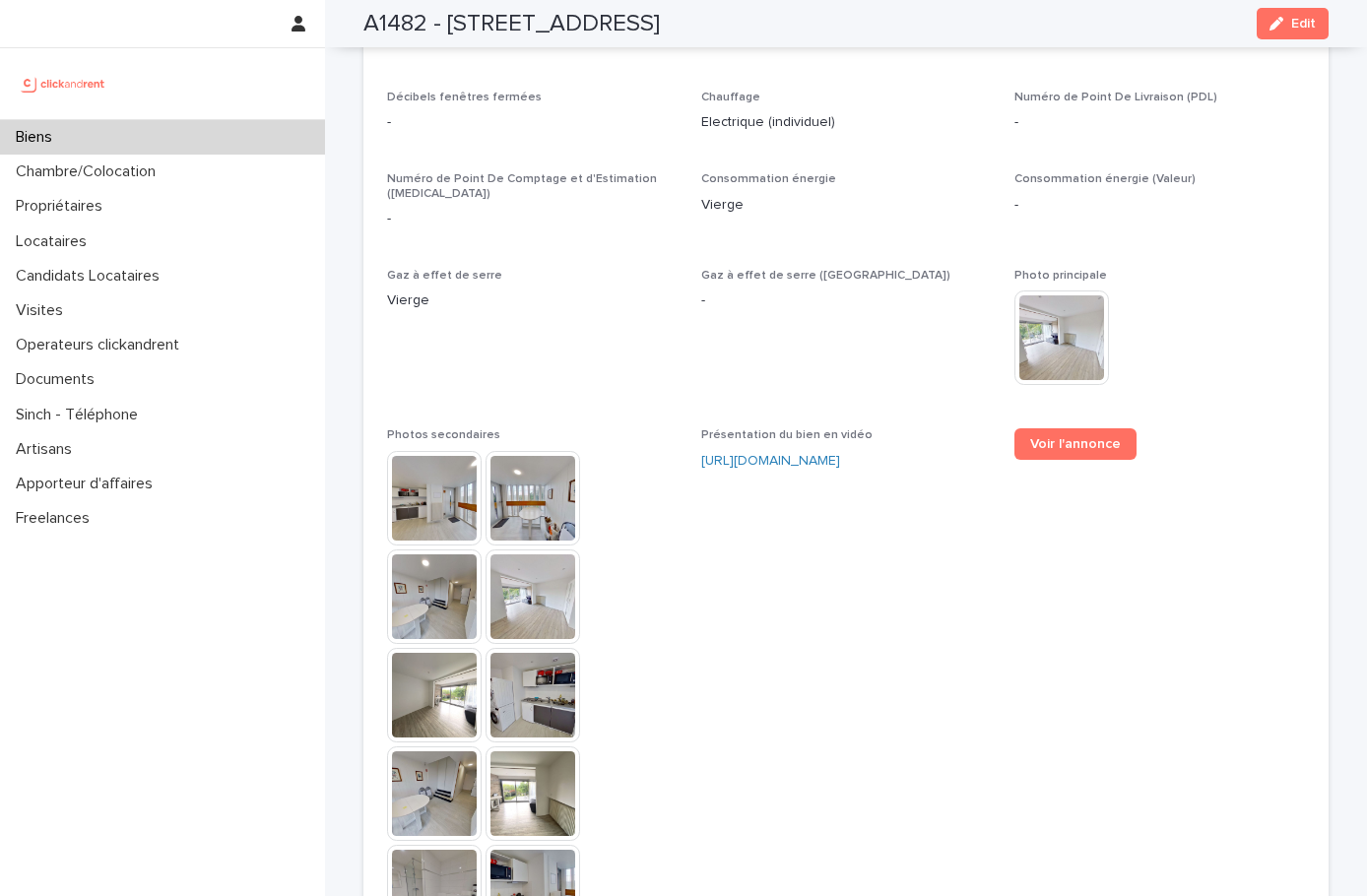 scroll, scrollTop: 4465, scrollLeft: 0, axis: vertical 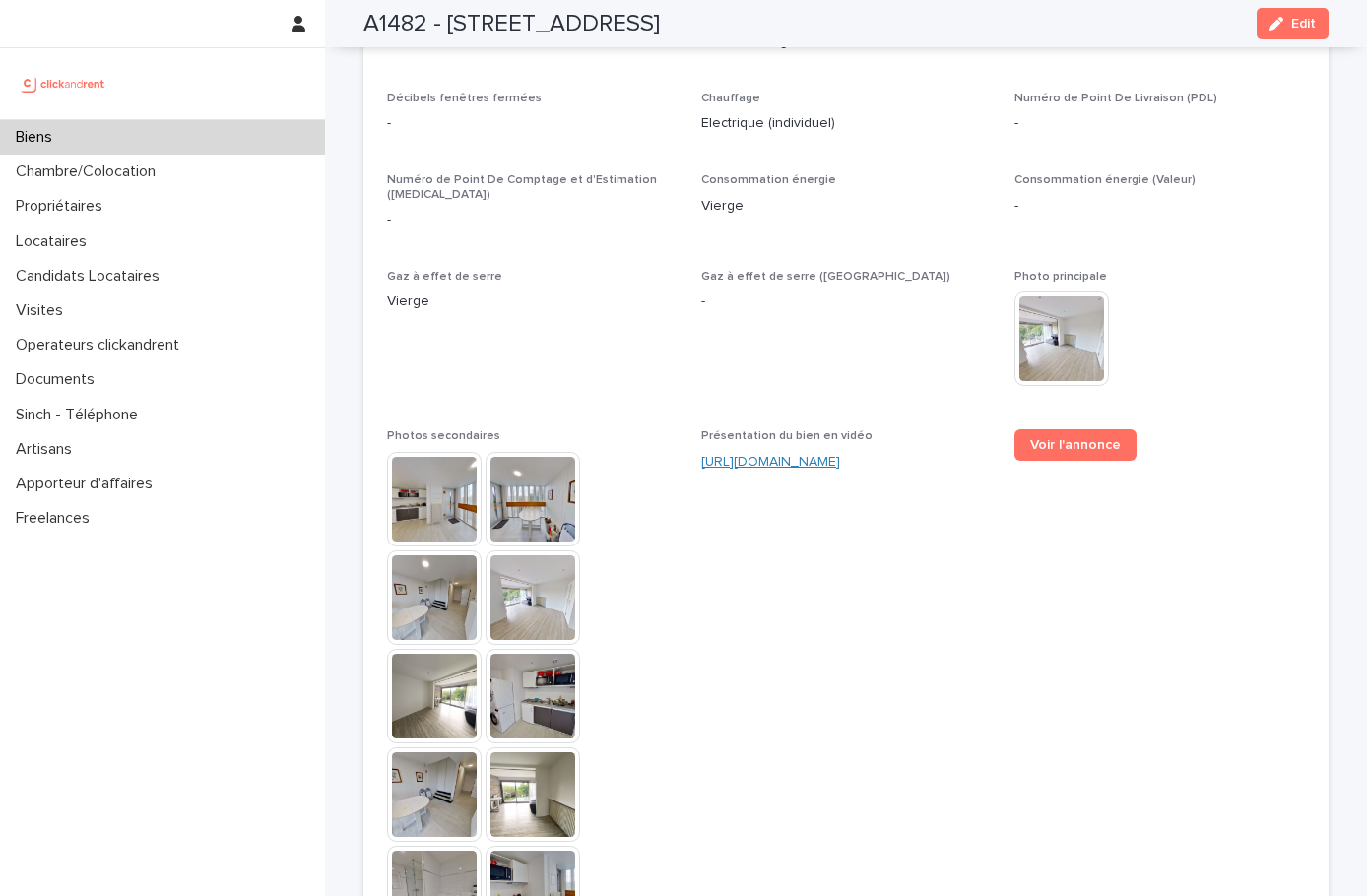 click on "[URL][DOMAIN_NAME]" at bounding box center (770, 462) 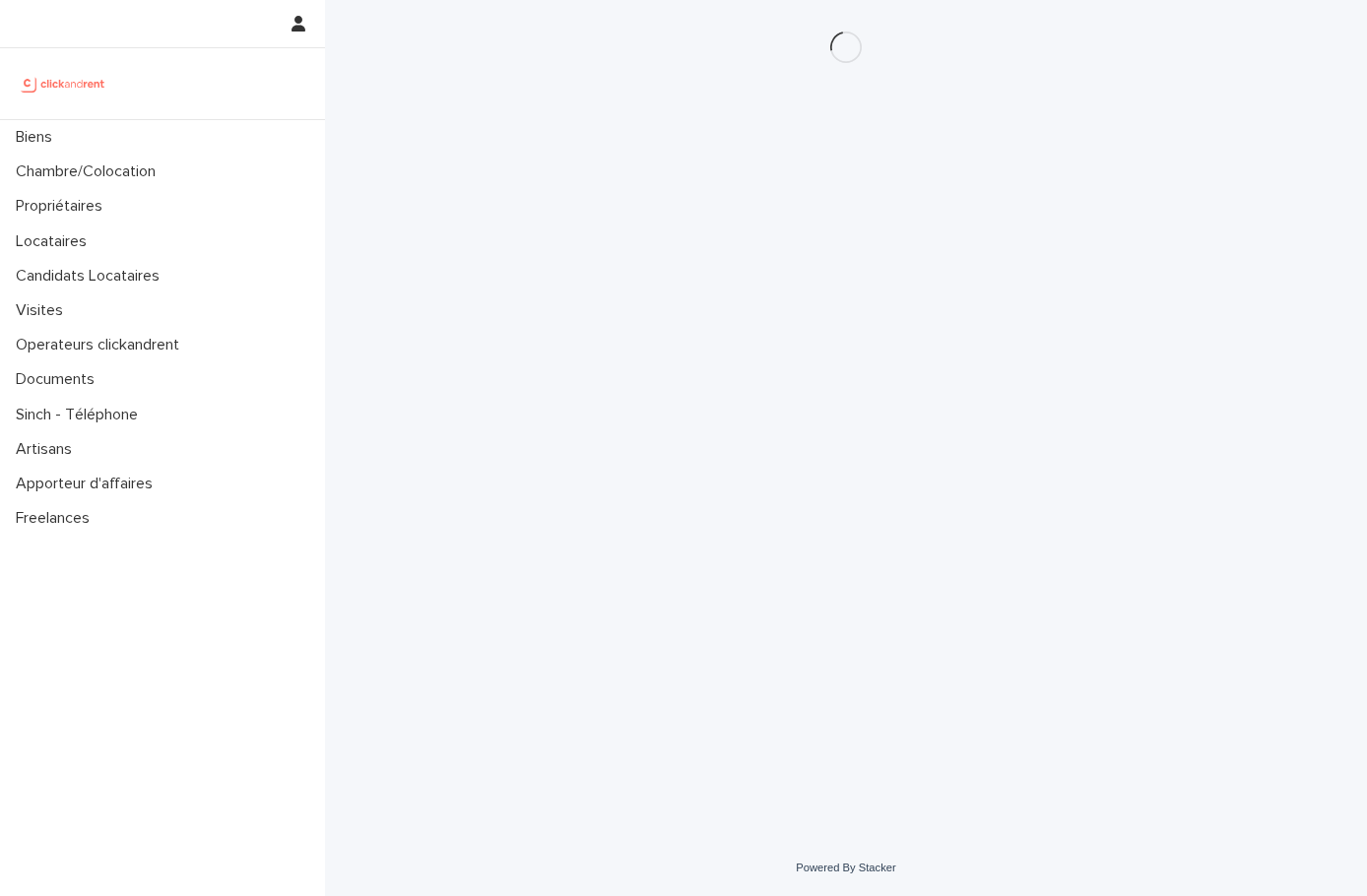 scroll, scrollTop: 0, scrollLeft: 0, axis: both 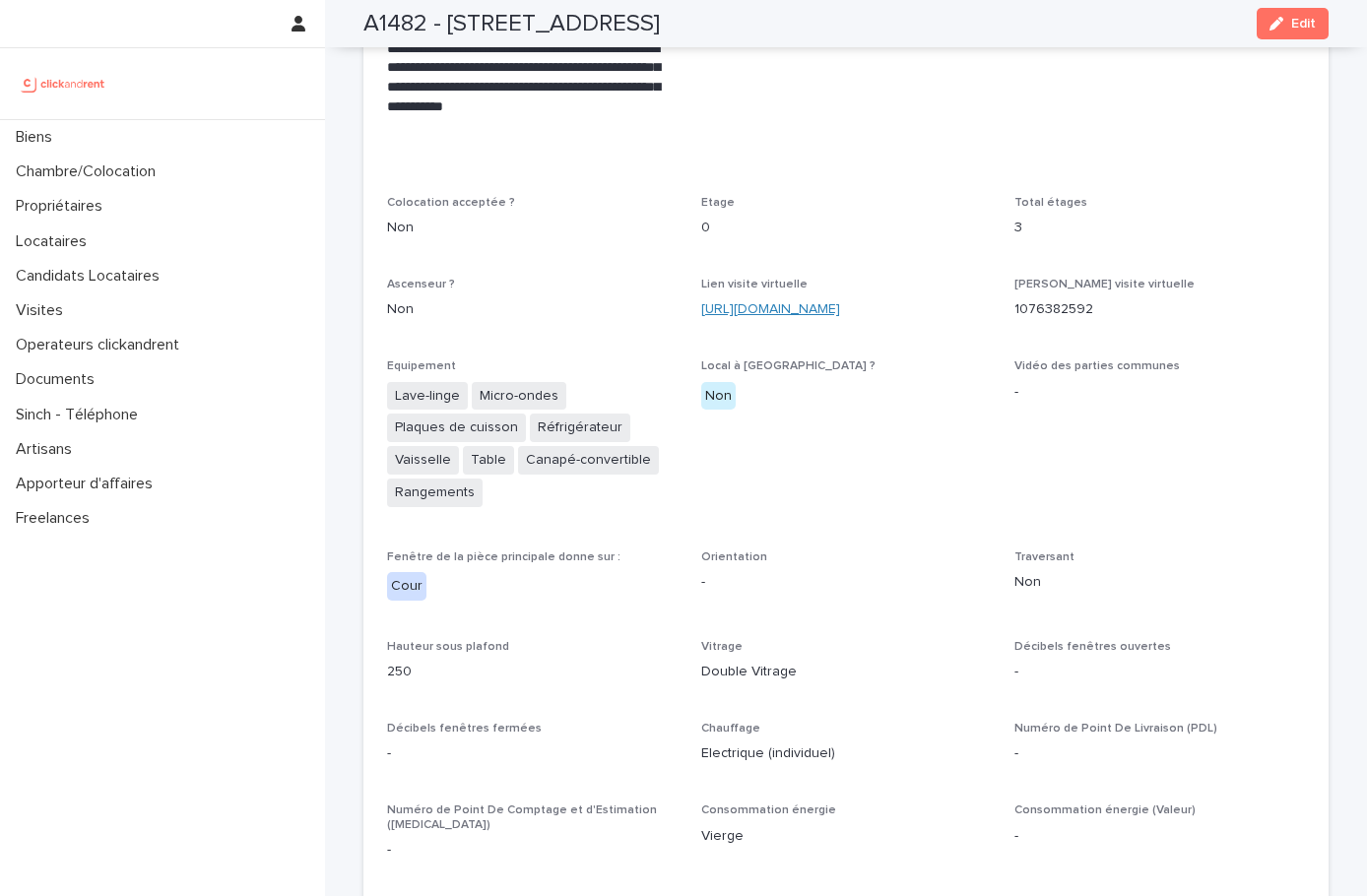 click on "[URL][DOMAIN_NAME]" at bounding box center [770, 309] 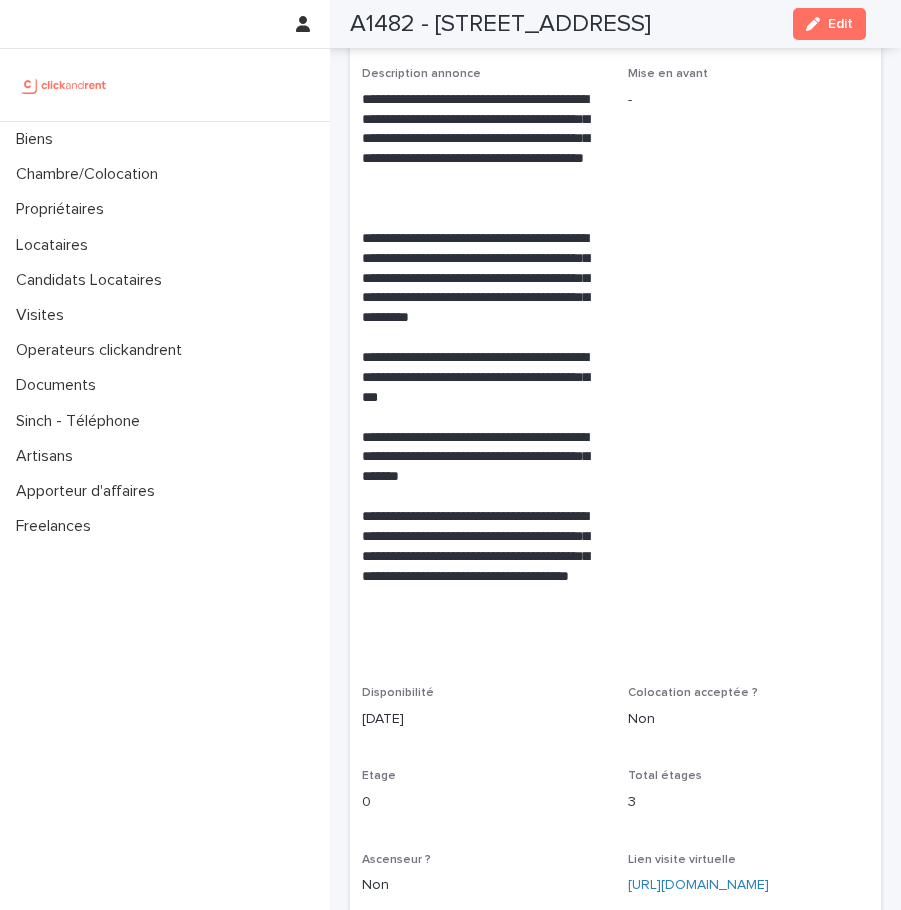 scroll, scrollTop: 4608, scrollLeft: 0, axis: vertical 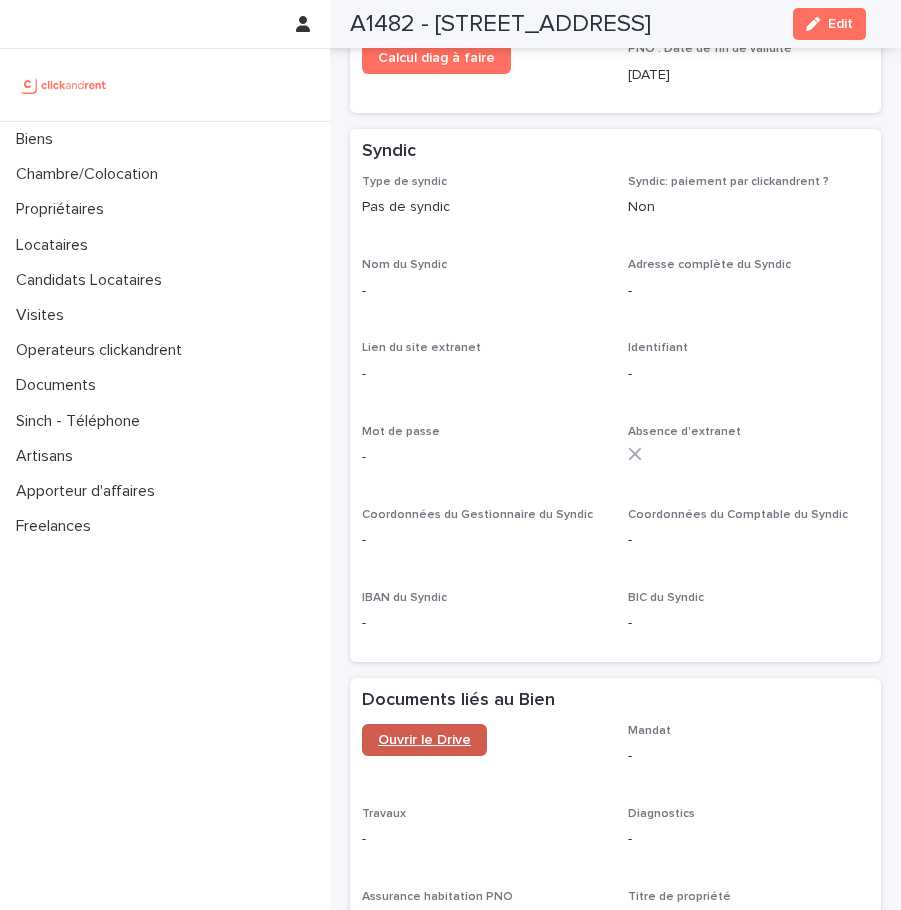 click on "Ouvrir le Drive" at bounding box center [424, 740] 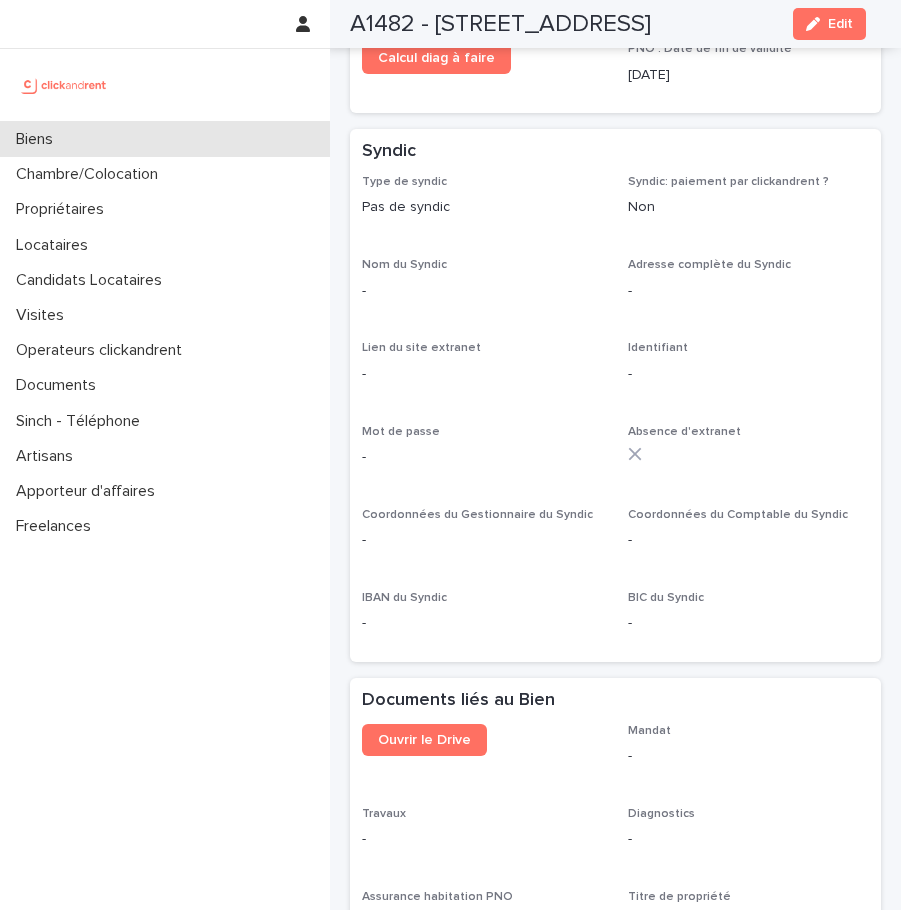 click on "Biens" at bounding box center (38, 139) 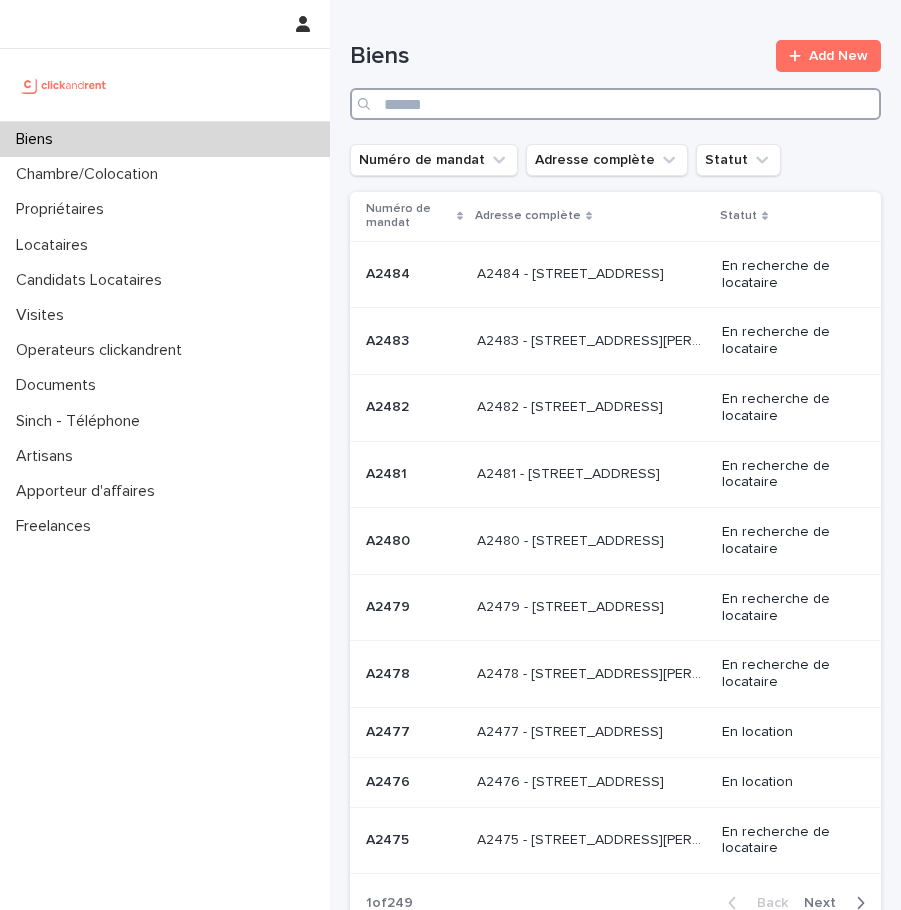 click at bounding box center (615, 104) 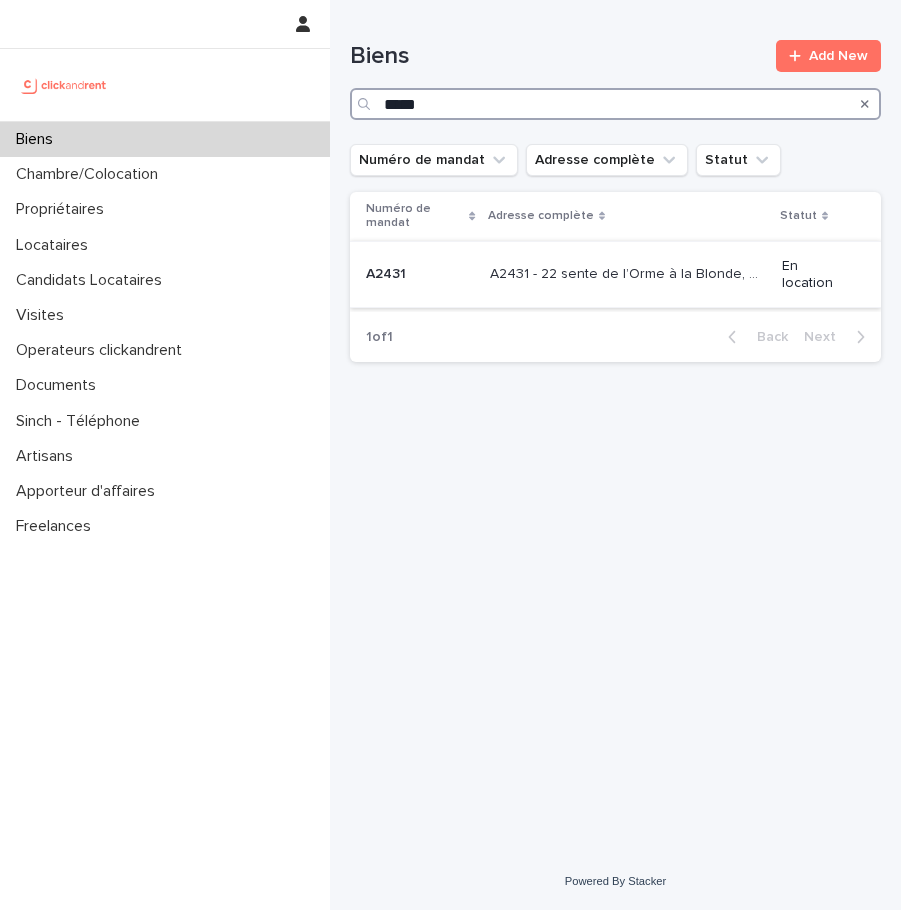 type on "*****" 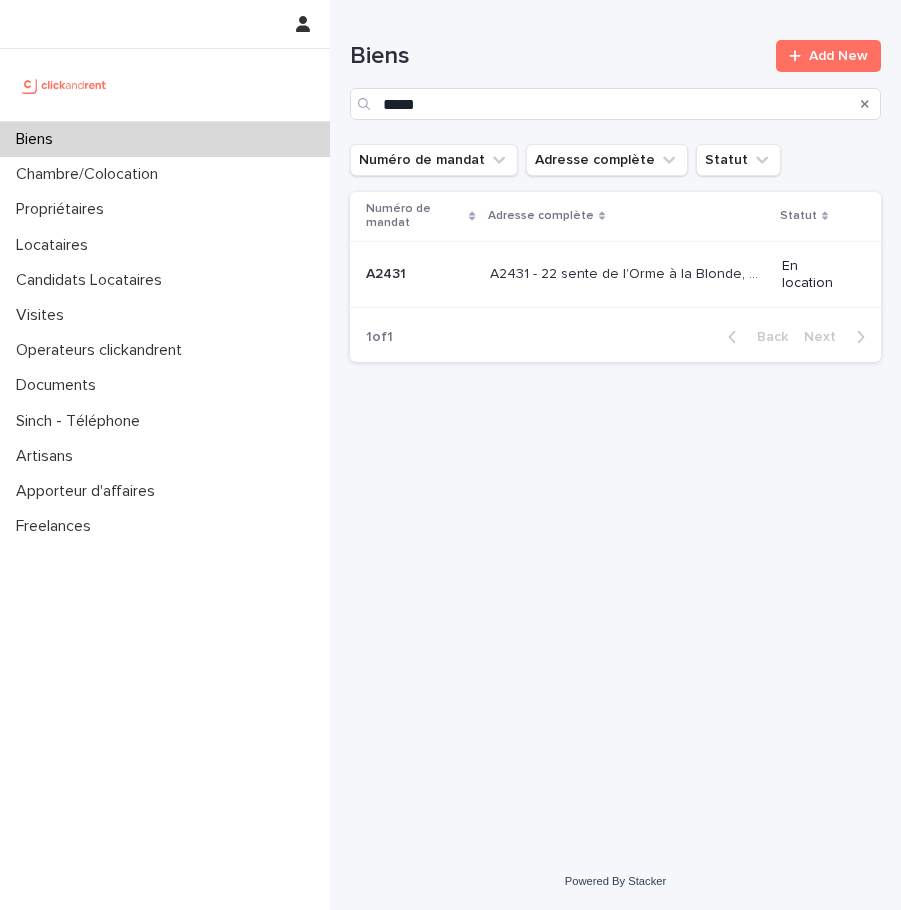 click on "A2431 - 22 sente de l’Orme à la Blonde,  Villepreux 78450 A2431 - 22 sente de l’Orme à la Blonde,  Villepreux 78450" at bounding box center [628, 274] 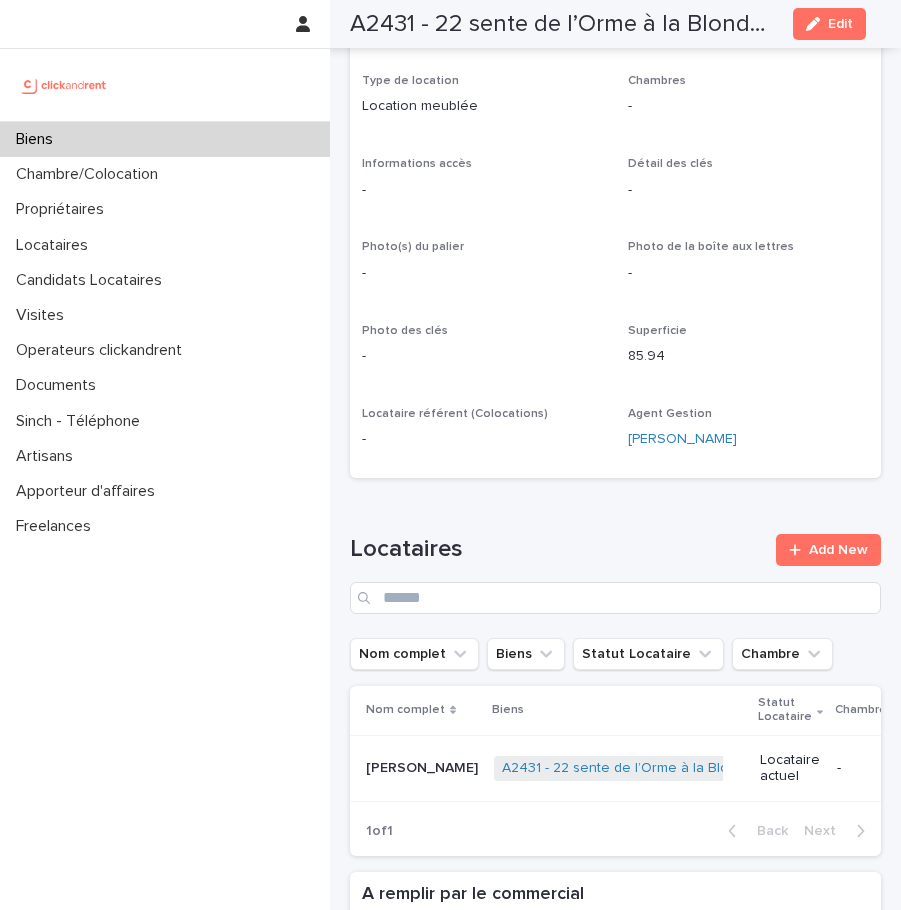 scroll, scrollTop: 537, scrollLeft: 0, axis: vertical 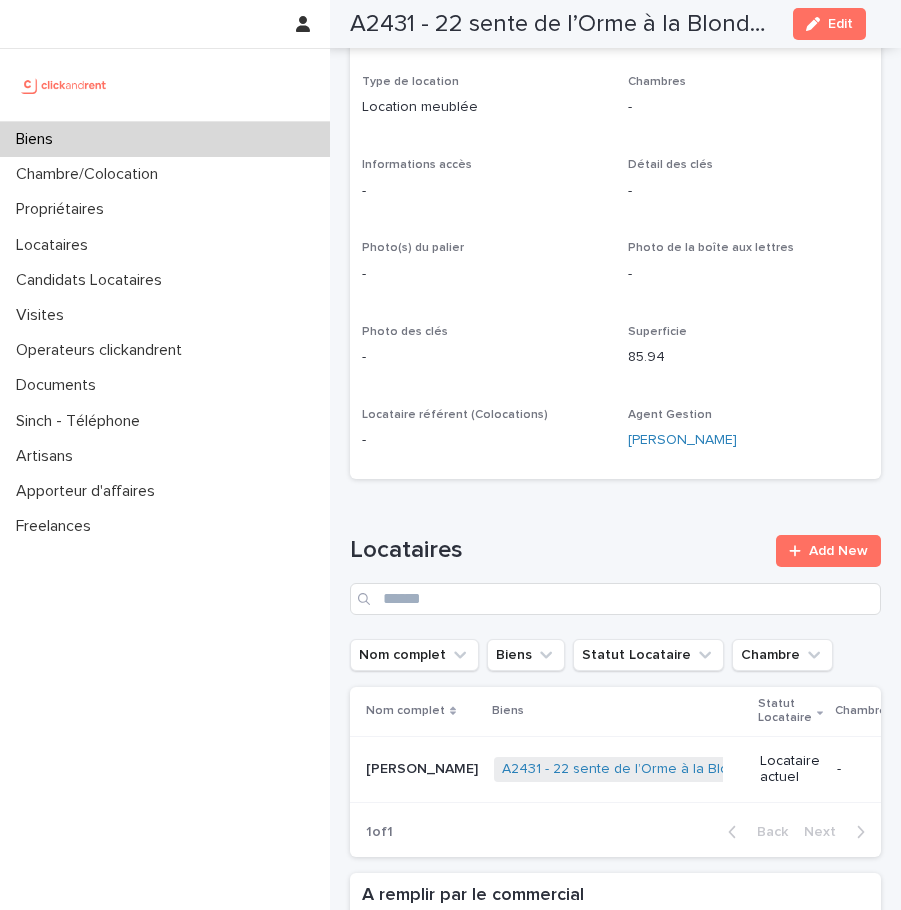 click on "Locataire actuel" at bounding box center [790, 770] 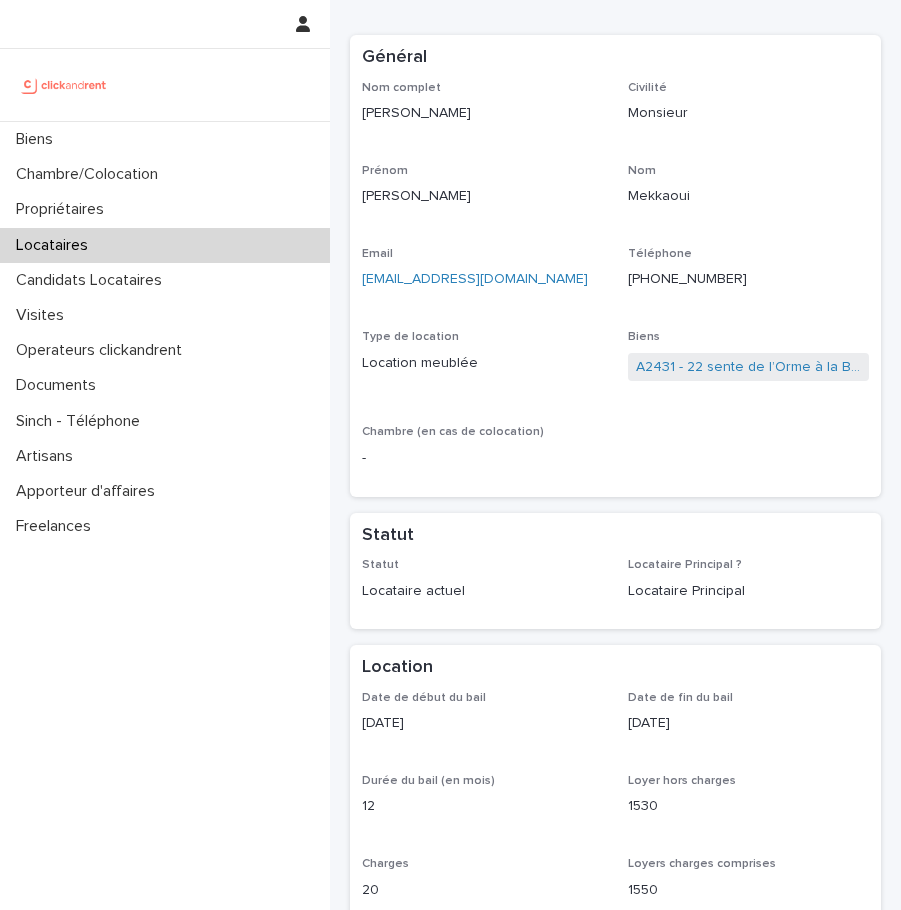 scroll, scrollTop: 74, scrollLeft: 0, axis: vertical 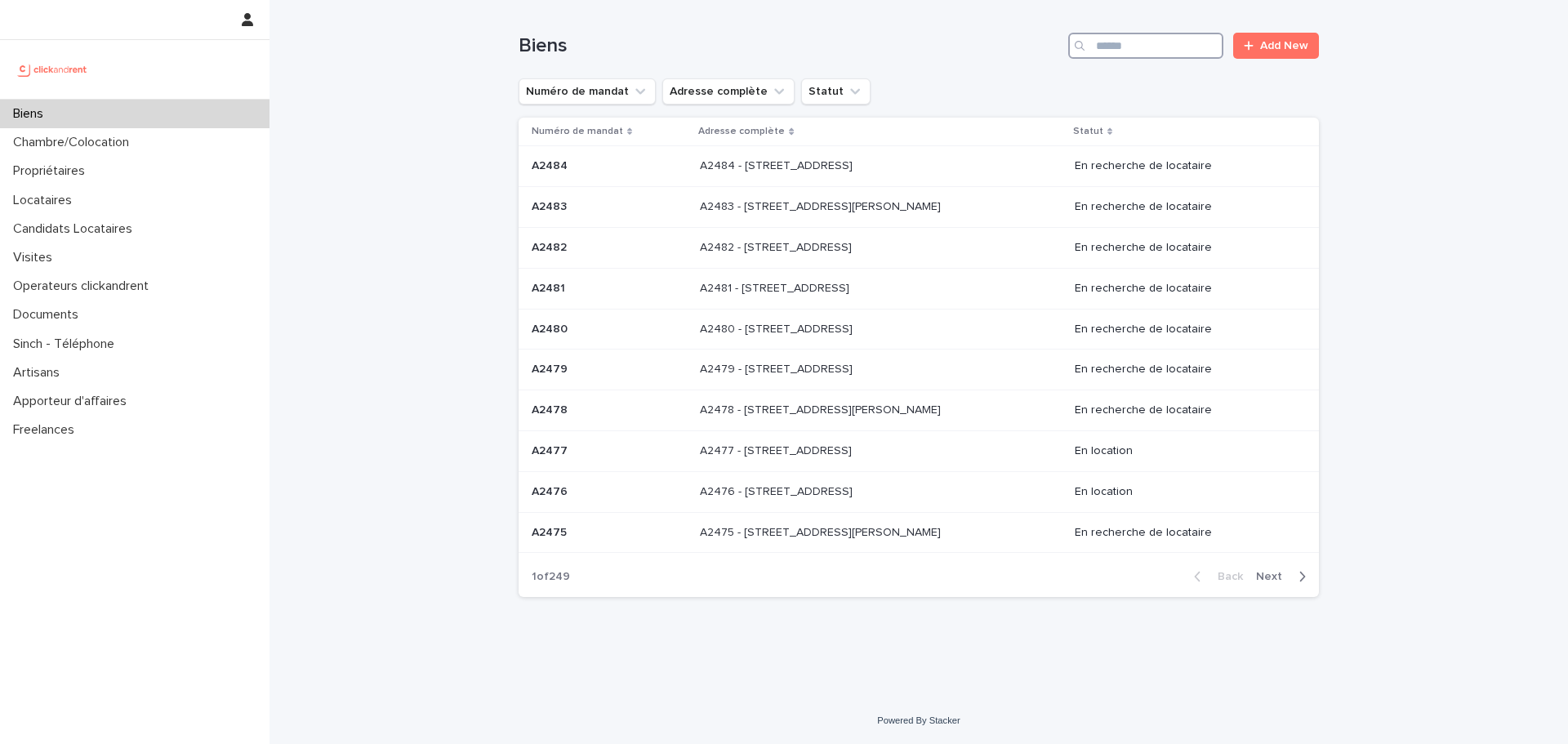 click at bounding box center [1146, 46] 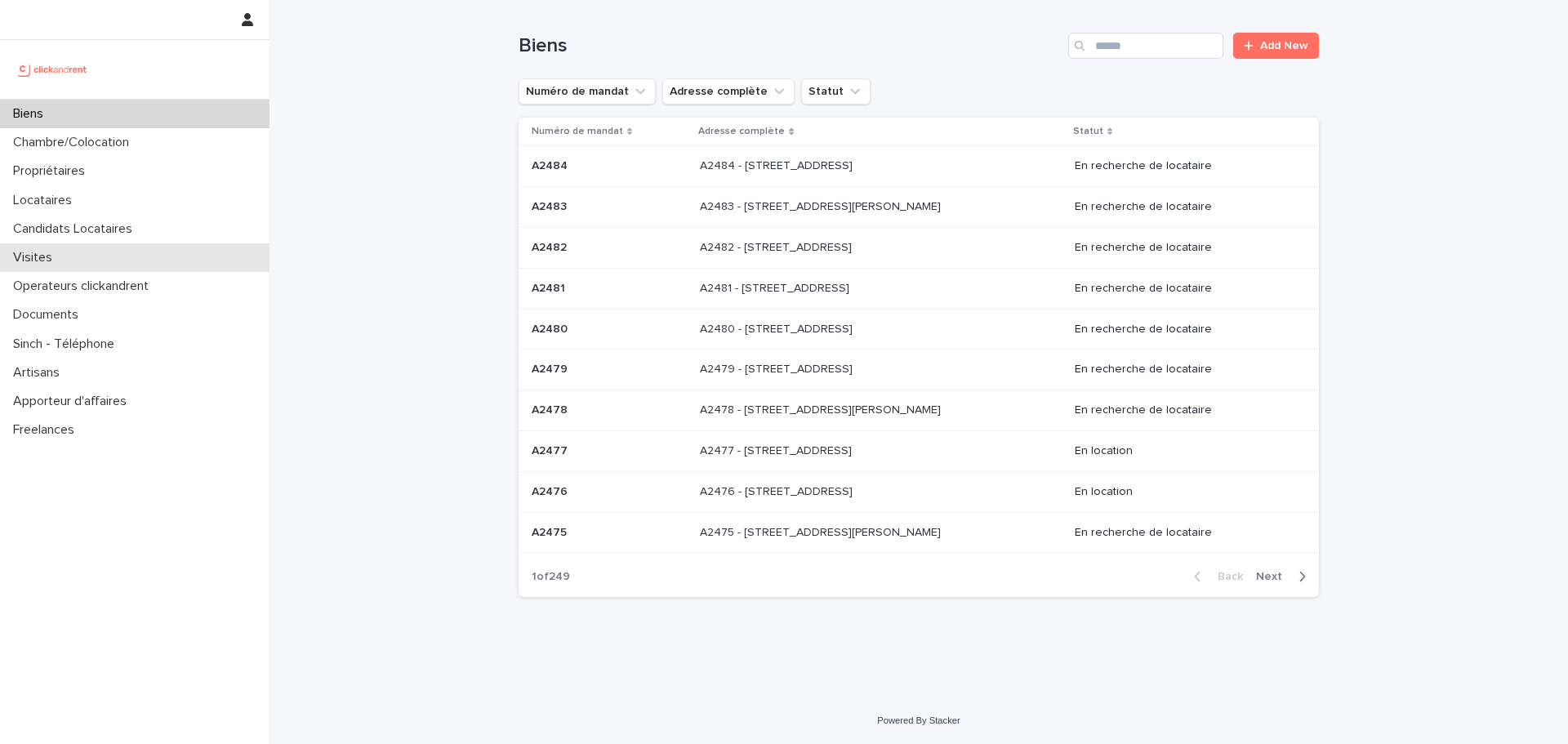 click on "Visites" at bounding box center [135, 257] 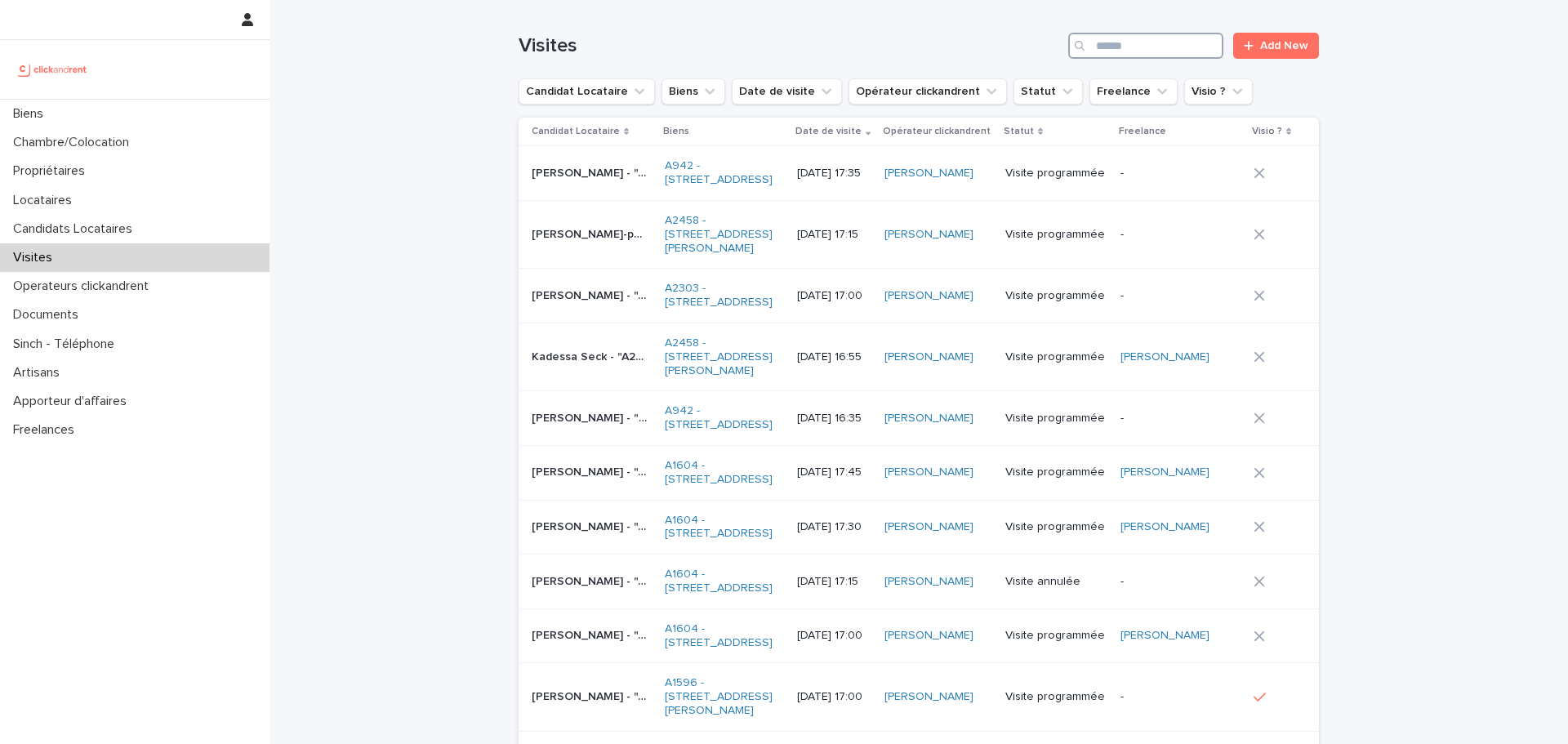 click at bounding box center (1146, 46) 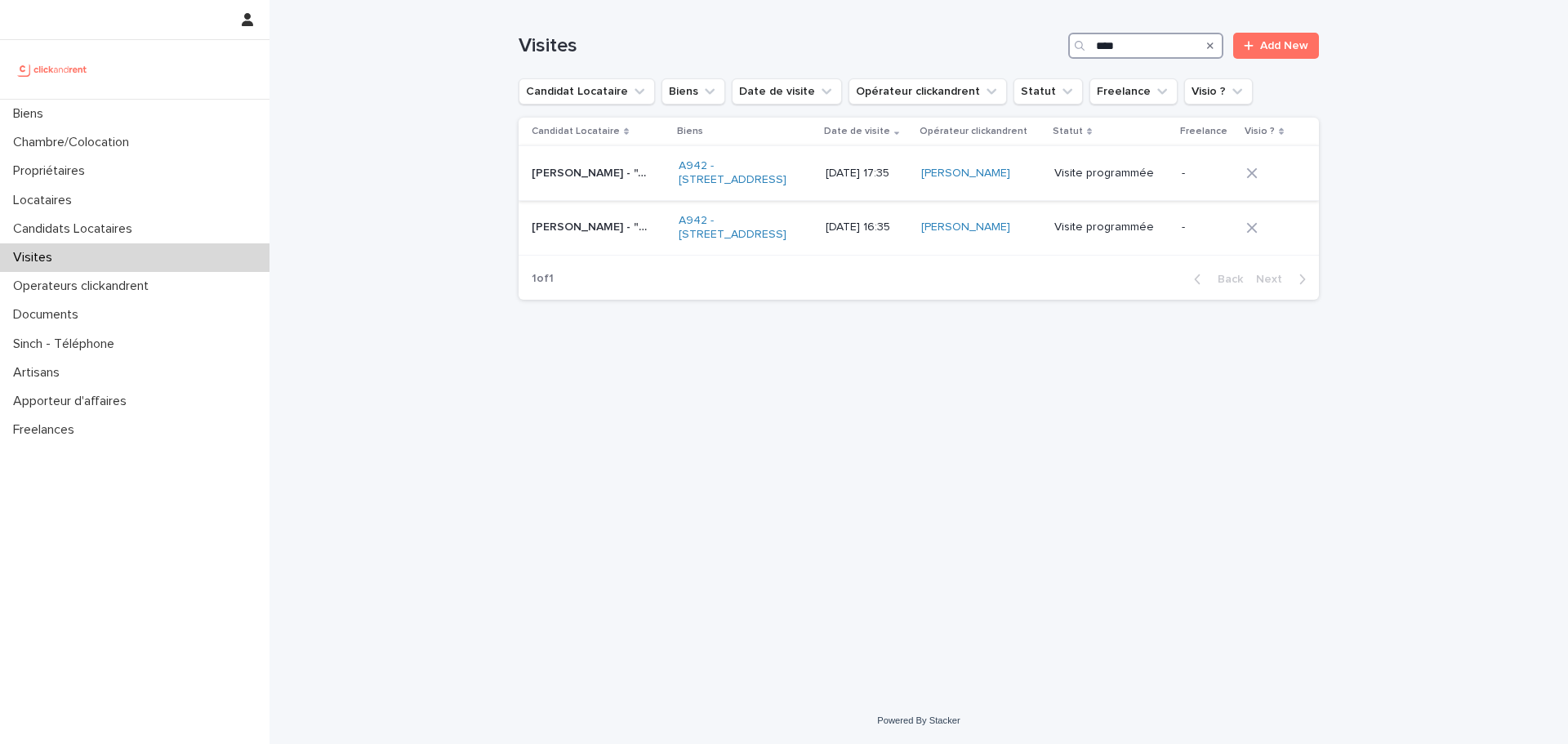 type on "****" 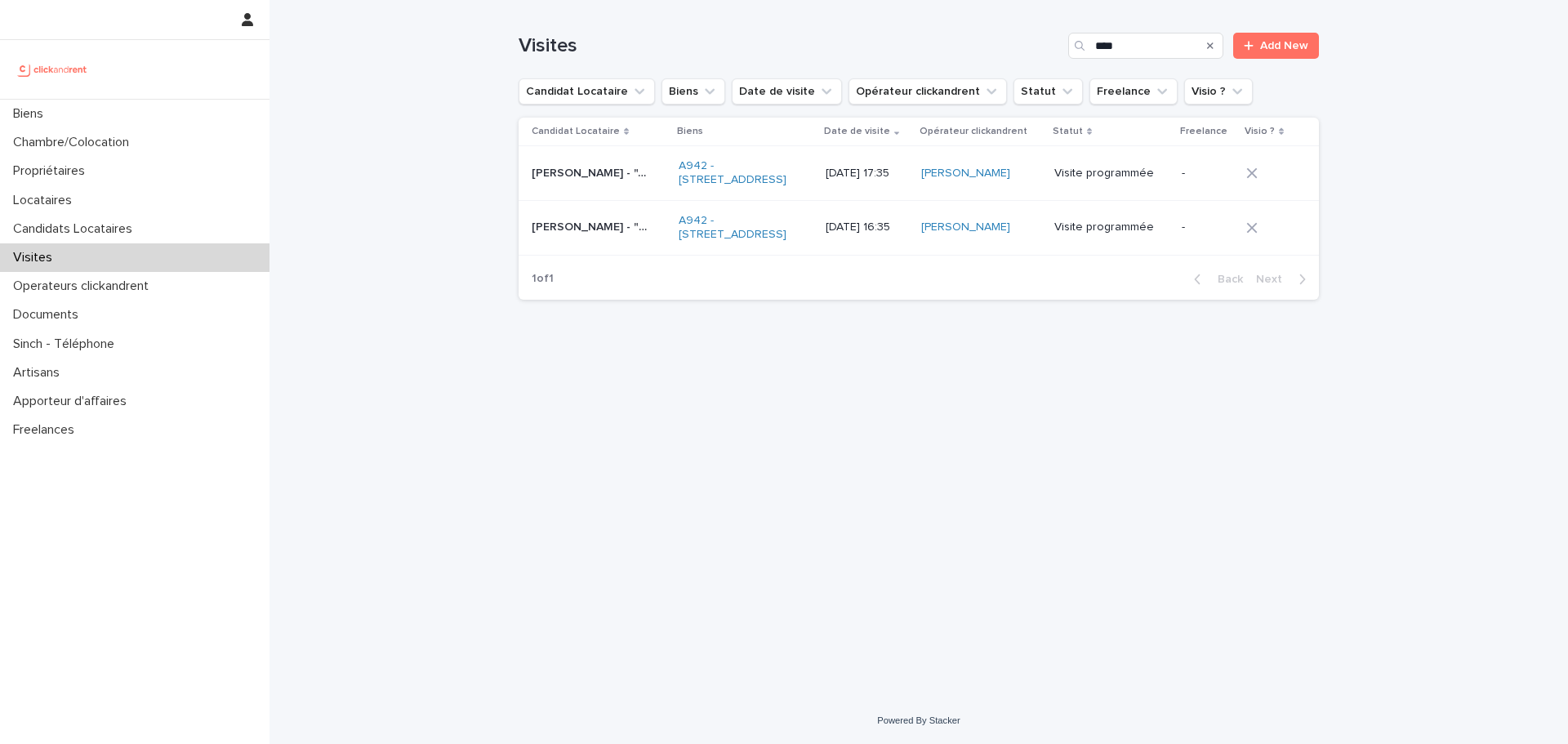 click on "Visite programmée" at bounding box center (1111, 173) 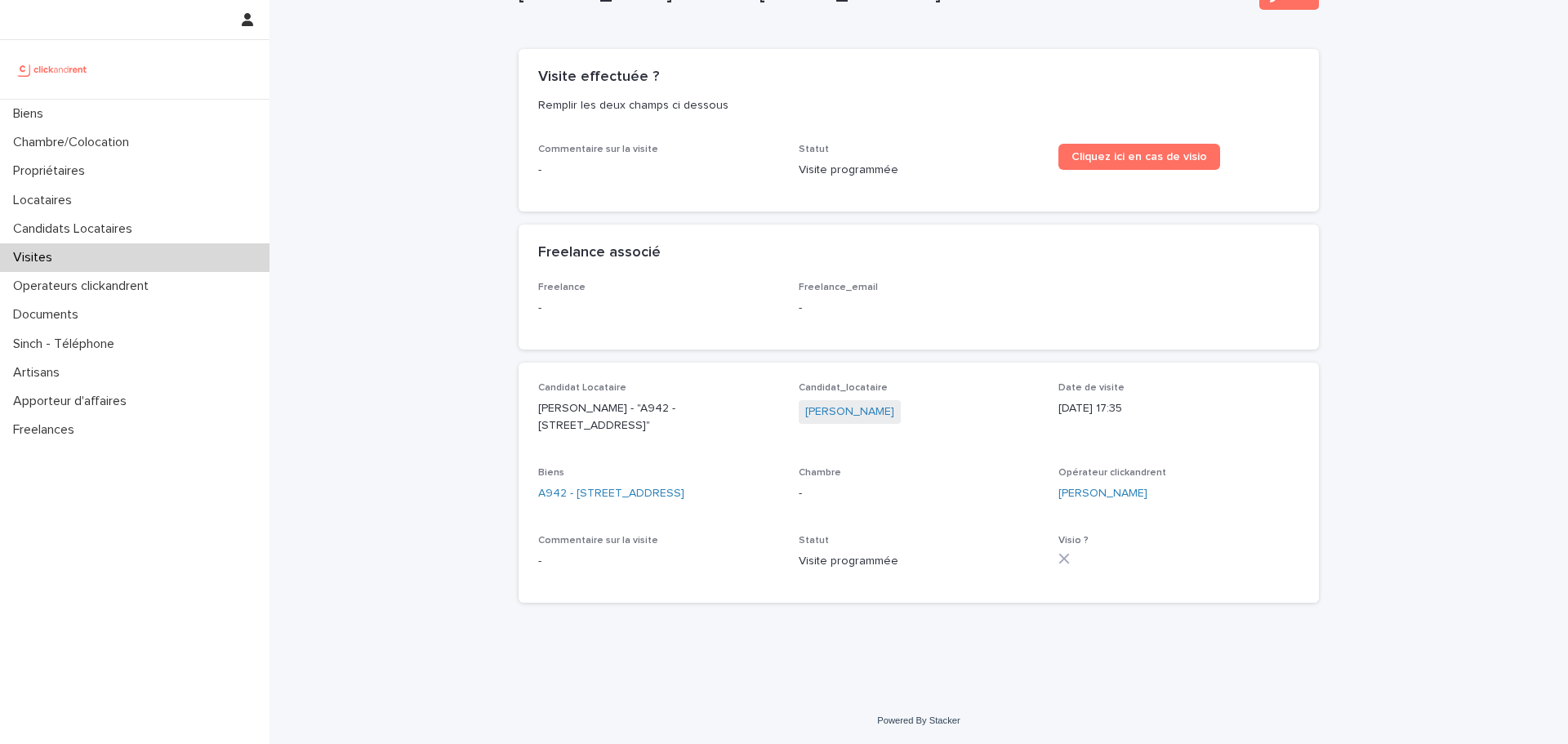 scroll, scrollTop: 0, scrollLeft: 0, axis: both 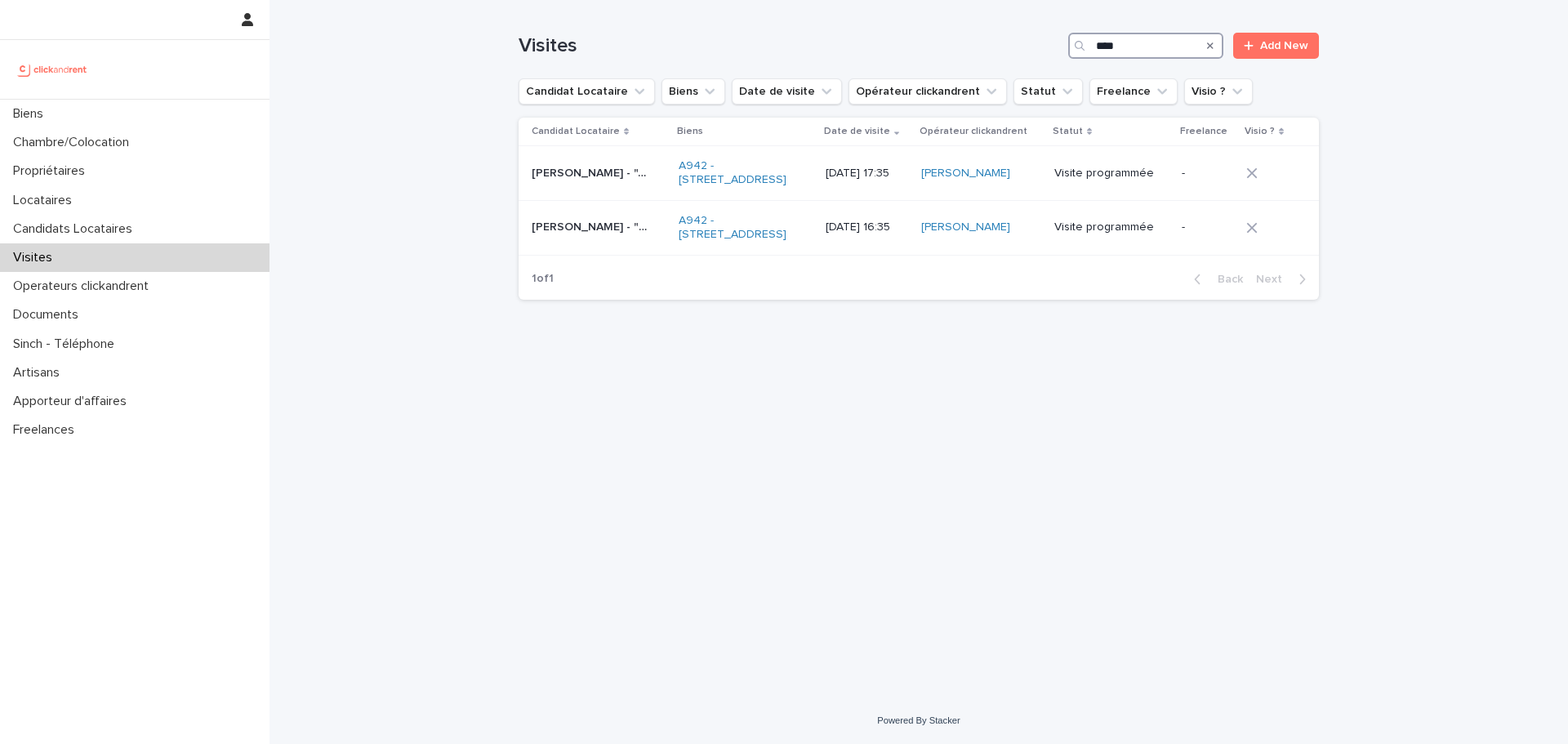 click on "****" at bounding box center [1146, 46] 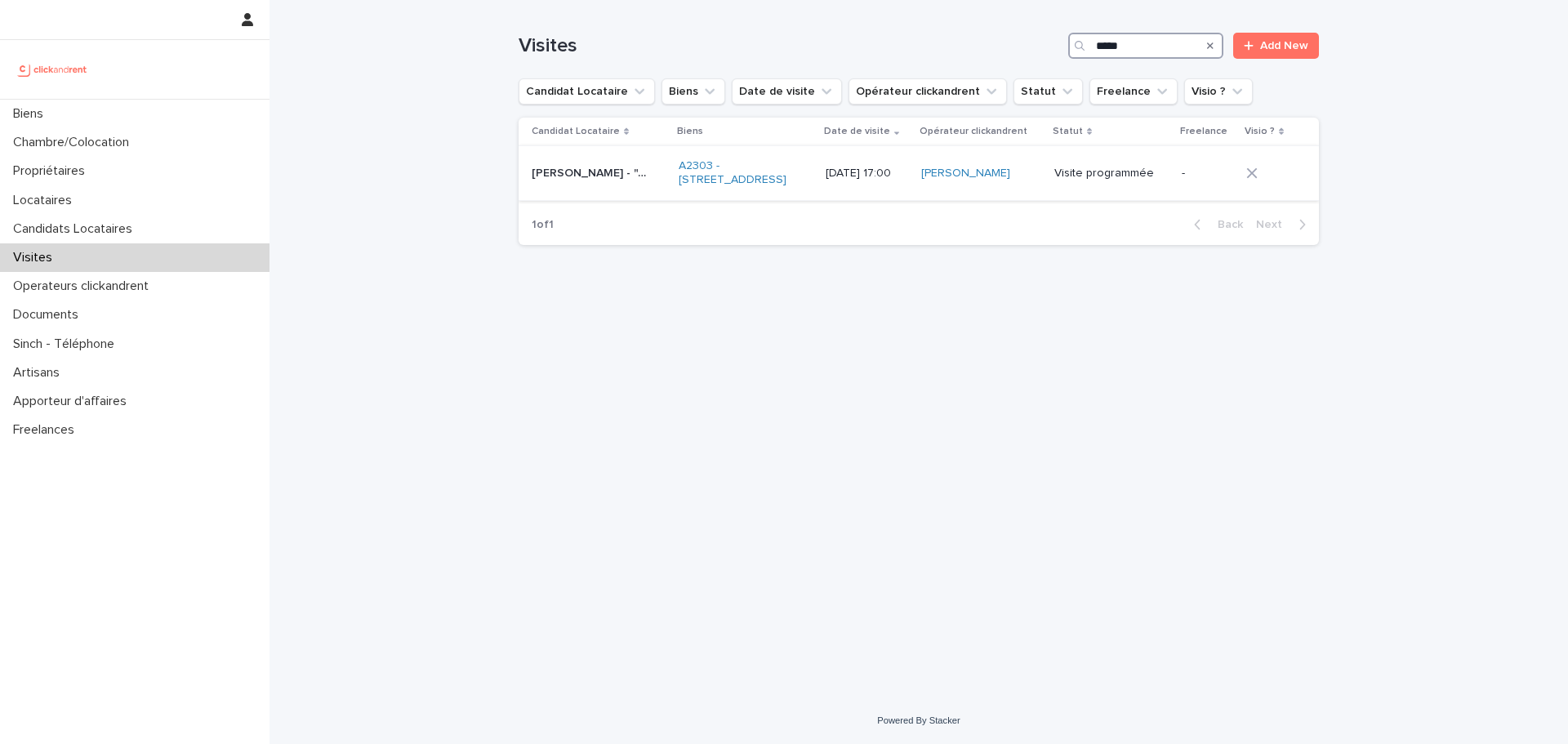type on "*****" 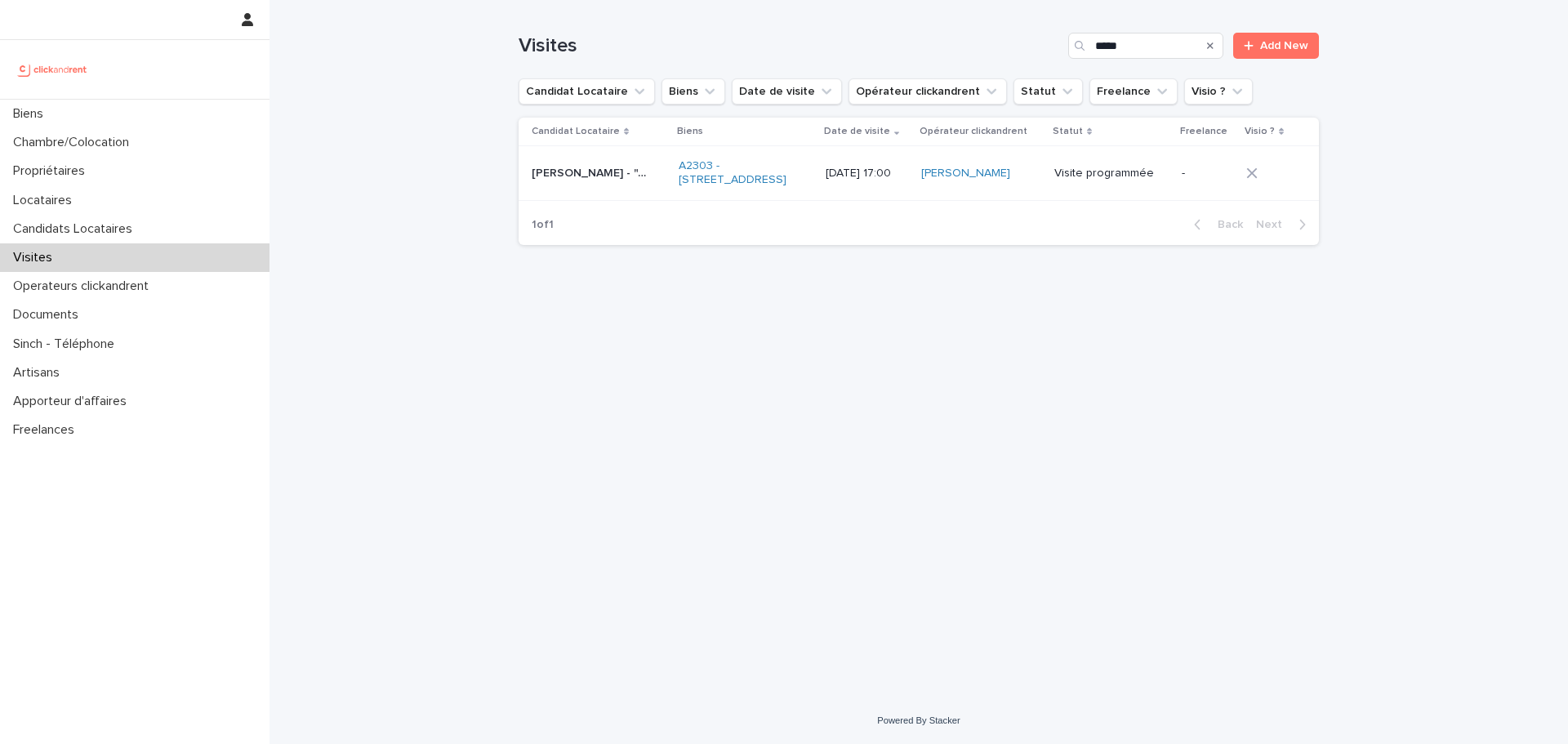 click on "Visite programmée" at bounding box center [1111, 173] 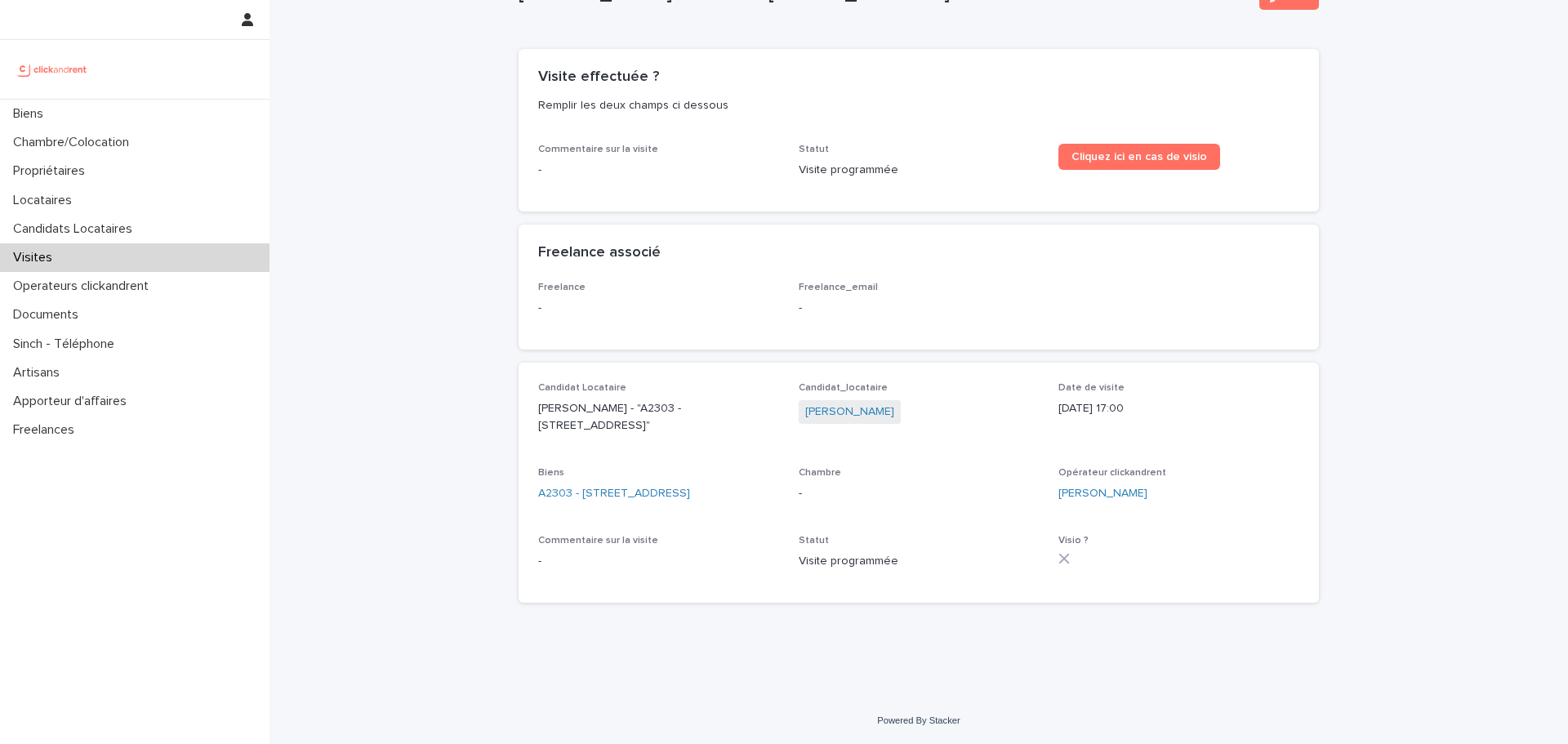 scroll, scrollTop: 0, scrollLeft: 0, axis: both 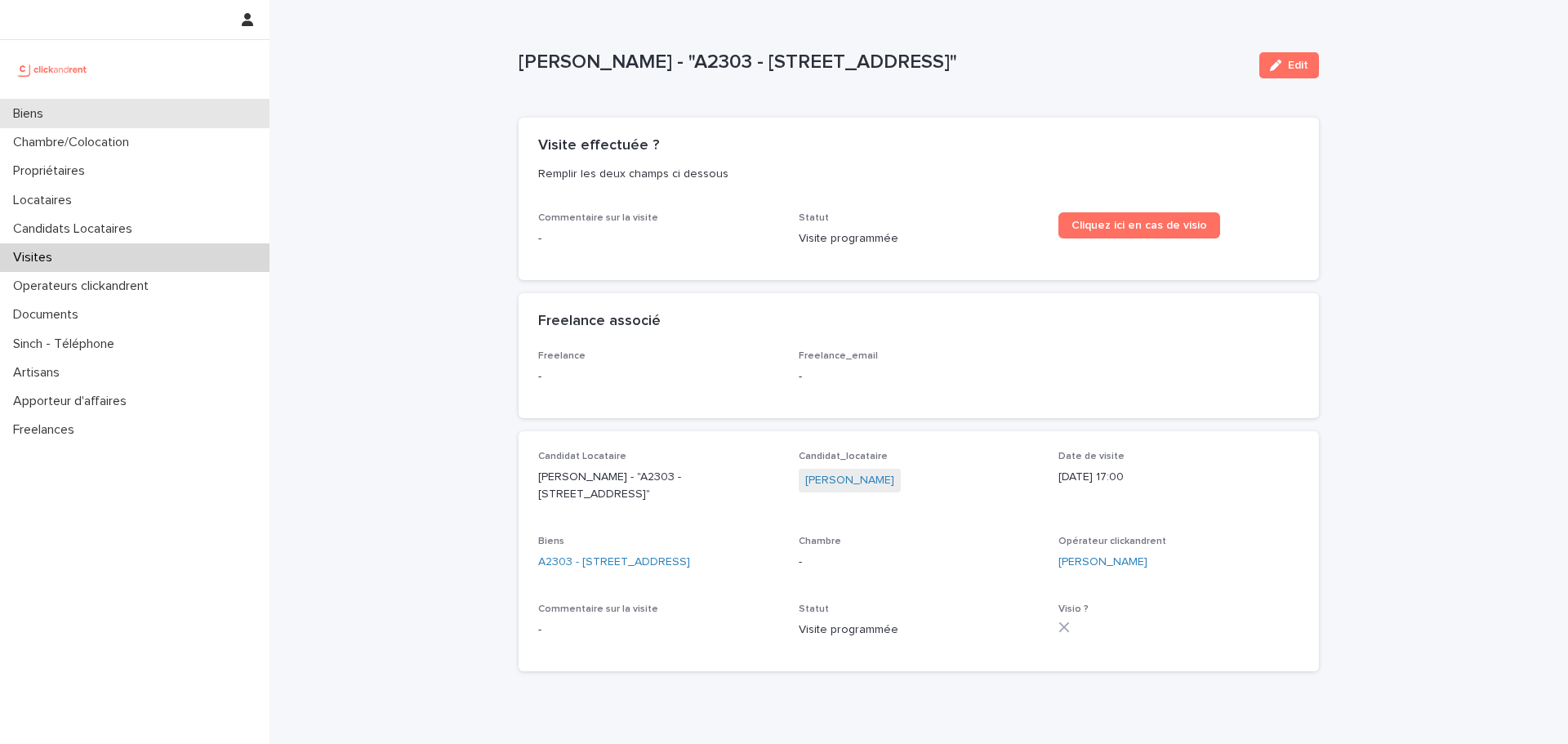 click on "Biens" at bounding box center [135, 114] 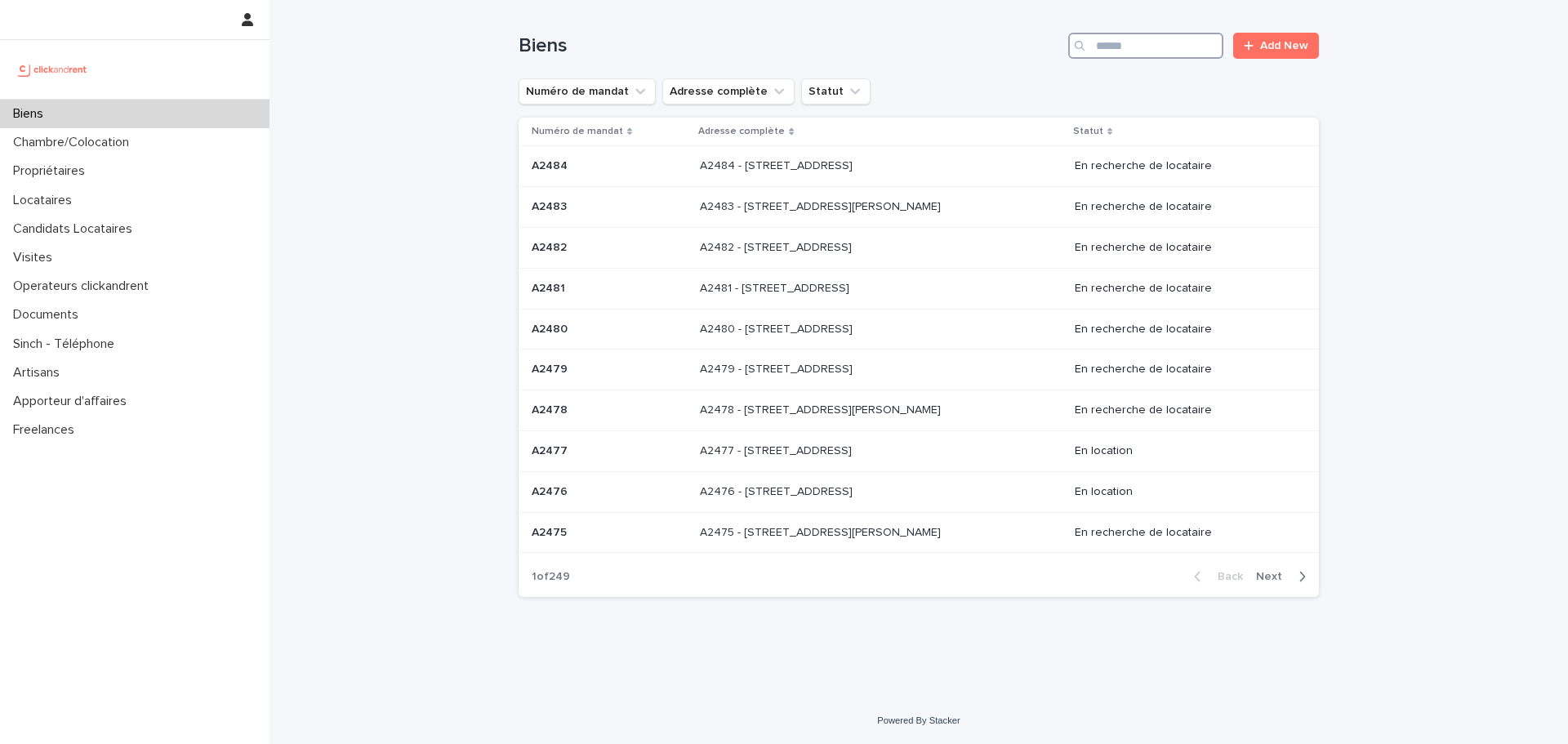 click at bounding box center [1146, 46] 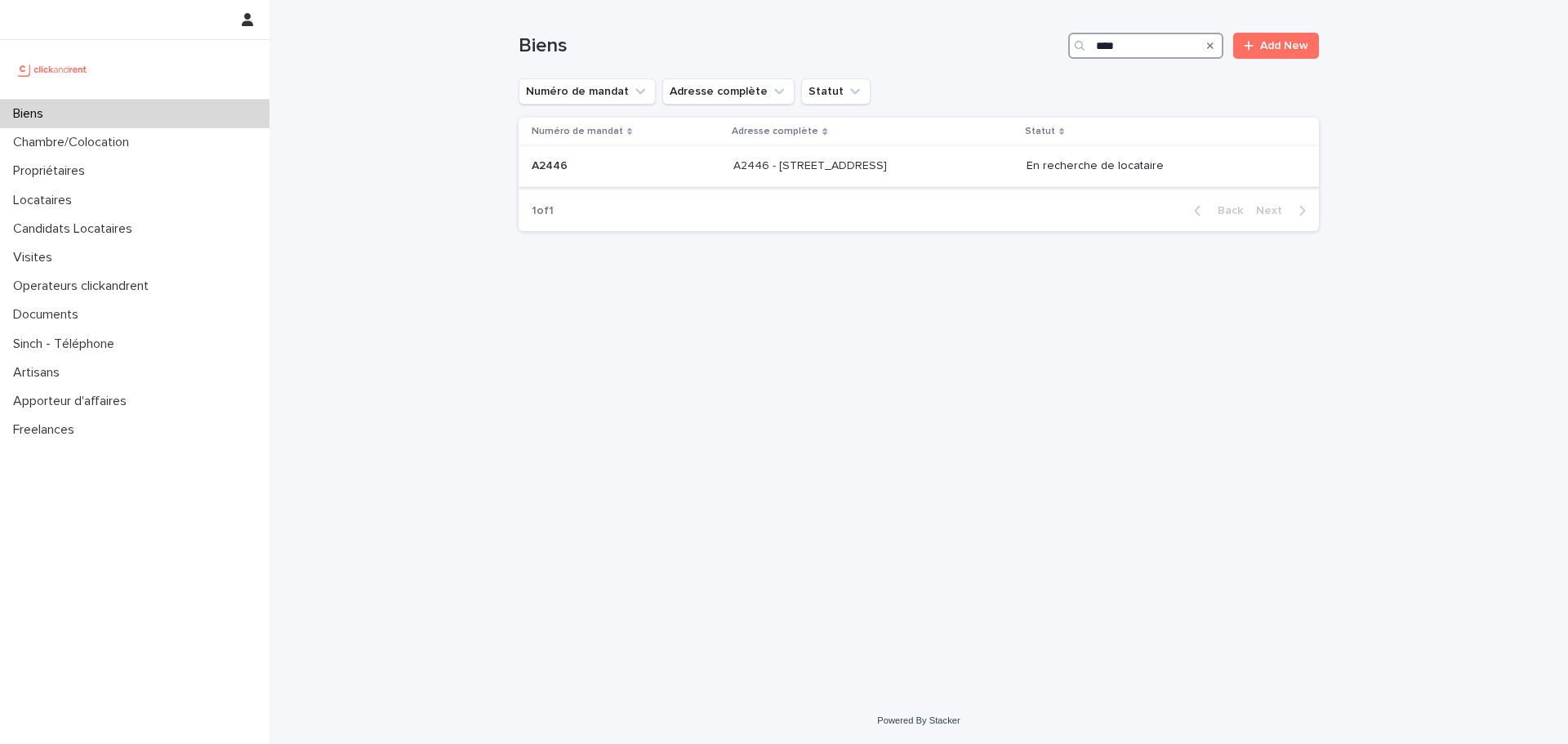 type on "****" 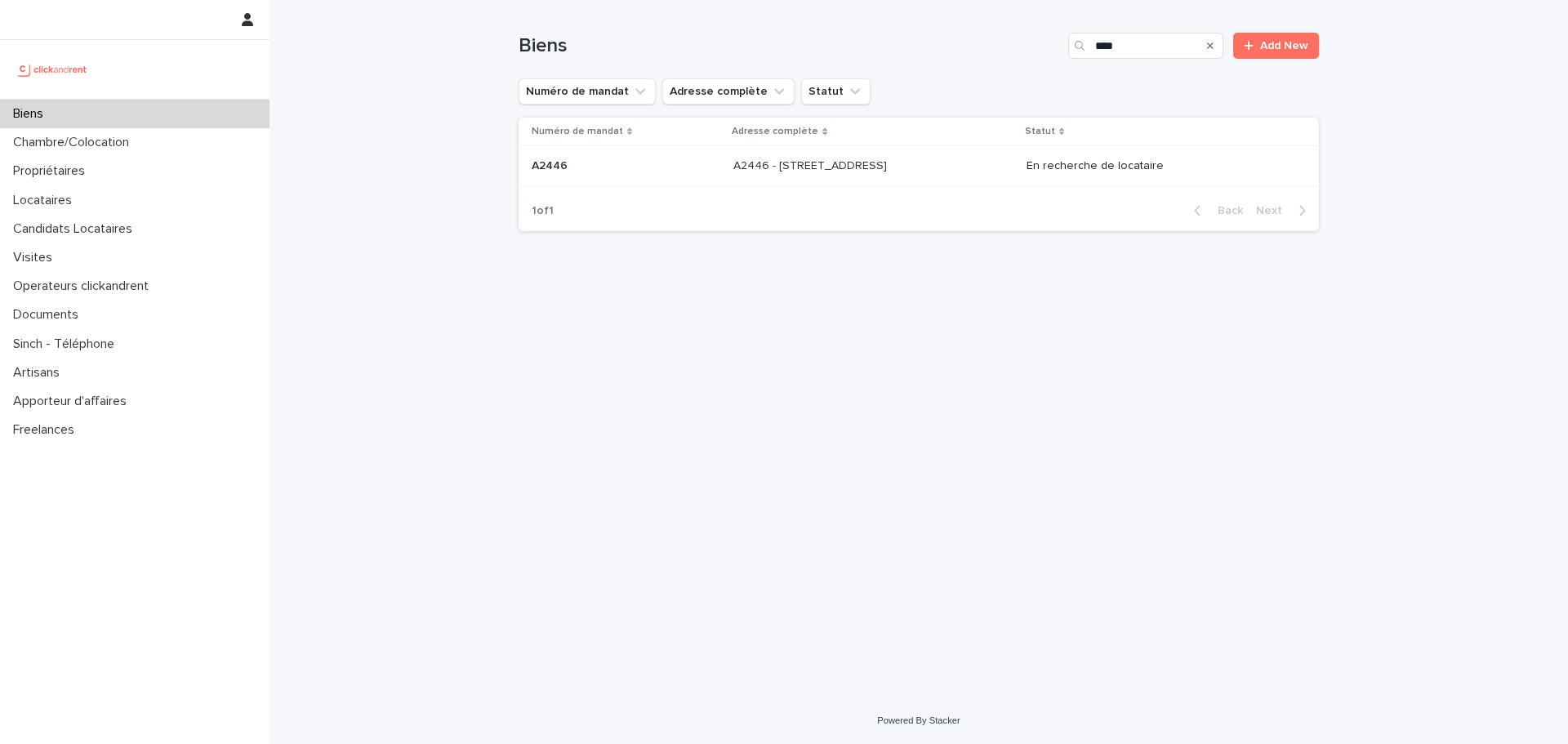 click on "A2446 - 99 Rue de Paris,  Tournan-en-Brie 77220" at bounding box center (812, 164) 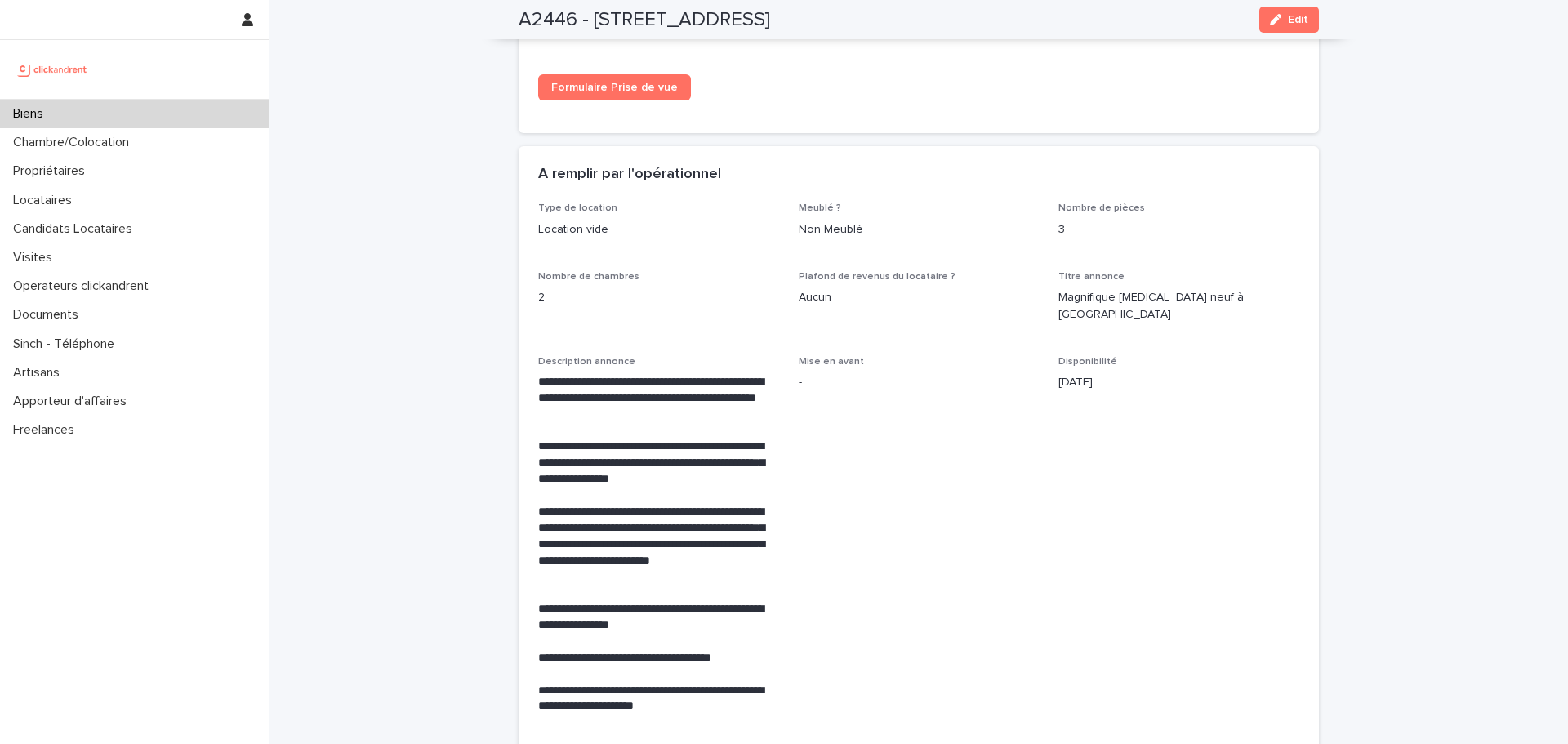 scroll, scrollTop: 2987, scrollLeft: 0, axis: vertical 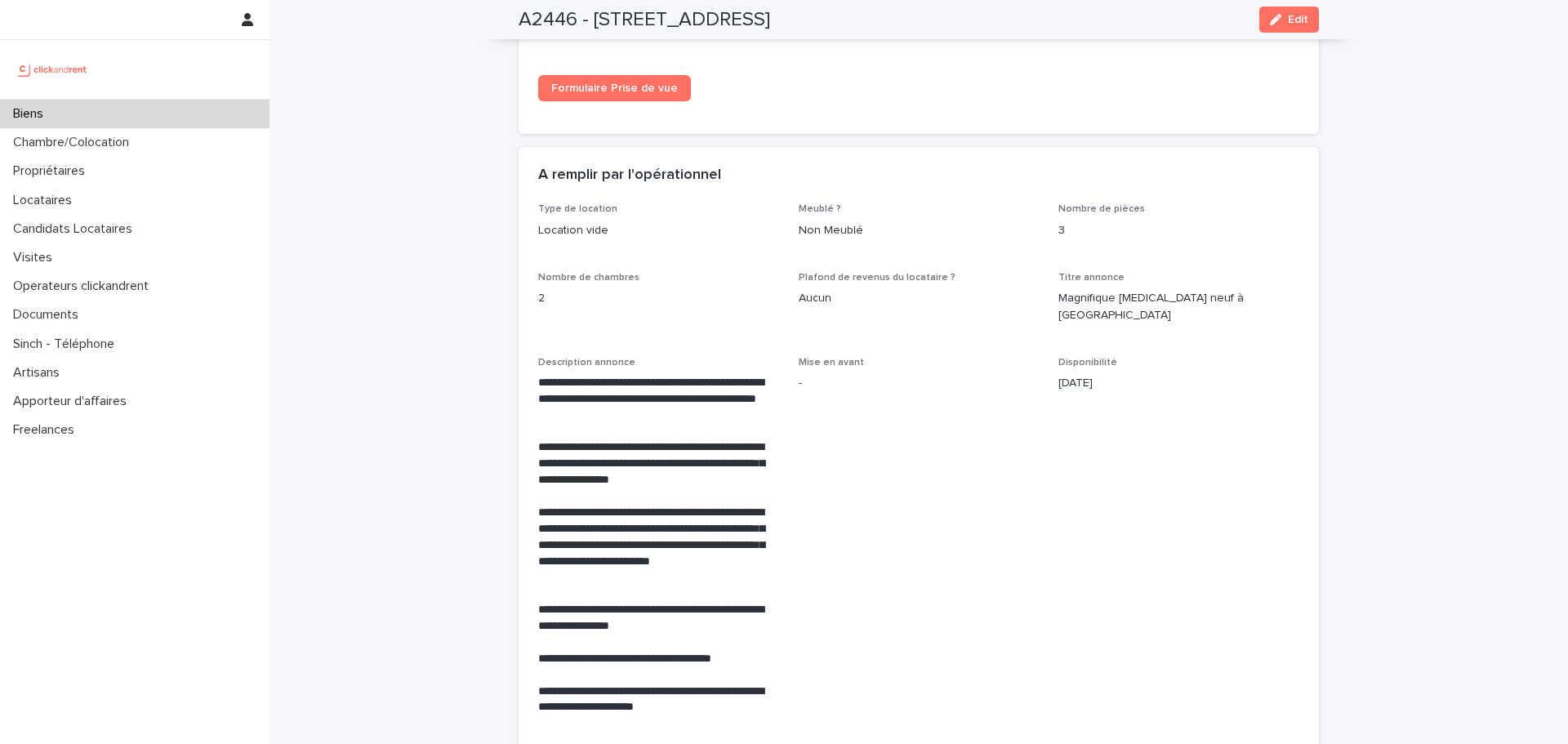 click on "Disponibilité 3/7/2025" at bounding box center [1178, 543] 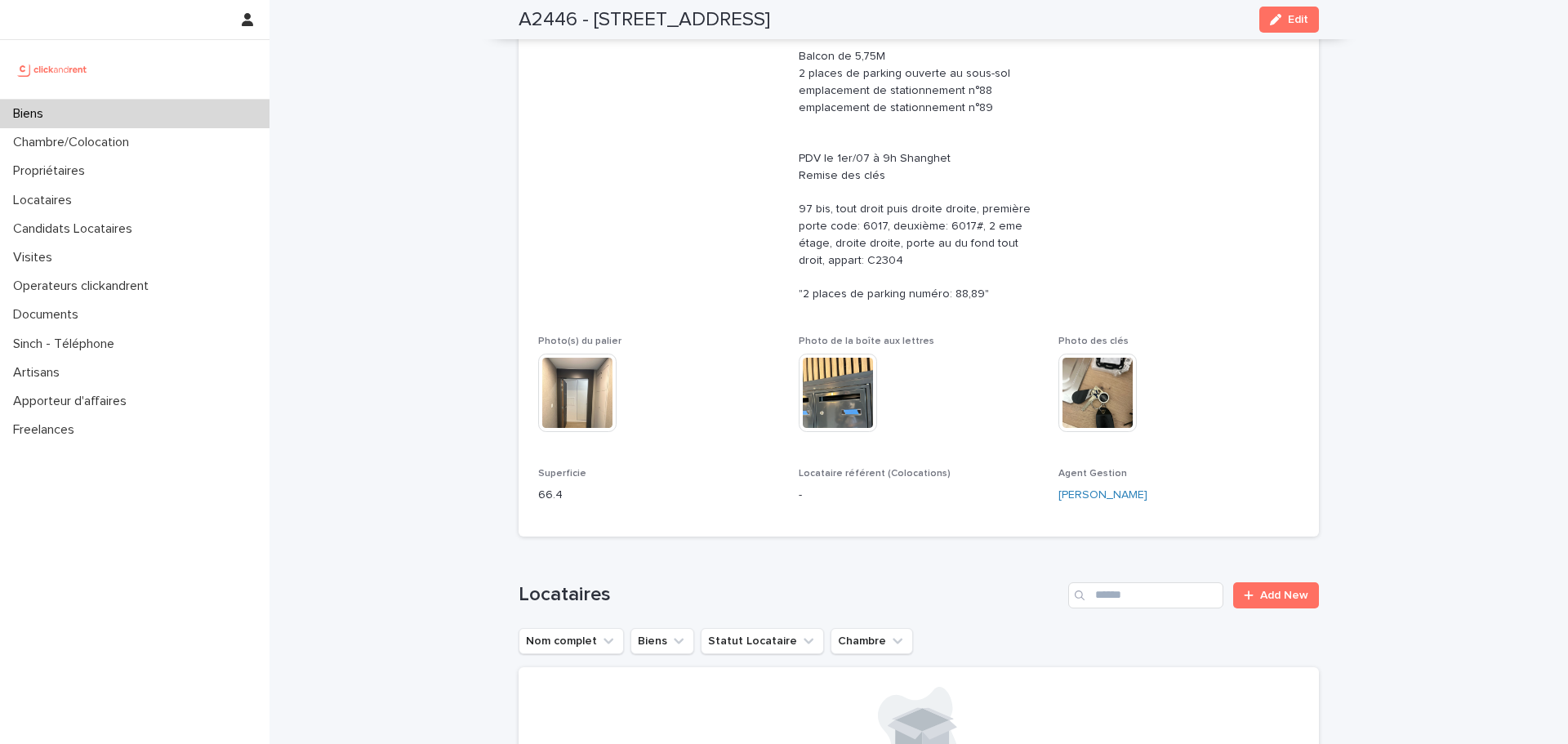 scroll, scrollTop: 383, scrollLeft: 0, axis: vertical 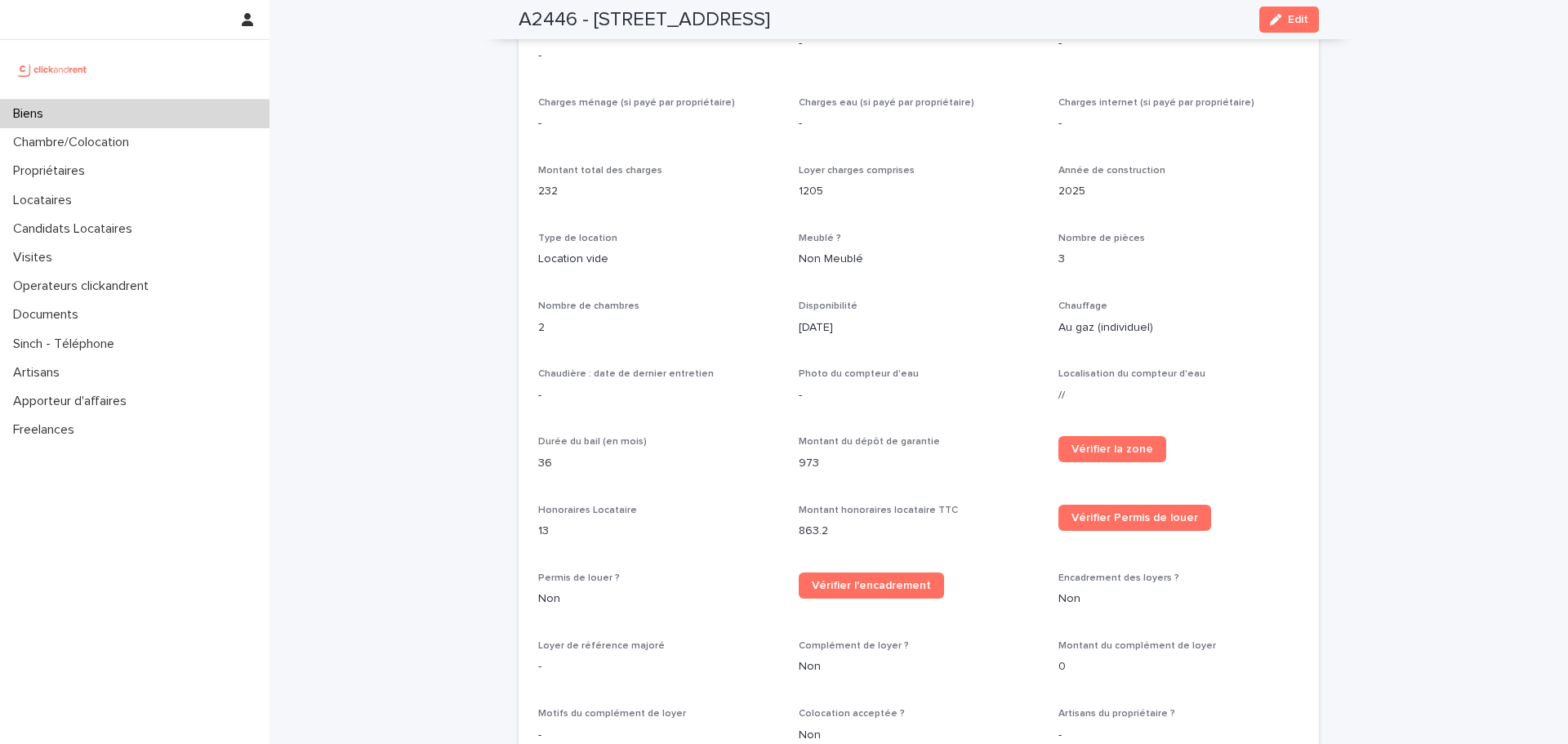 click on "Biens" at bounding box center (135, 114) 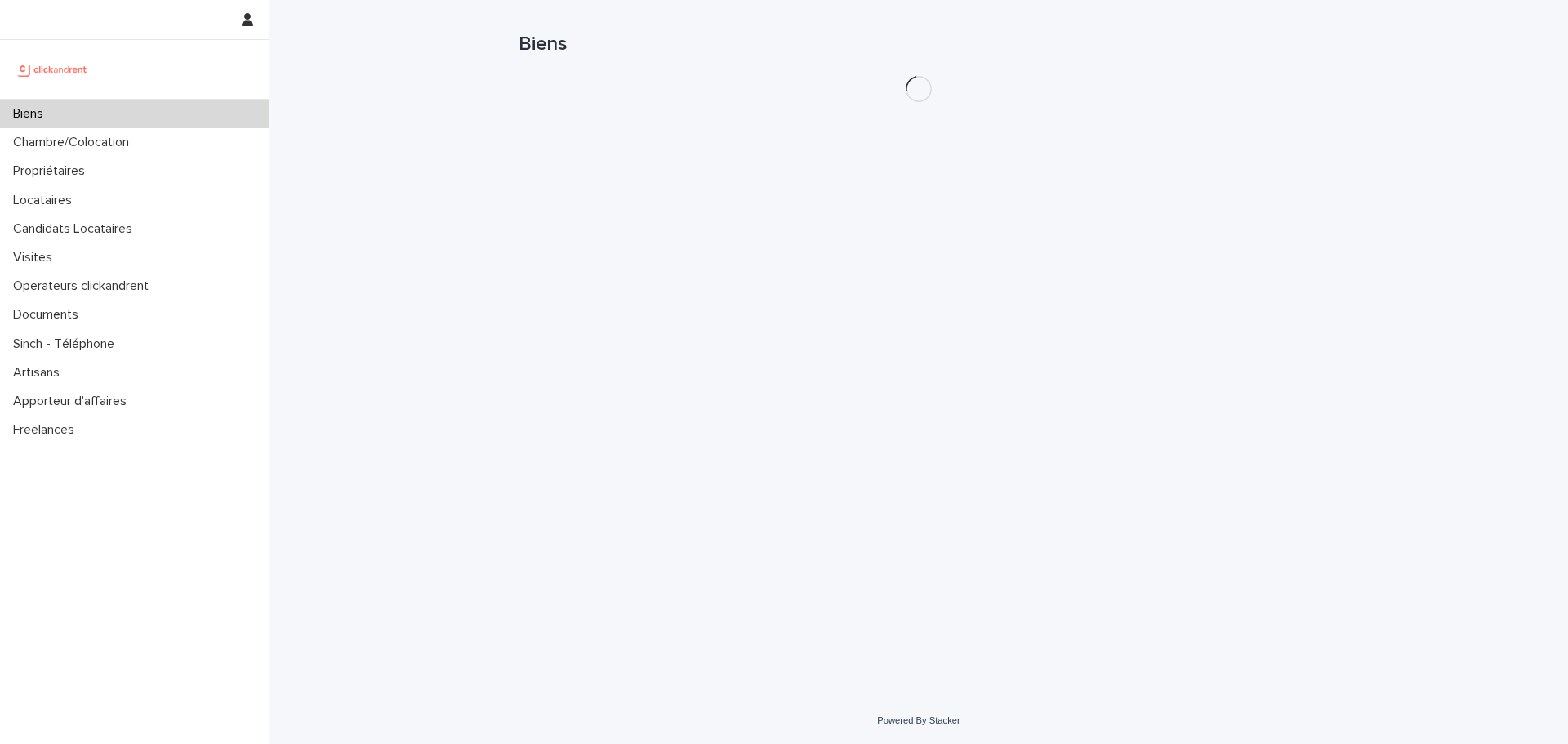 scroll, scrollTop: 0, scrollLeft: 0, axis: both 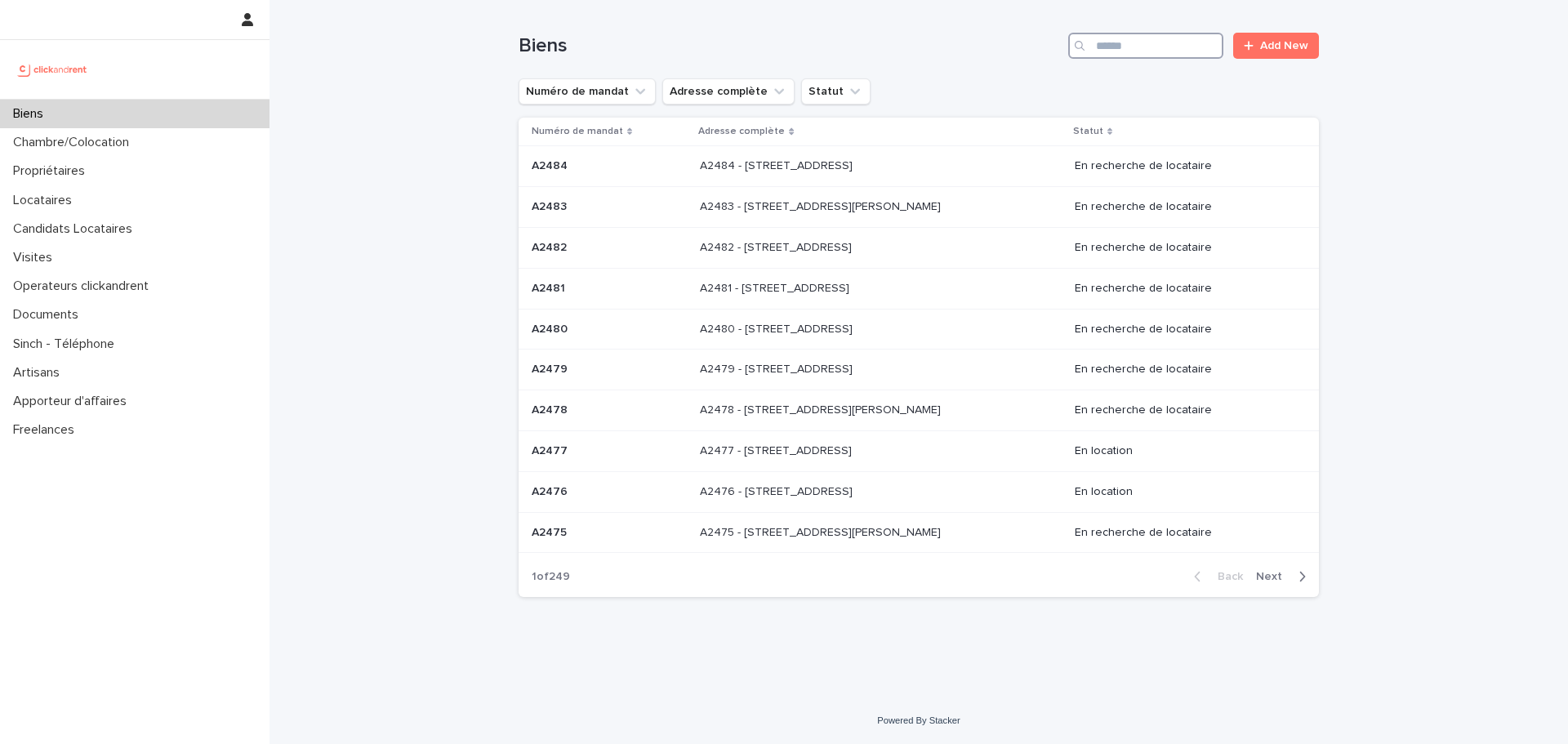 click at bounding box center (1146, 46) 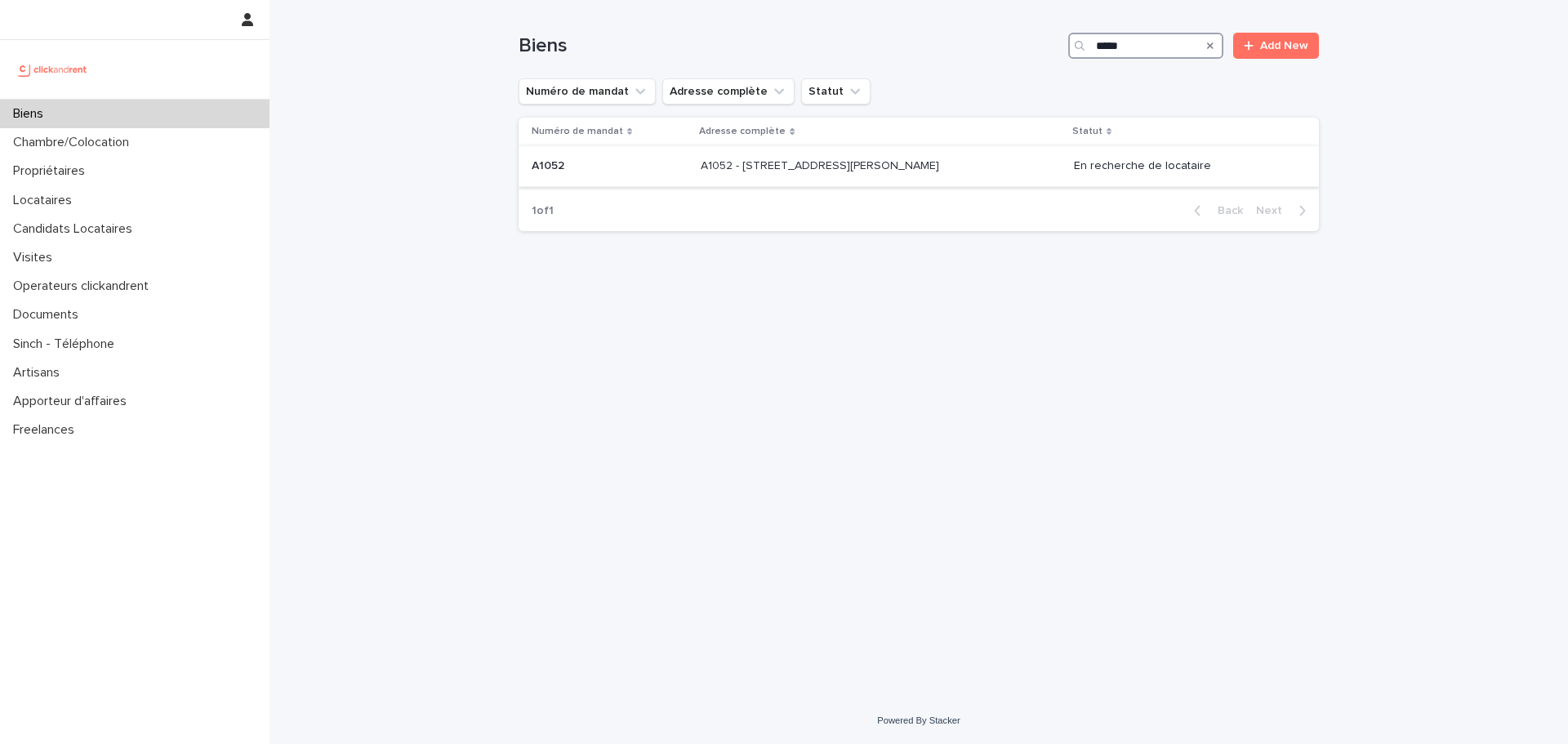 type on "*****" 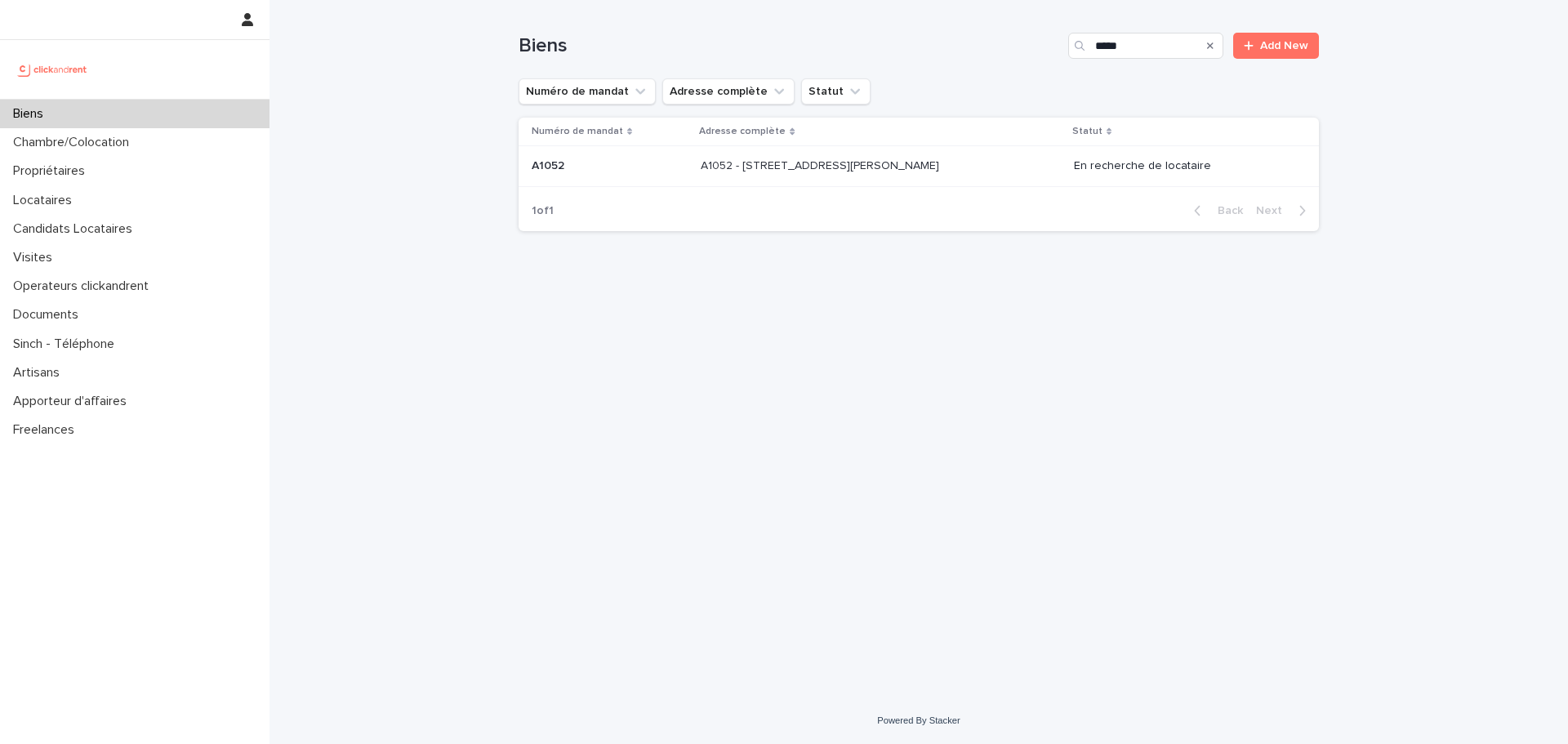 click on "A1052 - 5 rue Lénine,  Ivry sur Seine 94200" at bounding box center (822, 164) 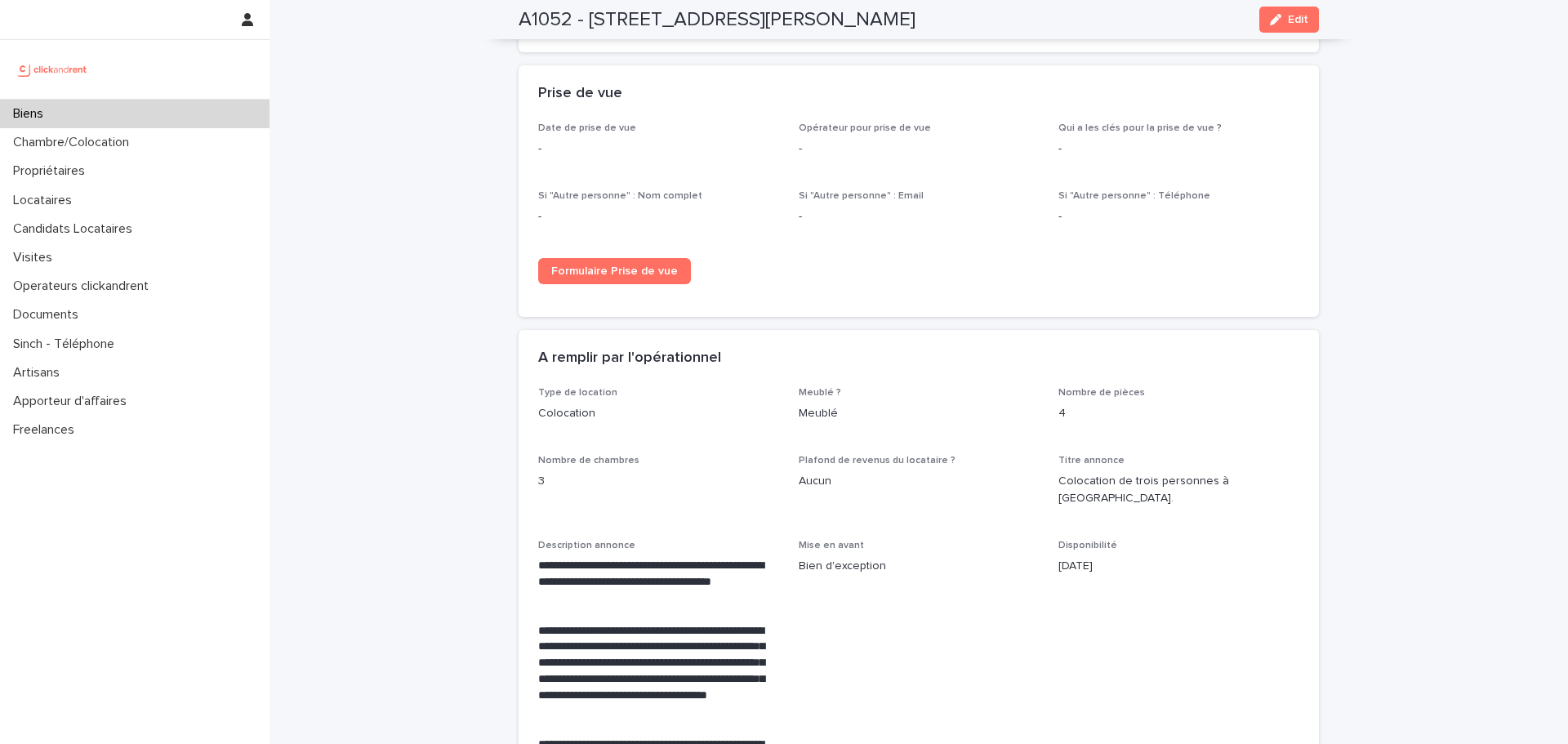 scroll, scrollTop: 2776, scrollLeft: 0, axis: vertical 